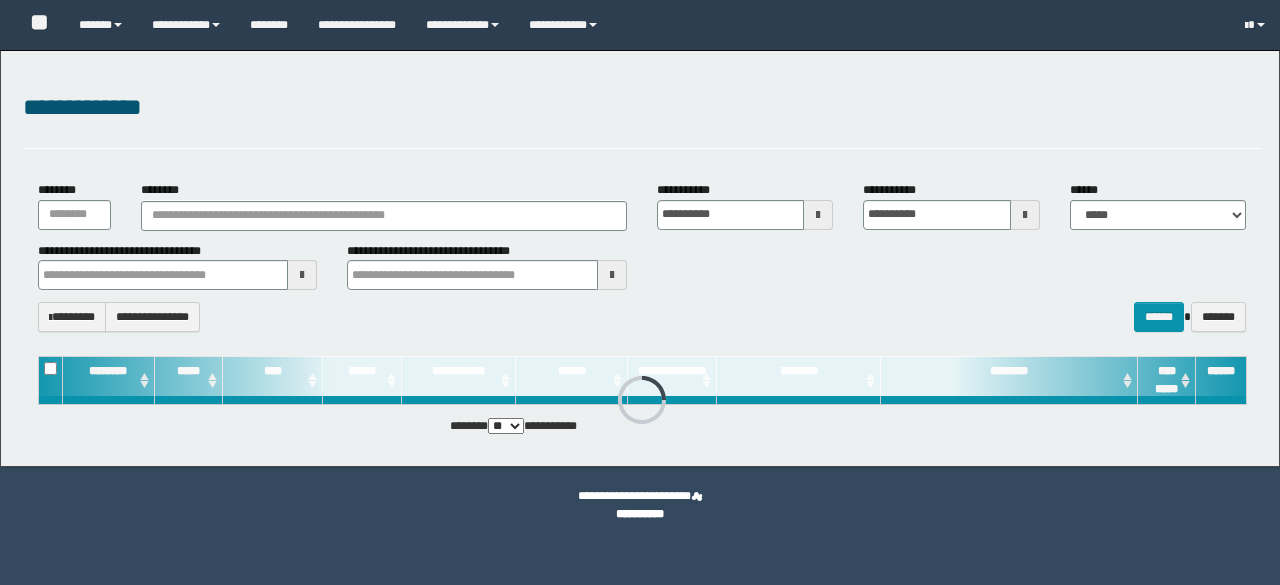 scroll, scrollTop: 0, scrollLeft: 0, axis: both 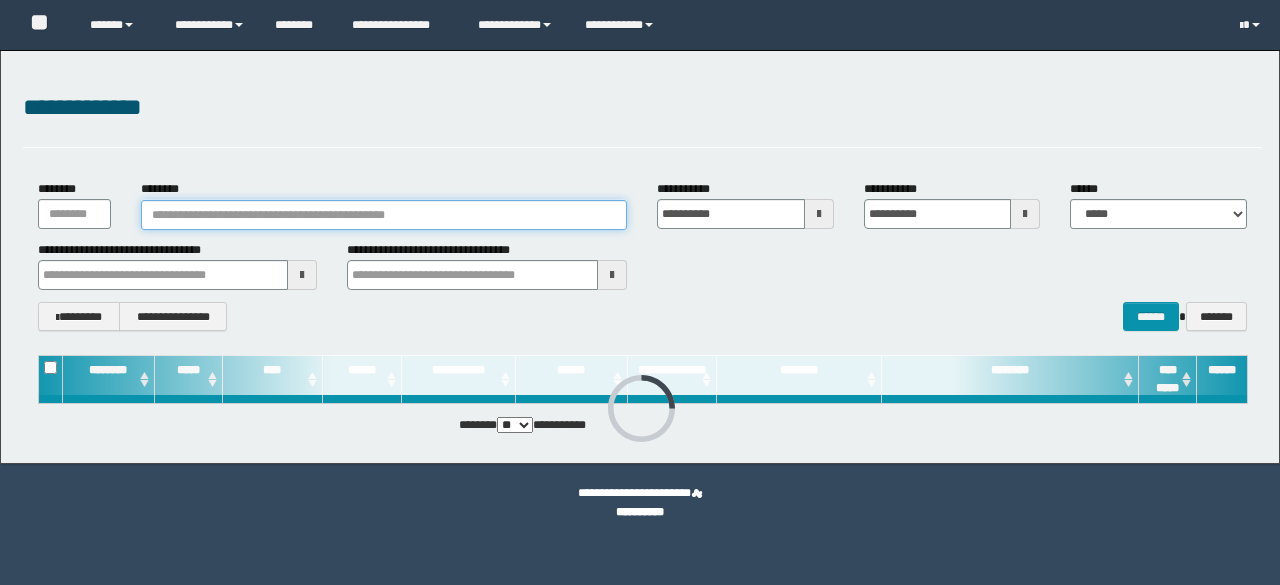 click on "********" at bounding box center [384, 215] 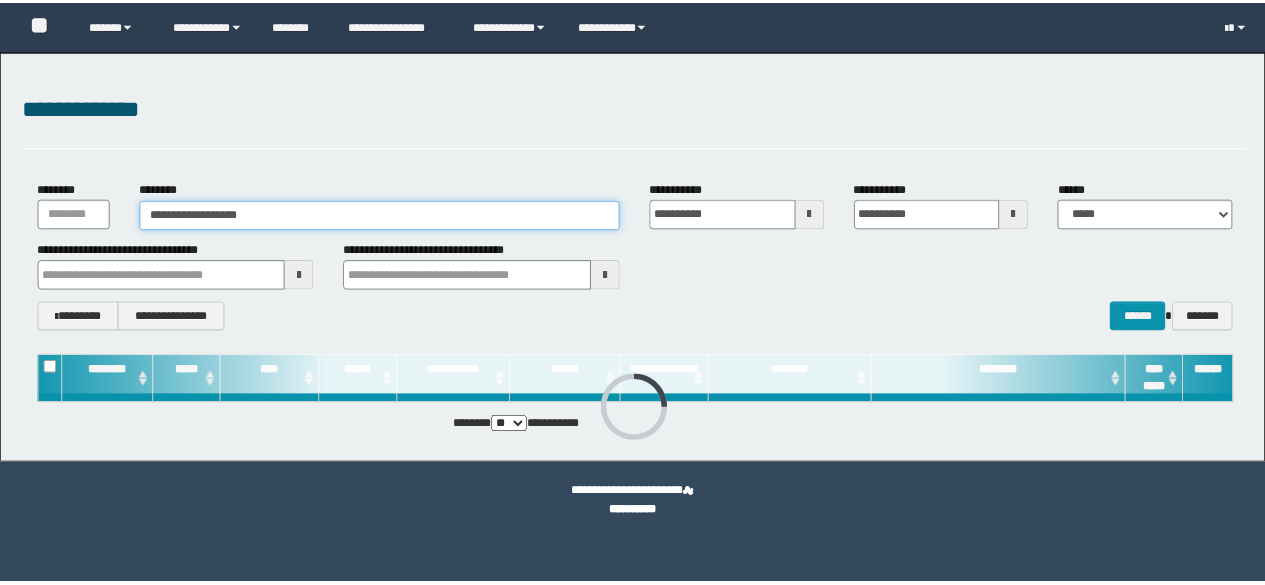 scroll, scrollTop: 0, scrollLeft: 0, axis: both 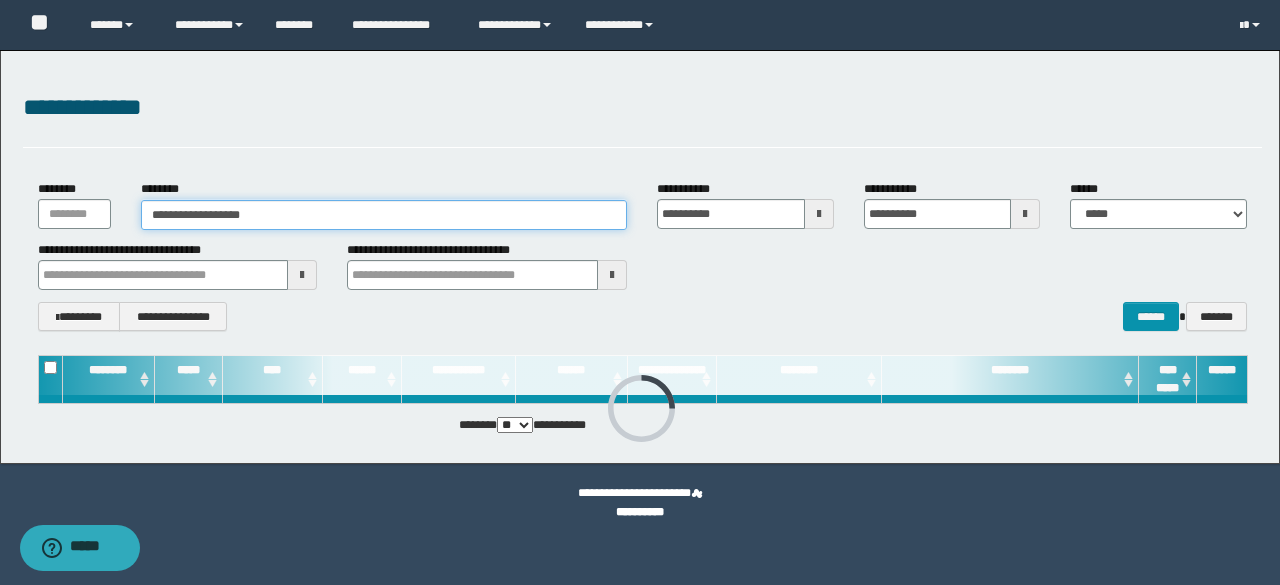 type on "**********" 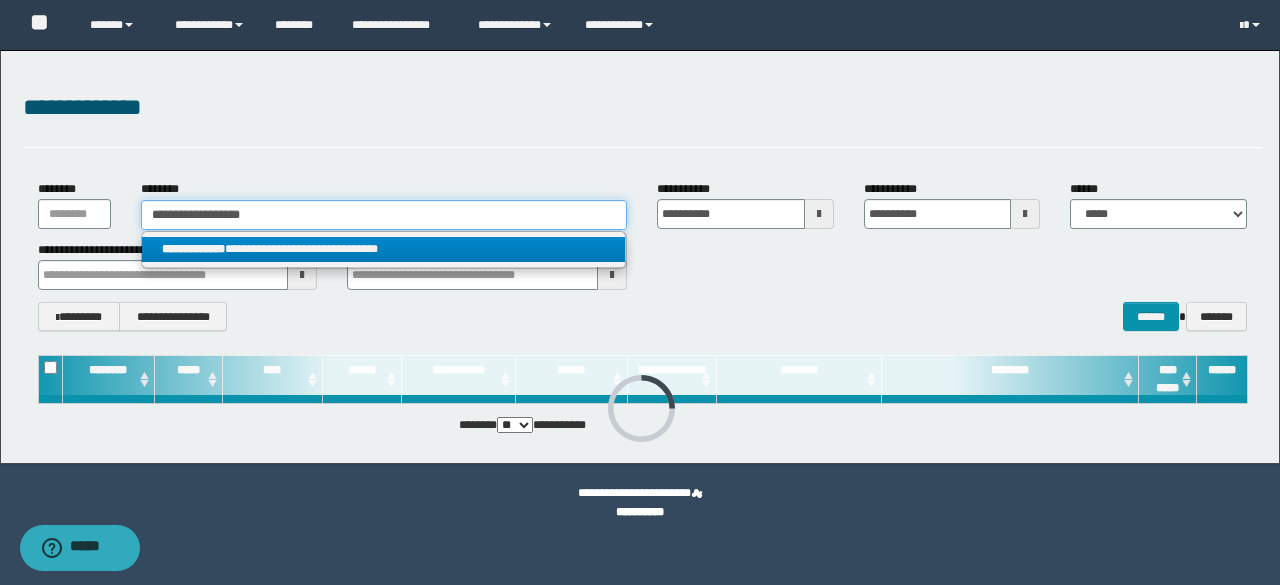 type on "**********" 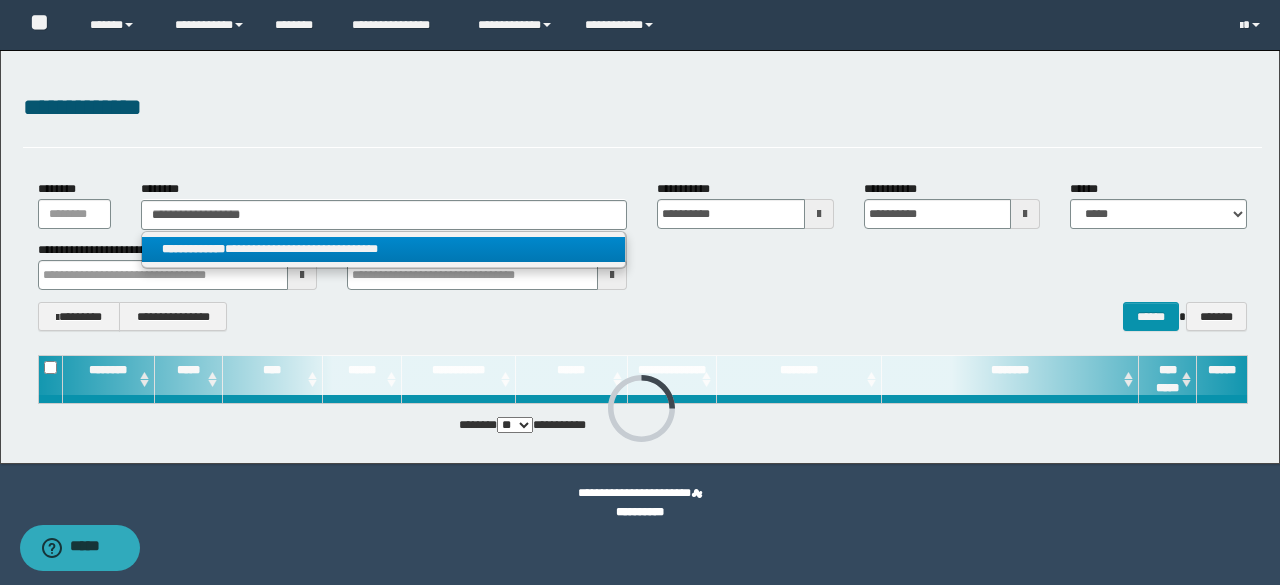 click on "**********" at bounding box center [384, 249] 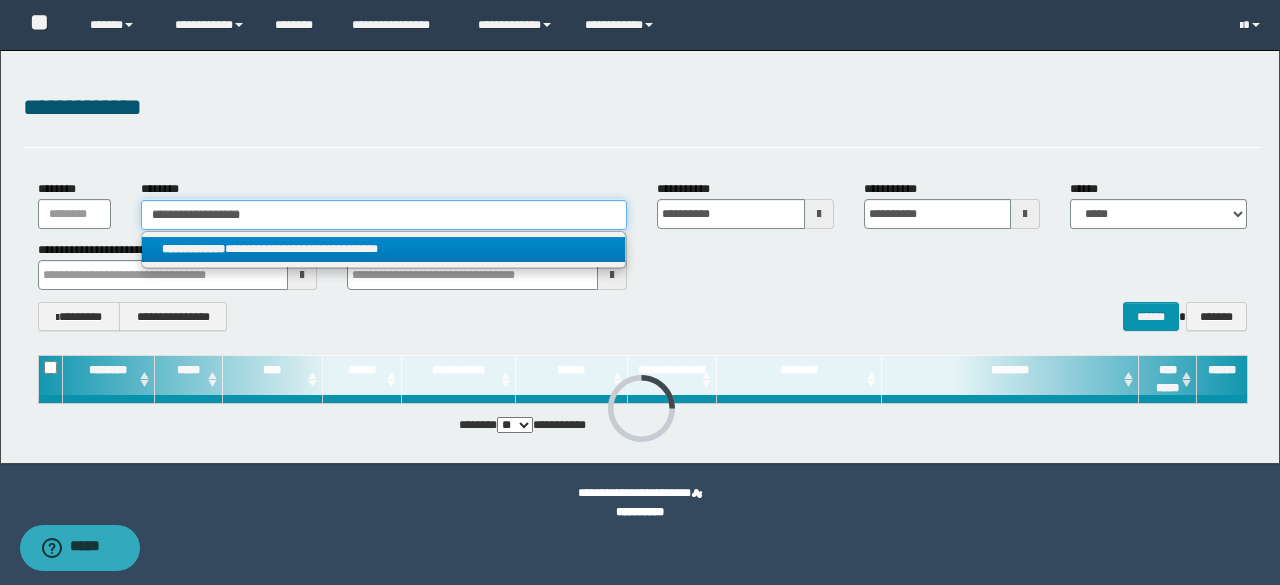 type 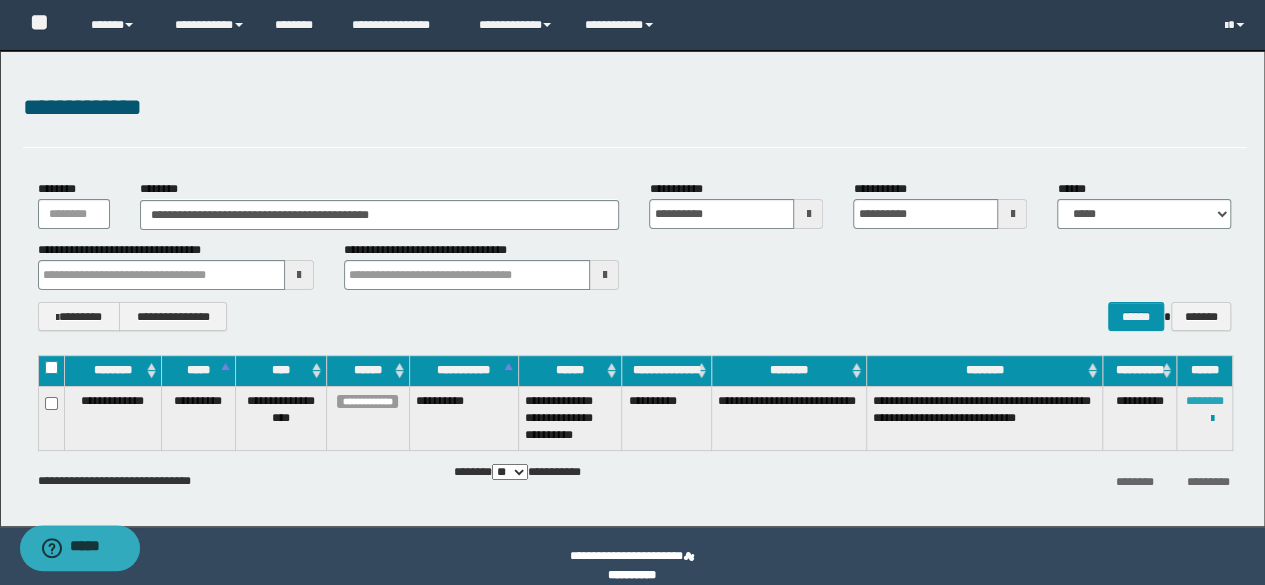 click on "********" at bounding box center (1205, 401) 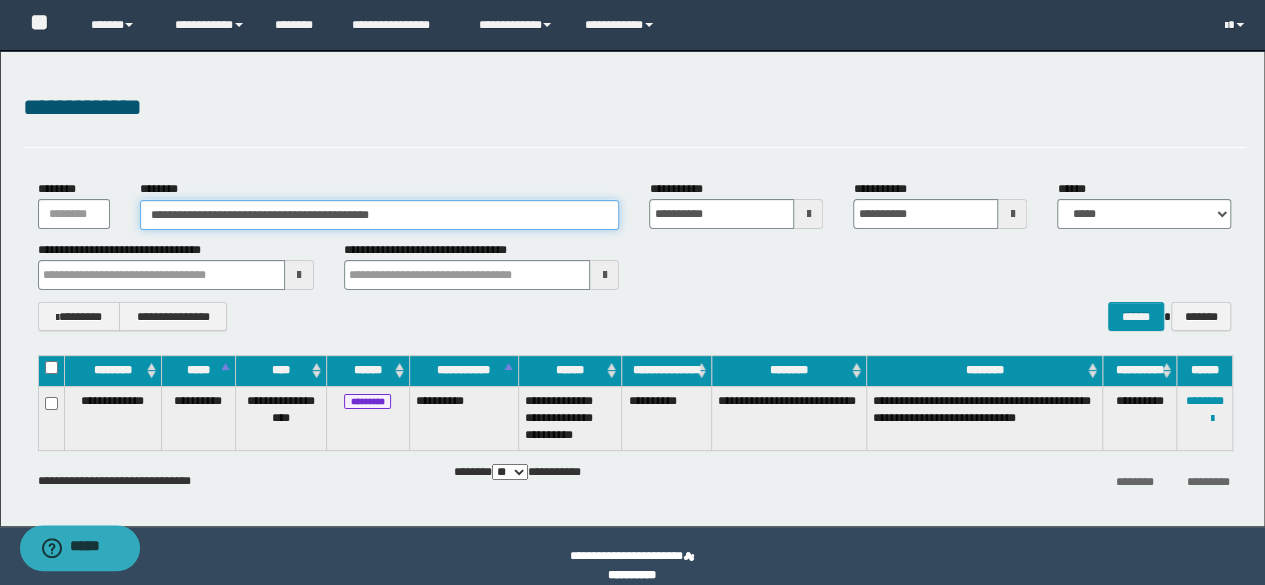 drag, startPoint x: 440, startPoint y: 207, endPoint x: 0, endPoint y: 196, distance: 440.13748 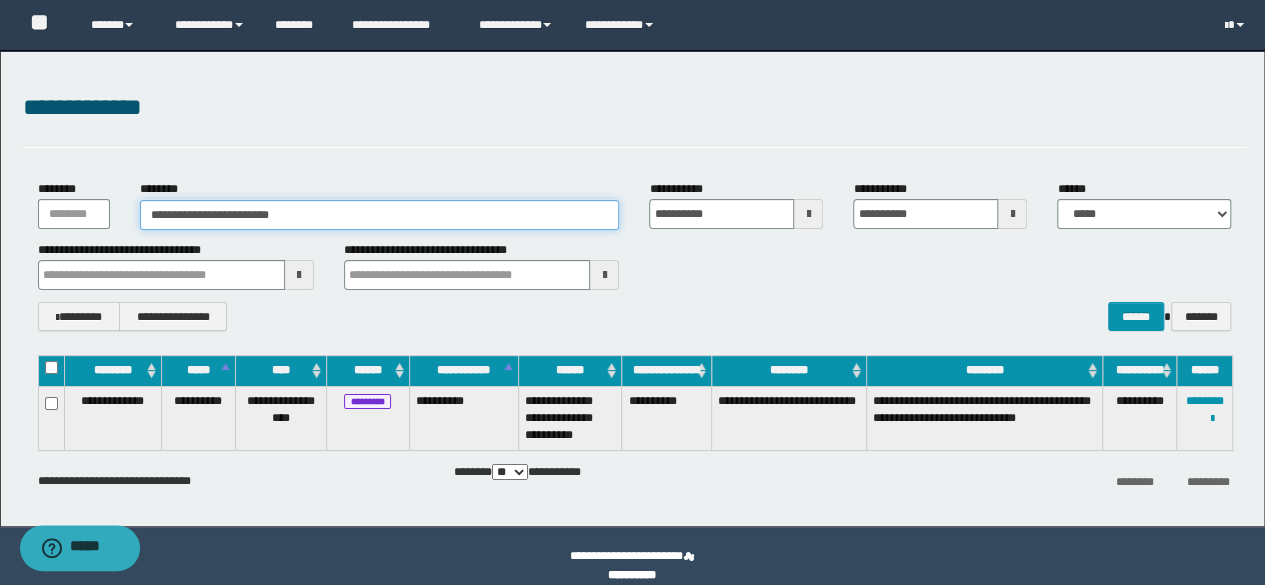 type on "**********" 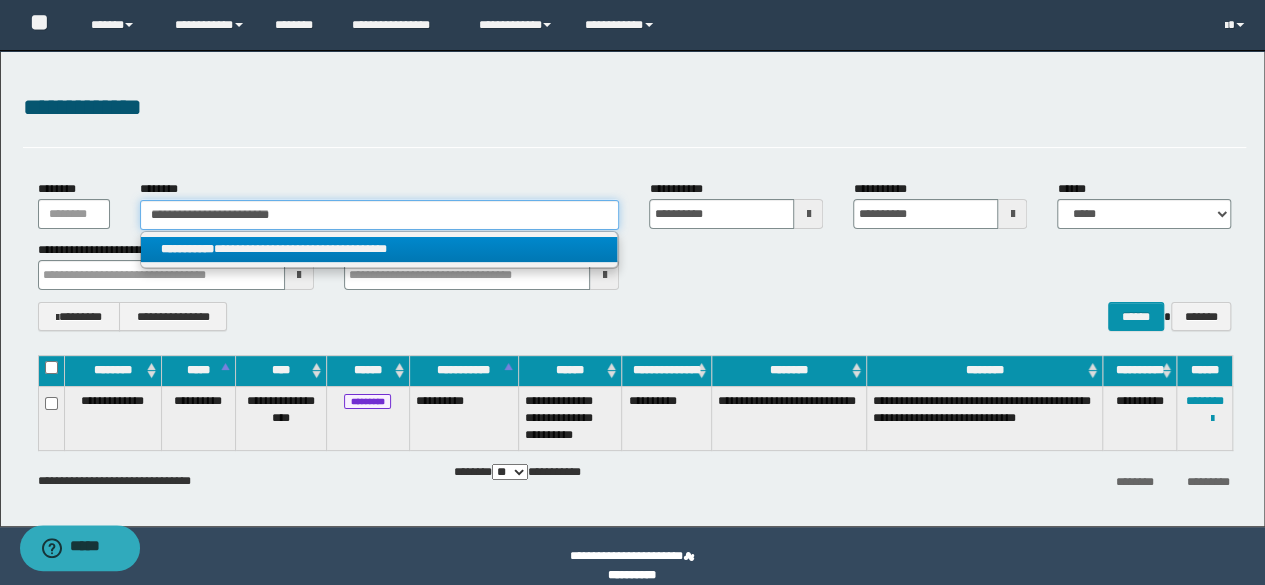 type on "**********" 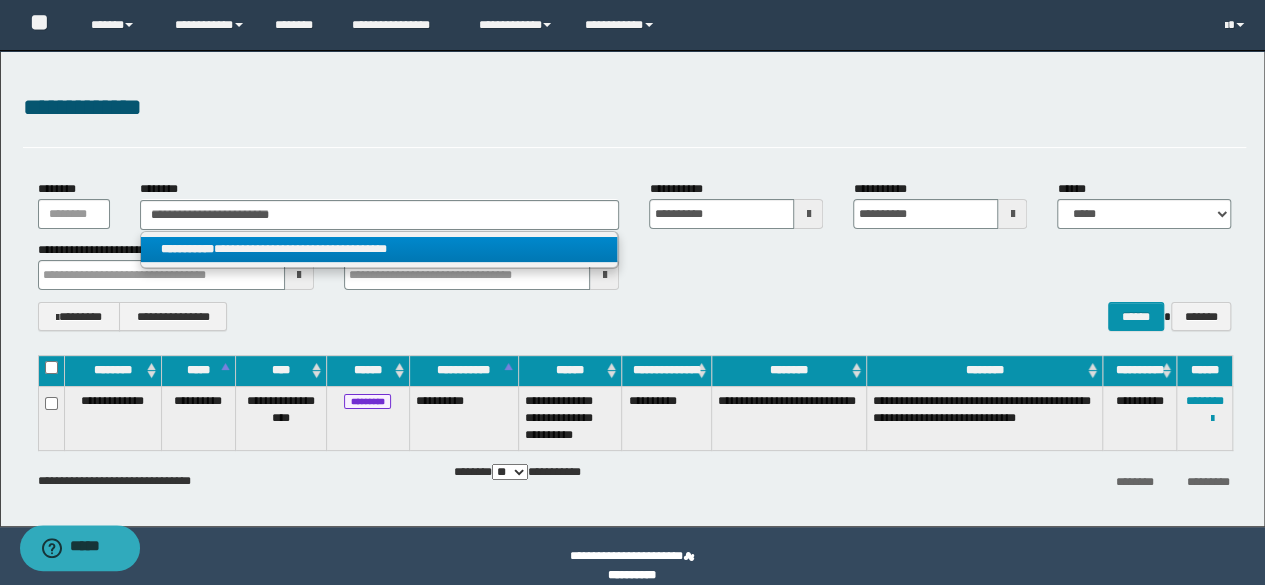 drag, startPoint x: 348, startPoint y: 241, endPoint x: 370, endPoint y: 262, distance: 30.413813 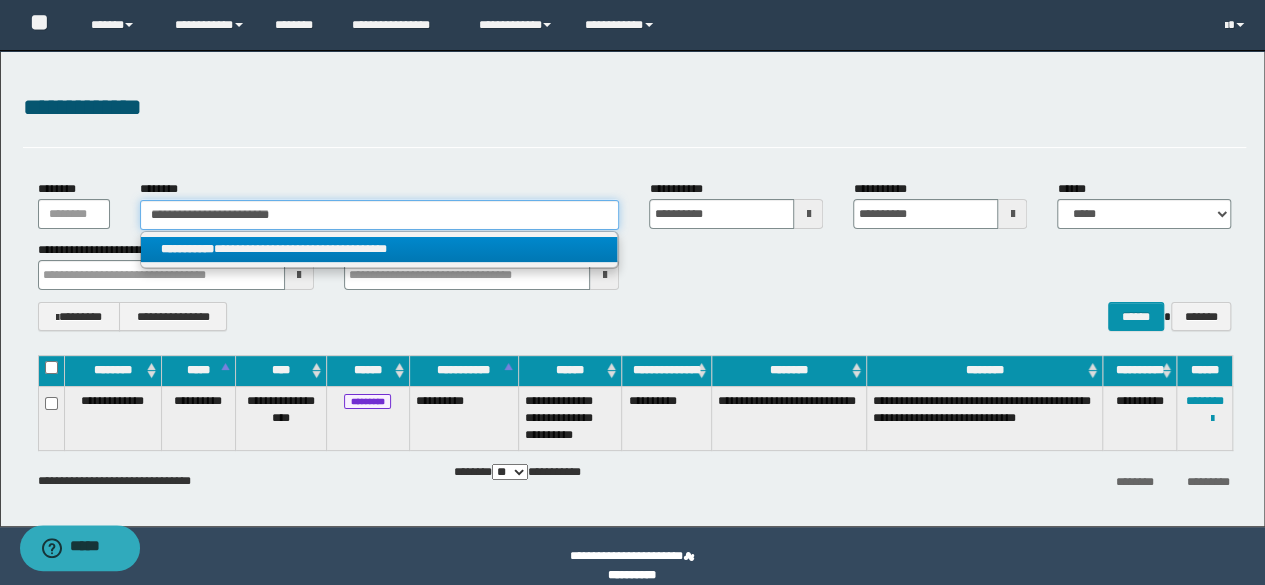 type 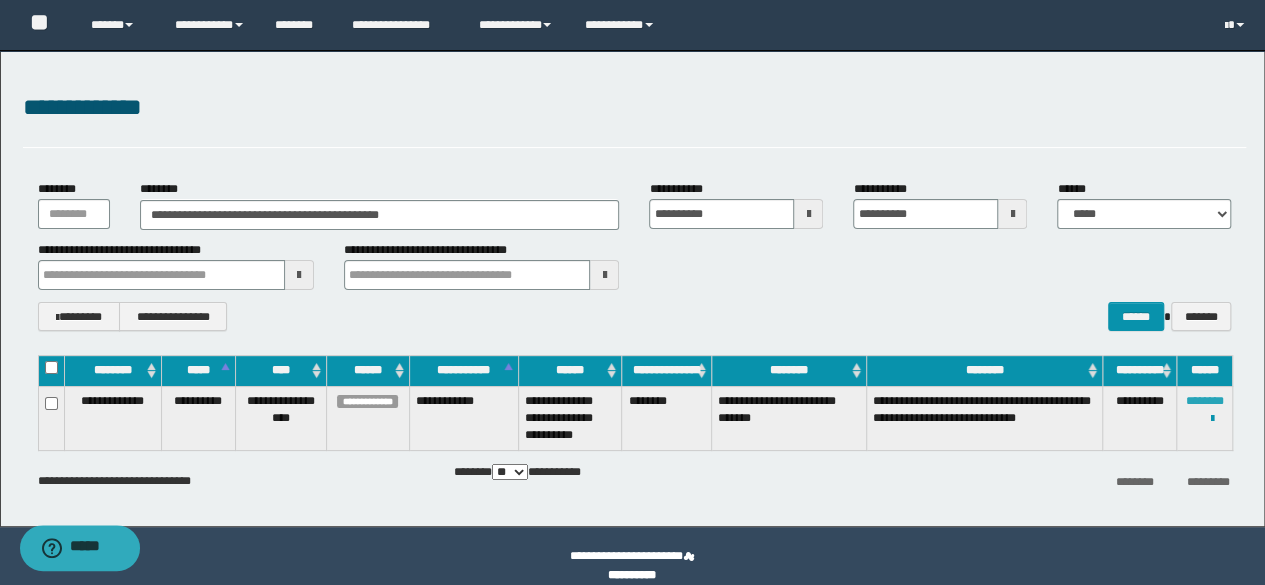click on "********" at bounding box center [1205, 401] 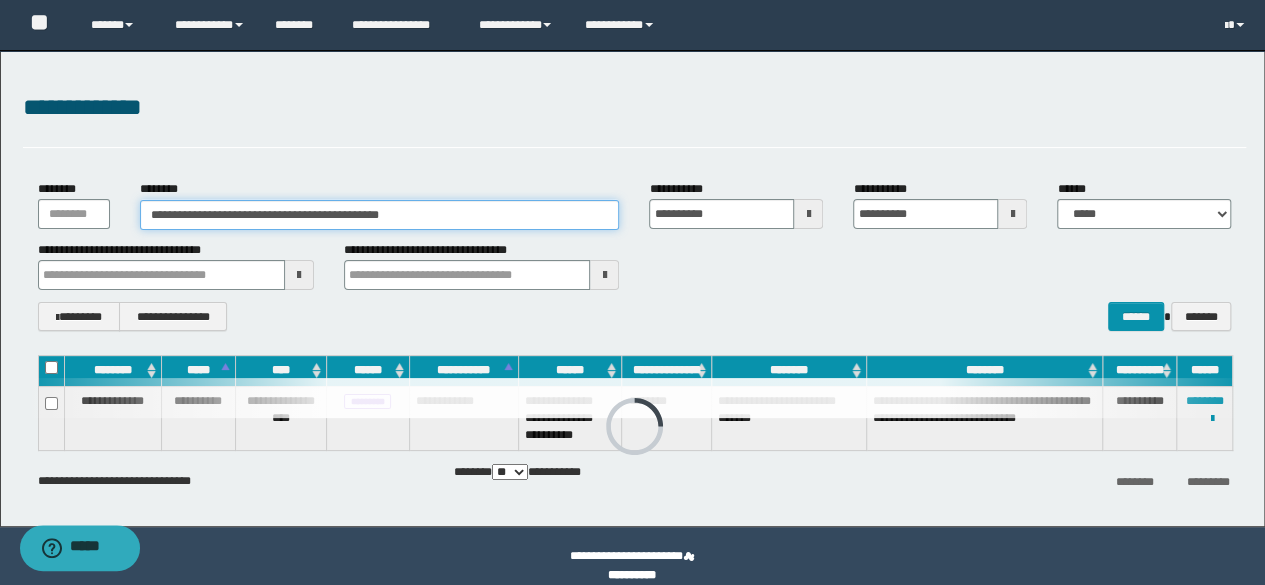 drag, startPoint x: 465, startPoint y: 206, endPoint x: 0, endPoint y: 148, distance: 468.60324 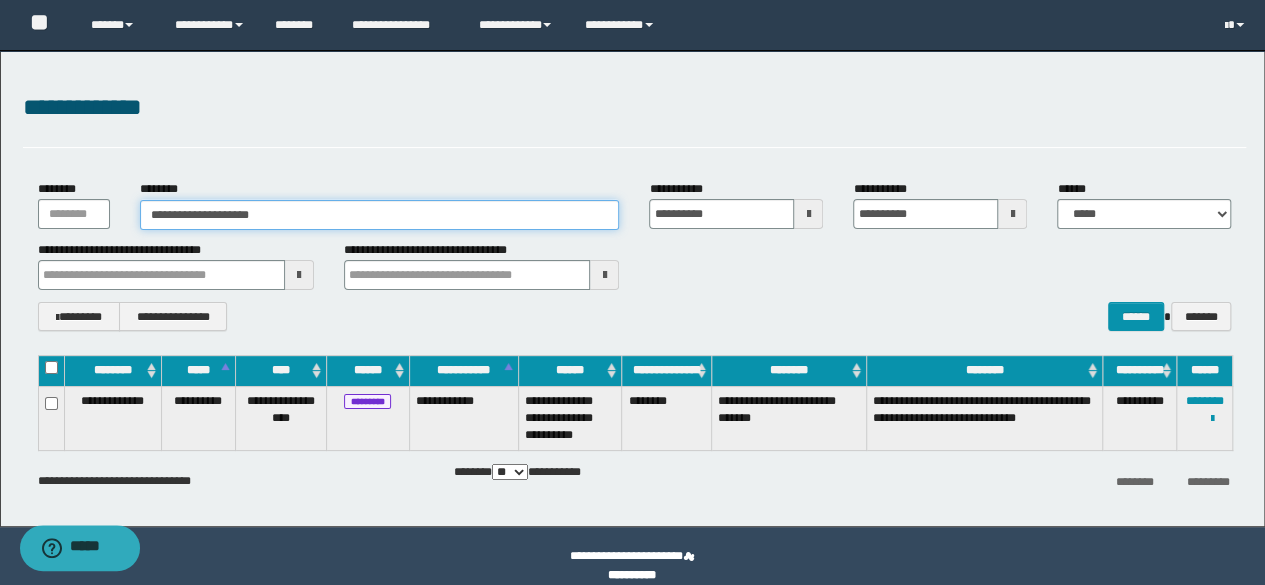 type on "**********" 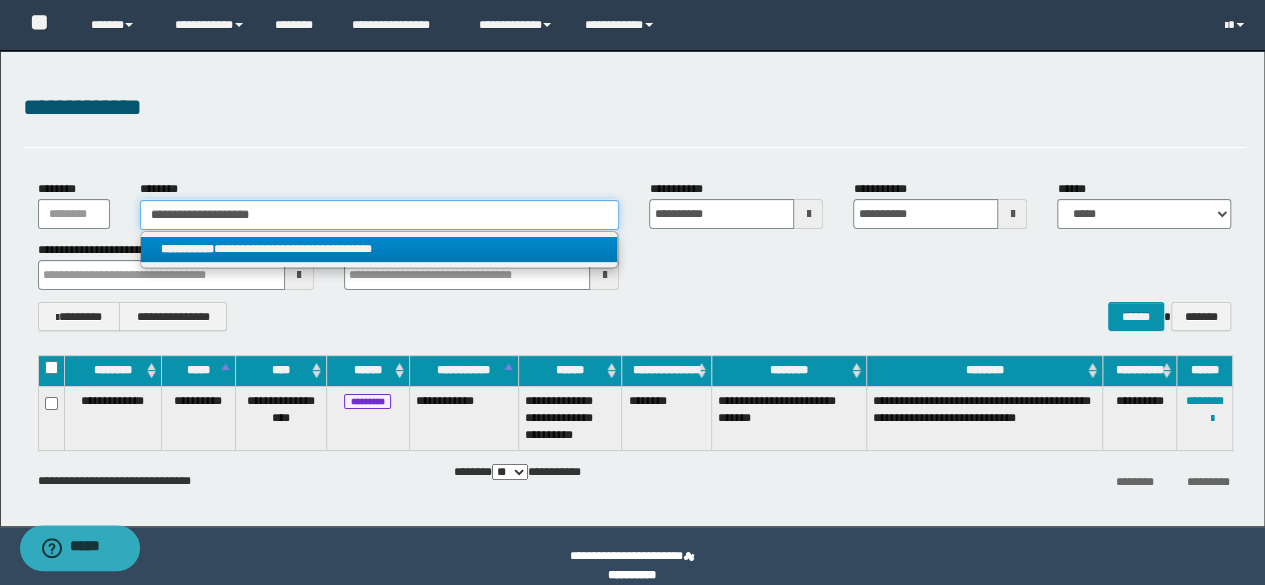 type on "**********" 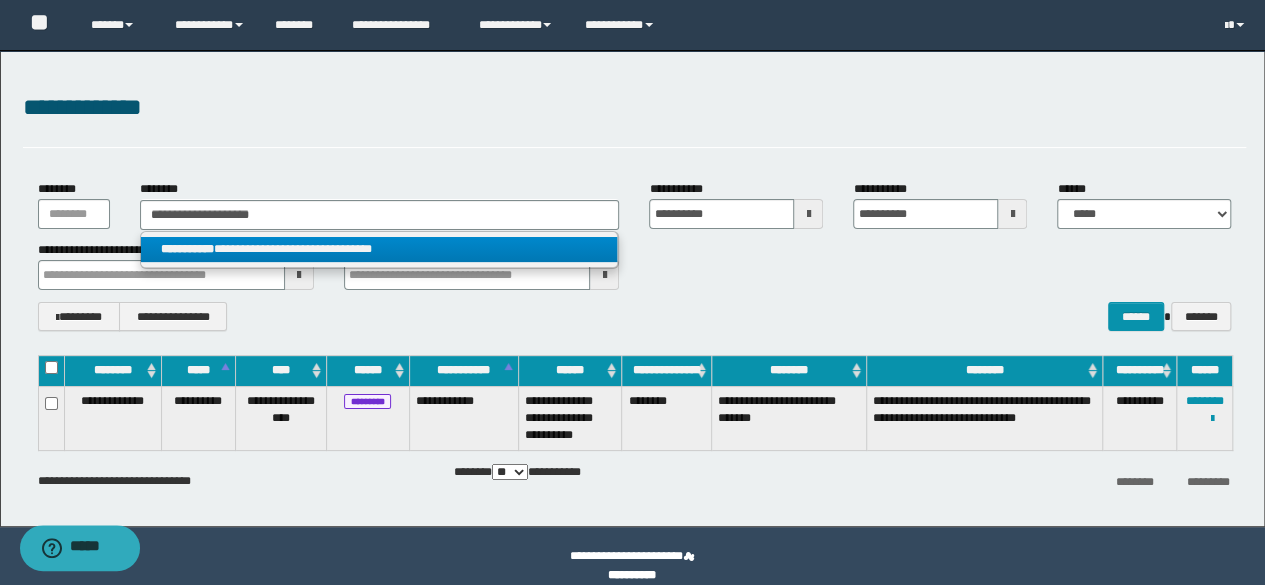 click on "**********" at bounding box center (379, 249) 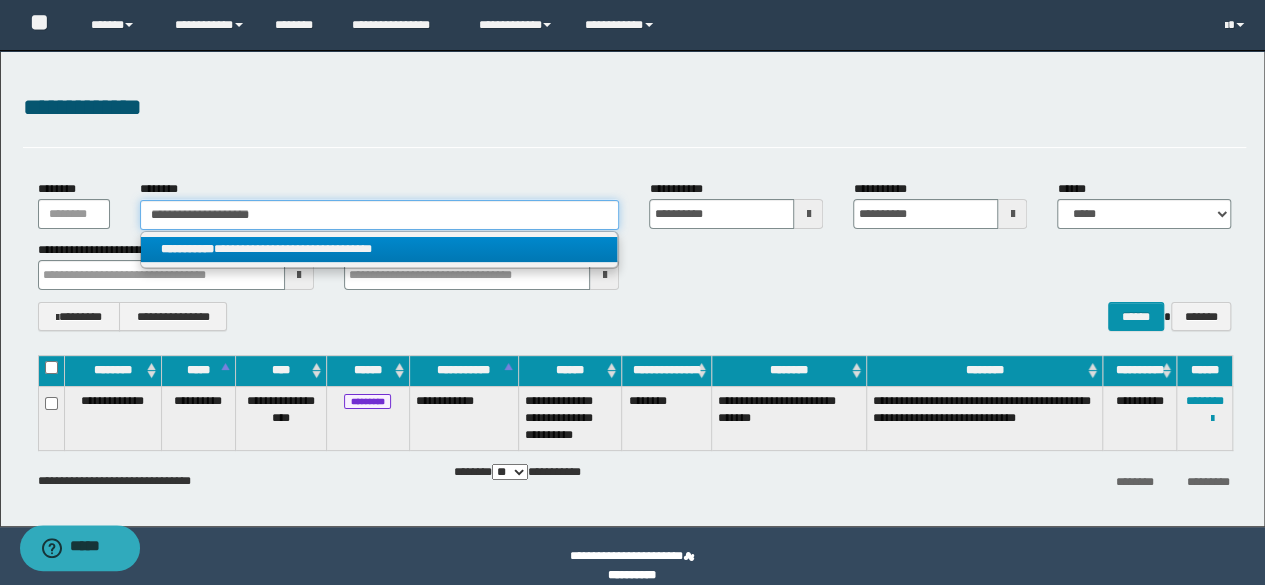 type 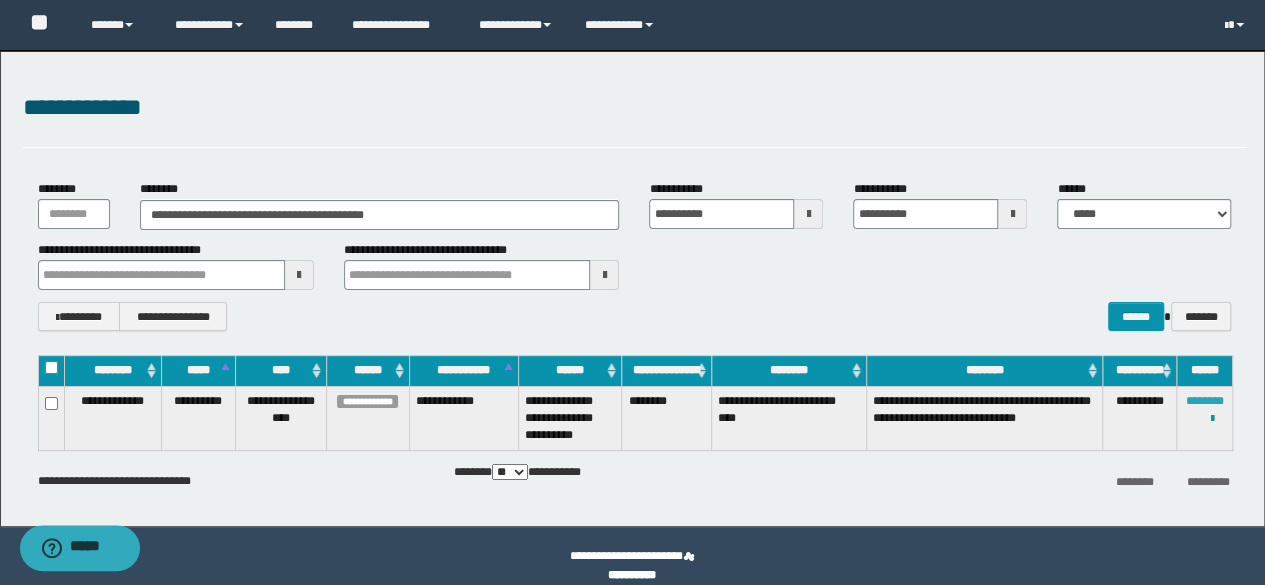 click on "********" at bounding box center [1205, 401] 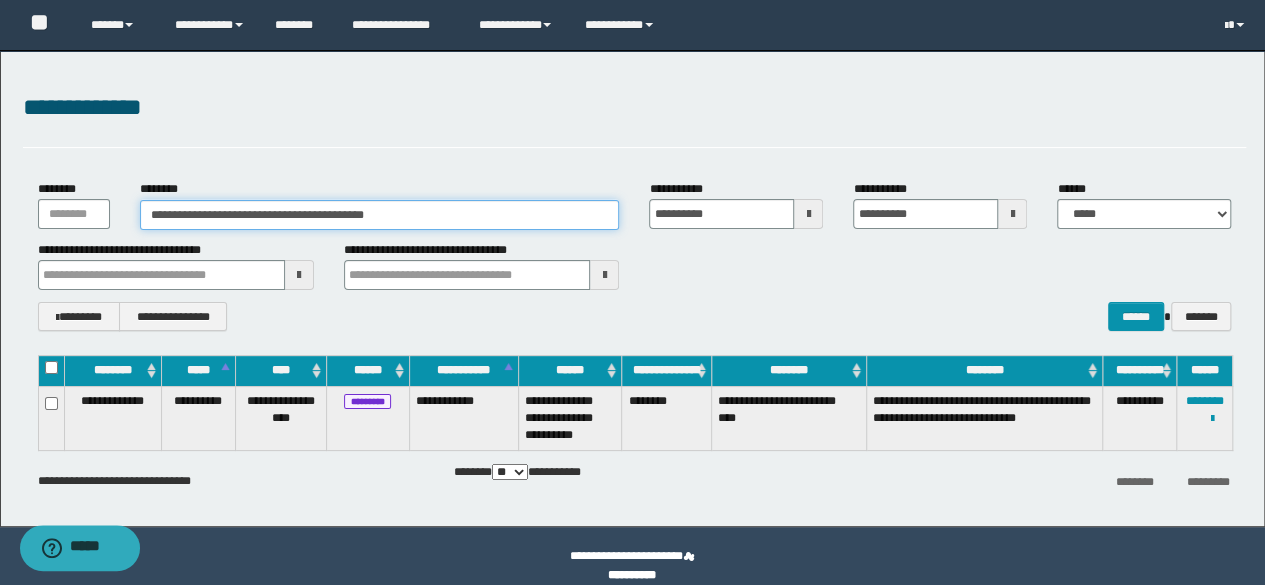 drag, startPoint x: 458, startPoint y: 214, endPoint x: 0, endPoint y: 205, distance: 458.0884 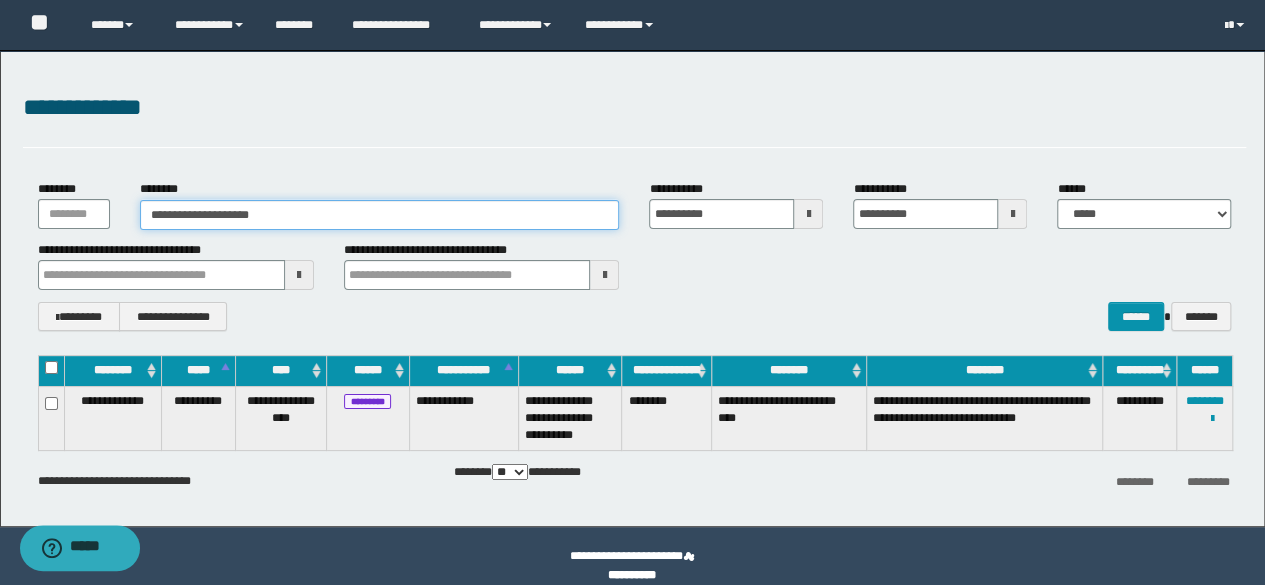 type on "**********" 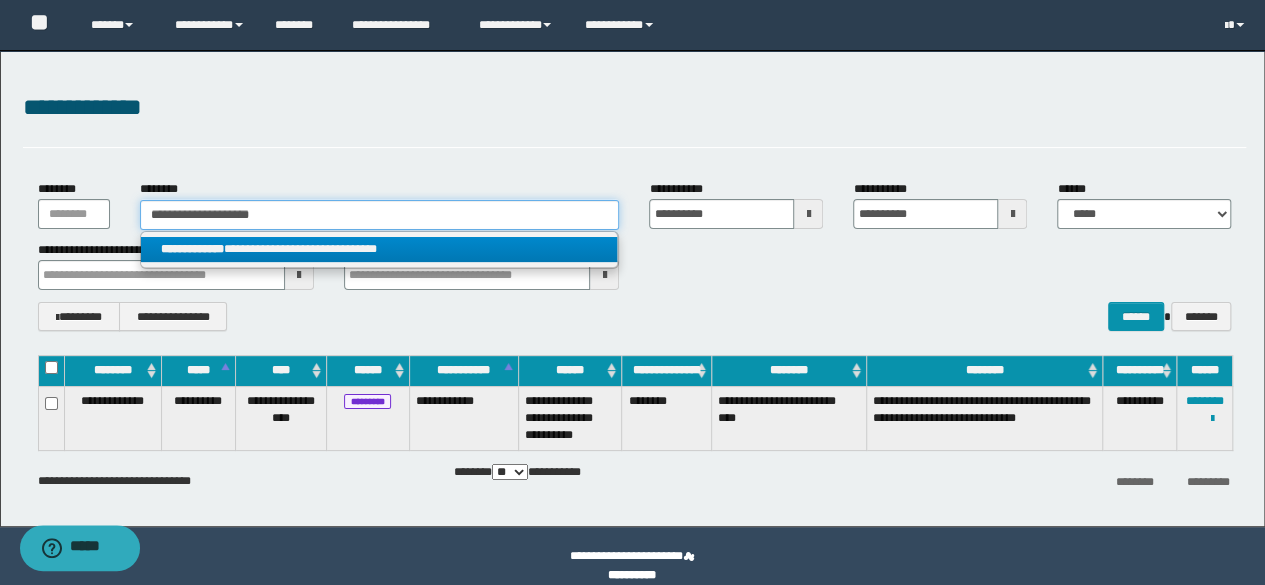 type on "**********" 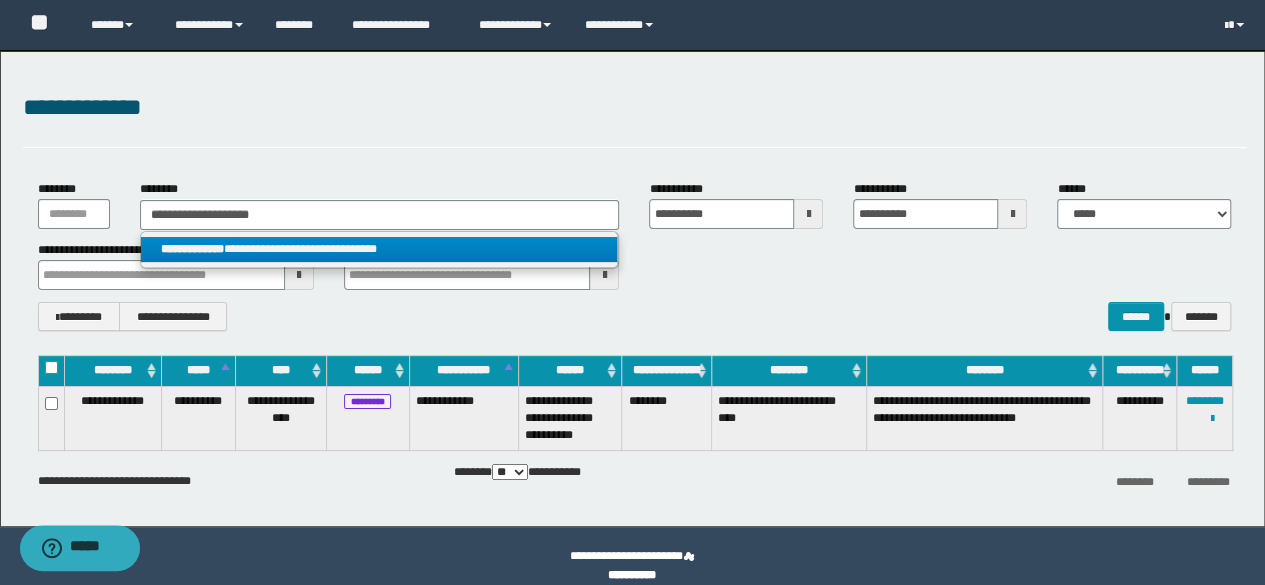 click on "**********" at bounding box center (379, 249) 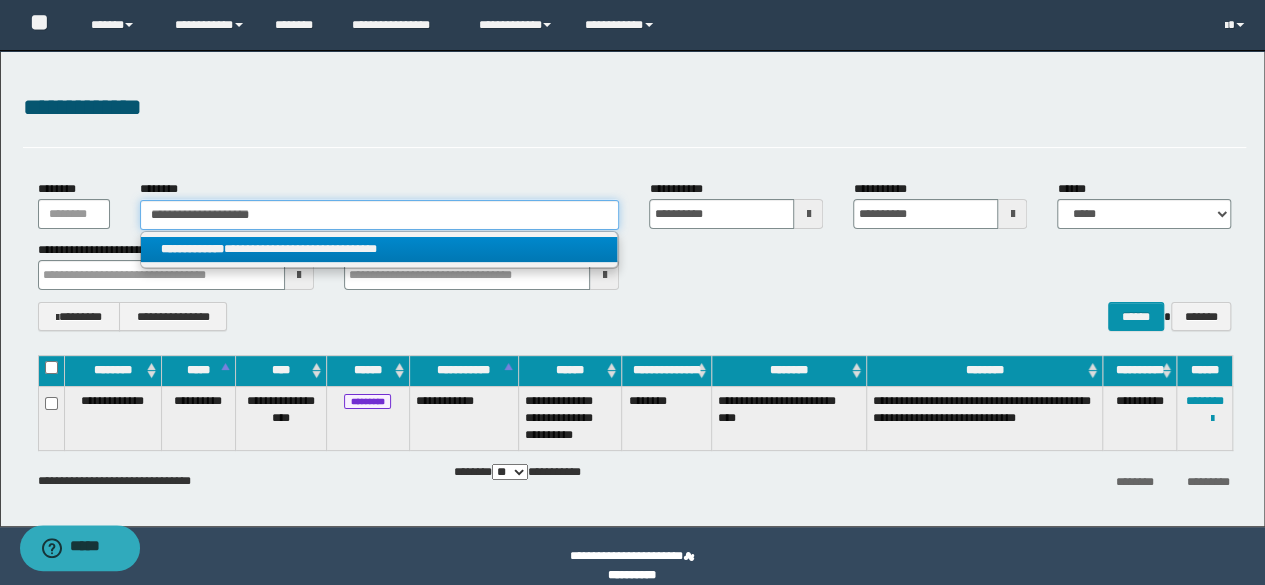 type 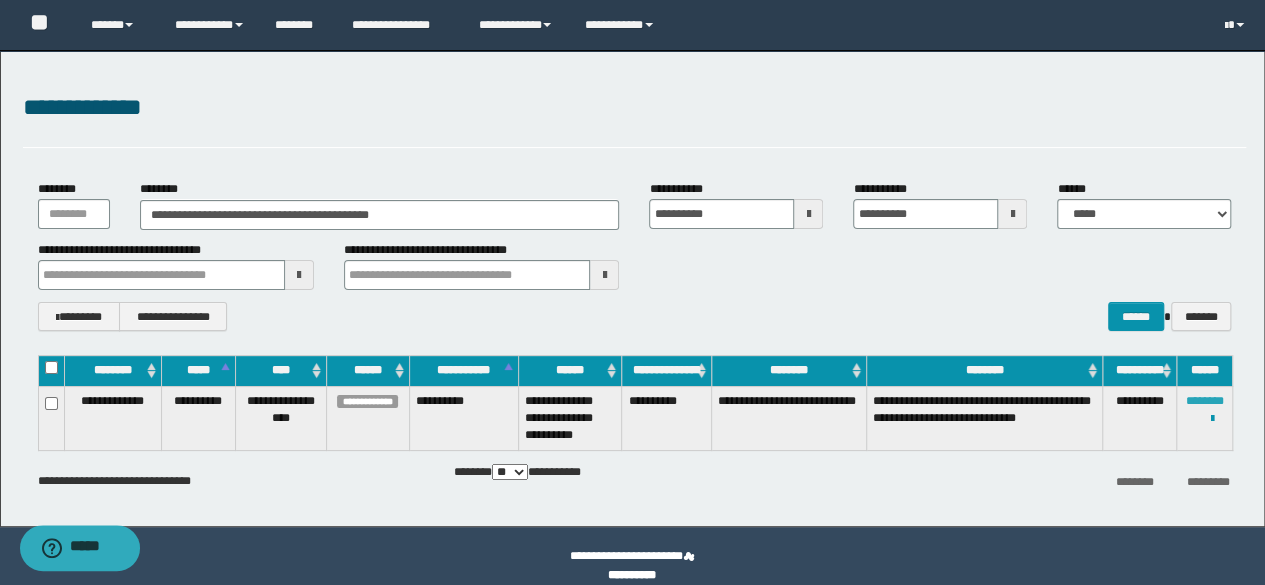 click on "********" at bounding box center [1205, 401] 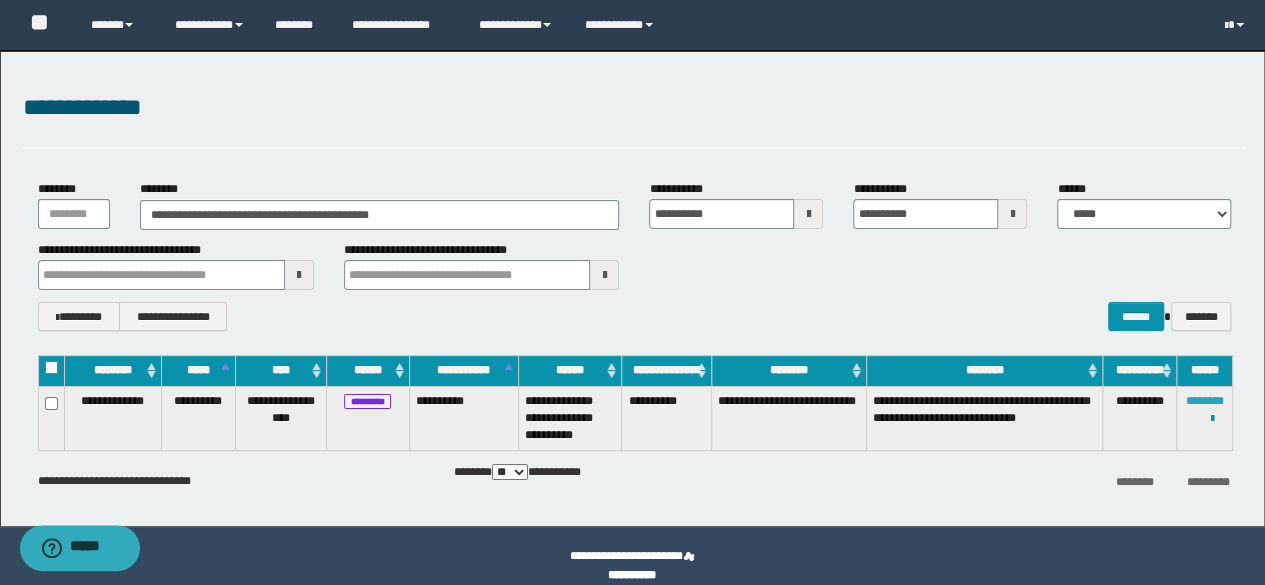 click on "********" at bounding box center [1205, 401] 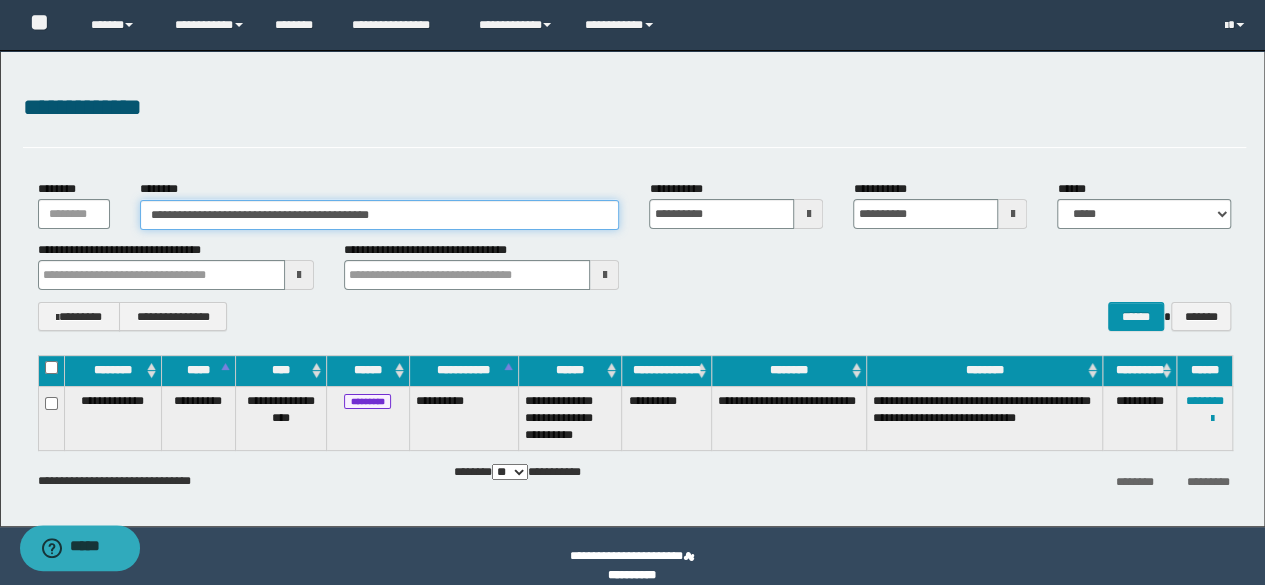 drag, startPoint x: 522, startPoint y: 207, endPoint x: 0, endPoint y: 204, distance: 522.0086 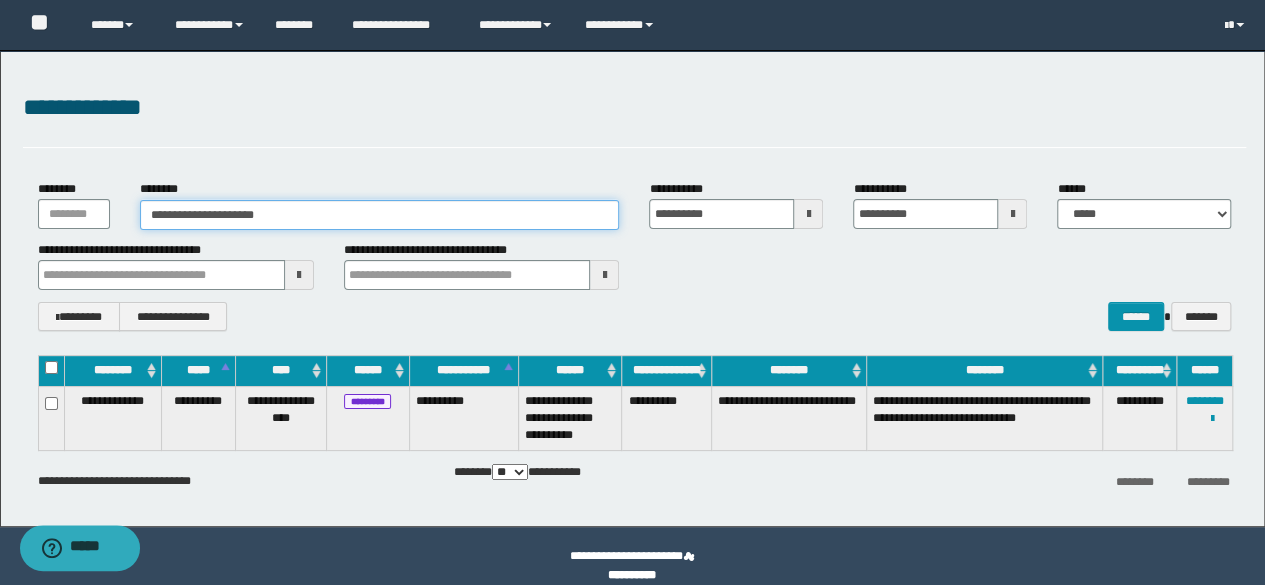type on "**********" 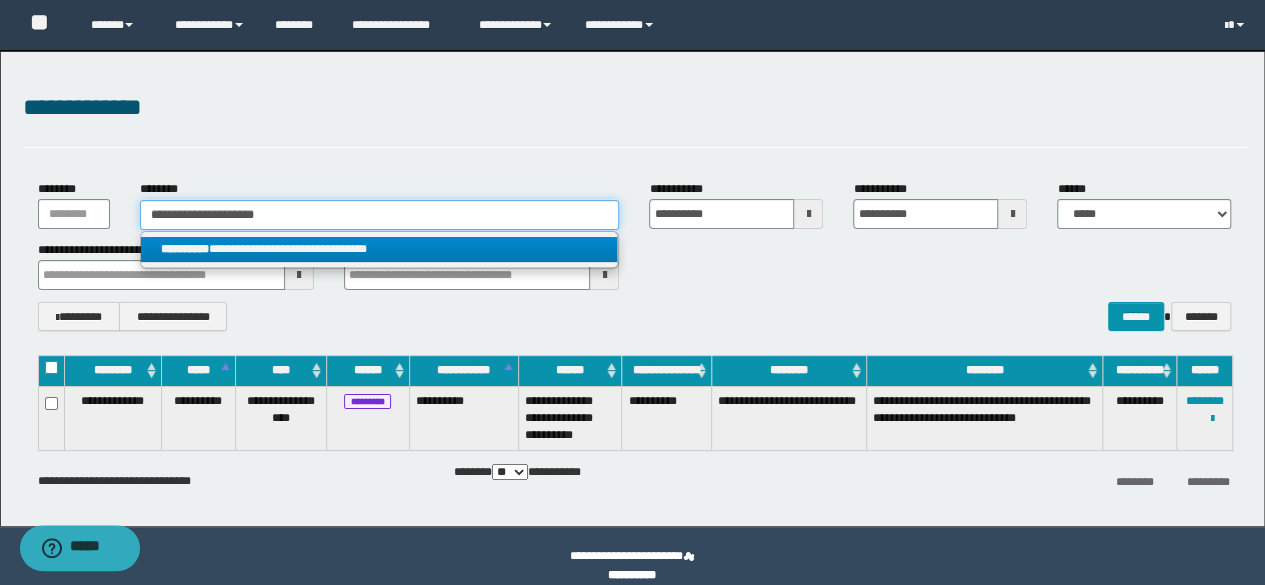 type on "**********" 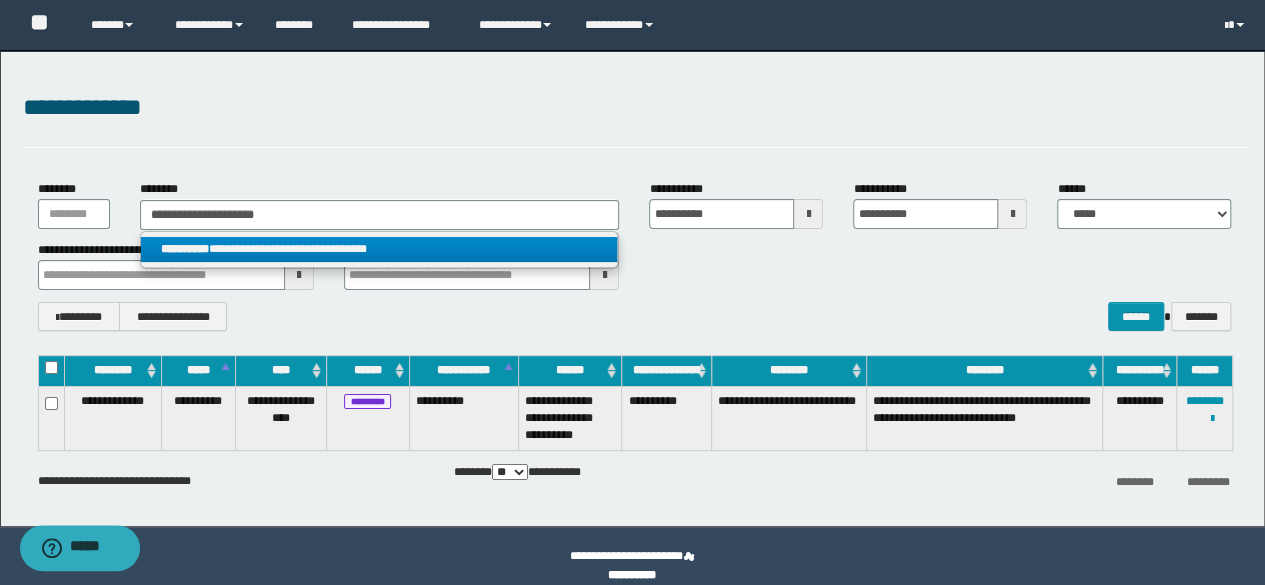 click on "**********" at bounding box center [379, 249] 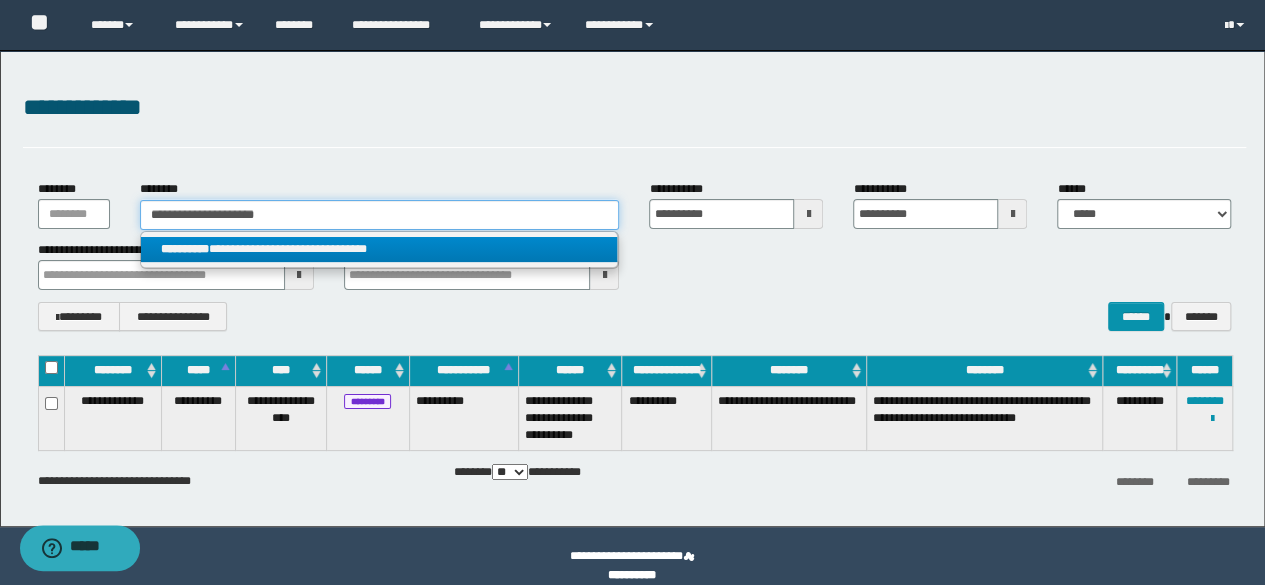 type 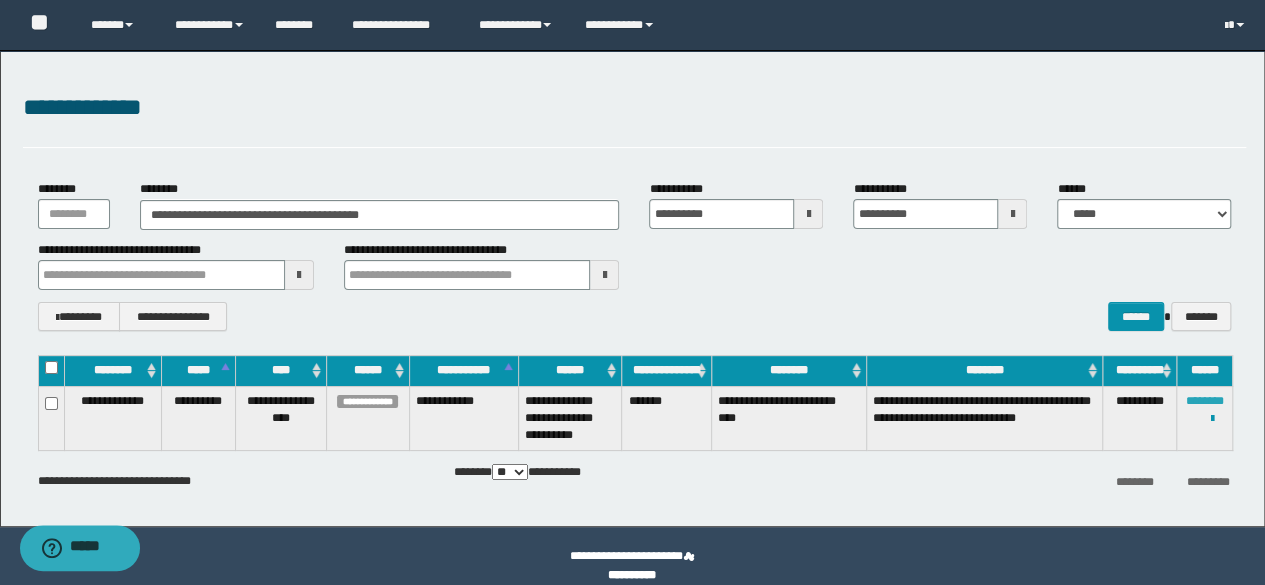 click on "********" at bounding box center [1205, 401] 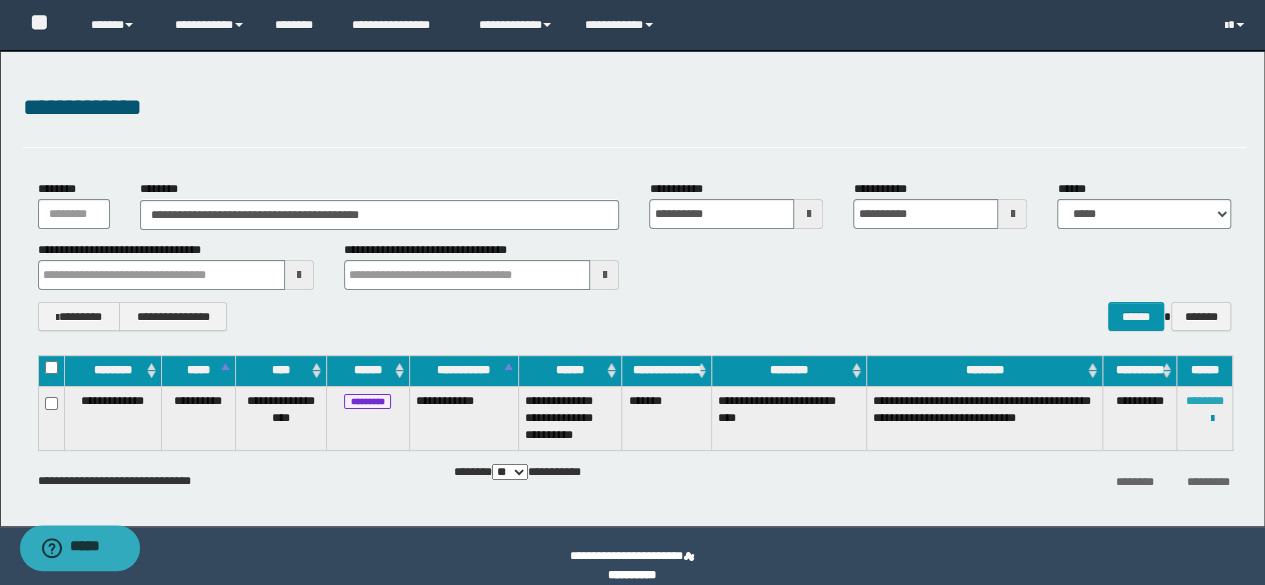 click on "********" at bounding box center (1205, 401) 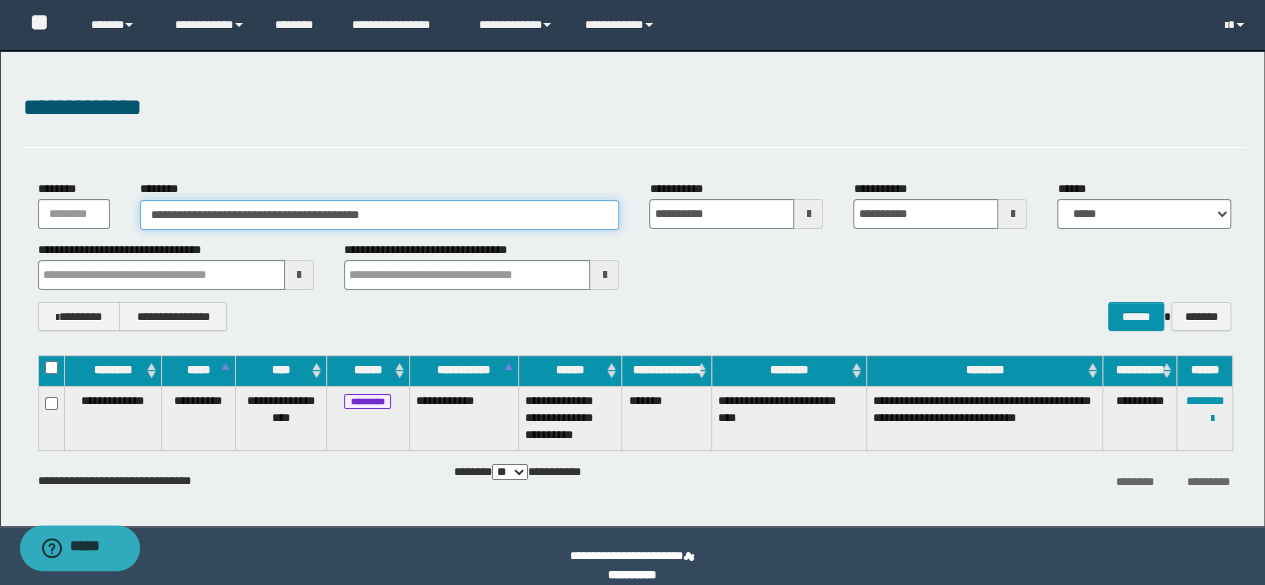 drag, startPoint x: 404, startPoint y: 207, endPoint x: 105, endPoint y: 215, distance: 299.107 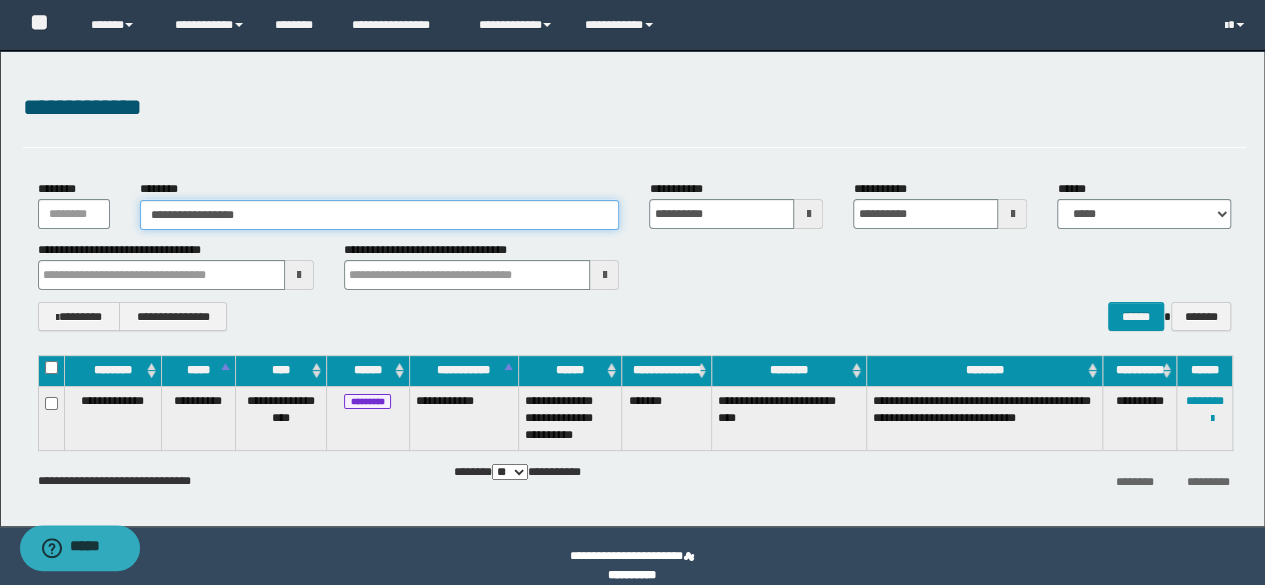 type on "**********" 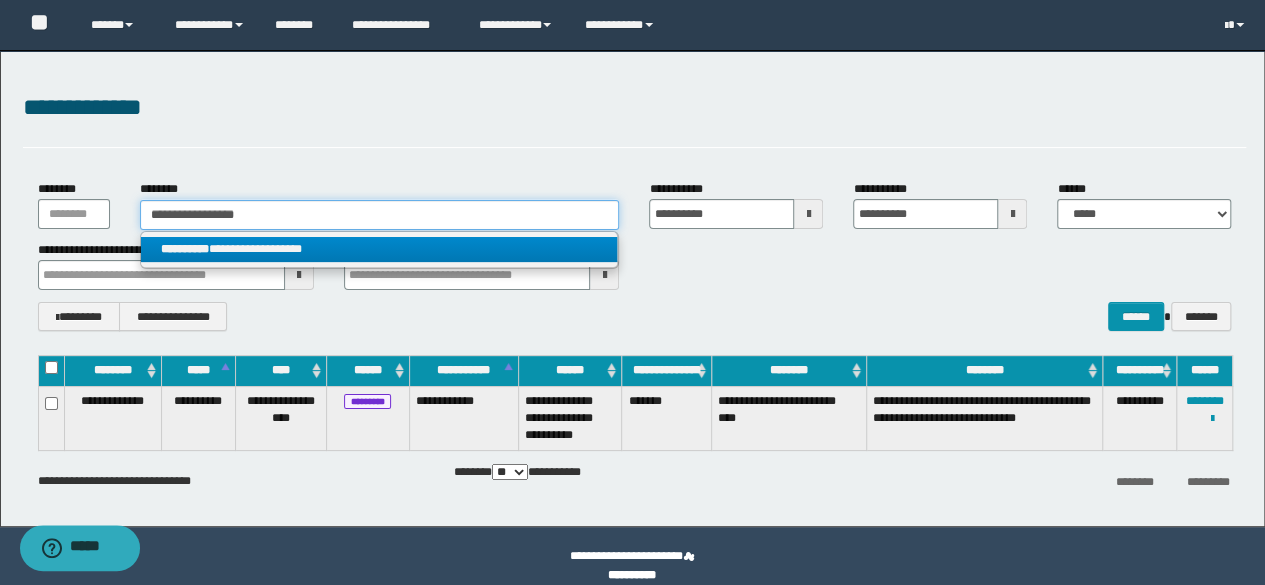 type on "**********" 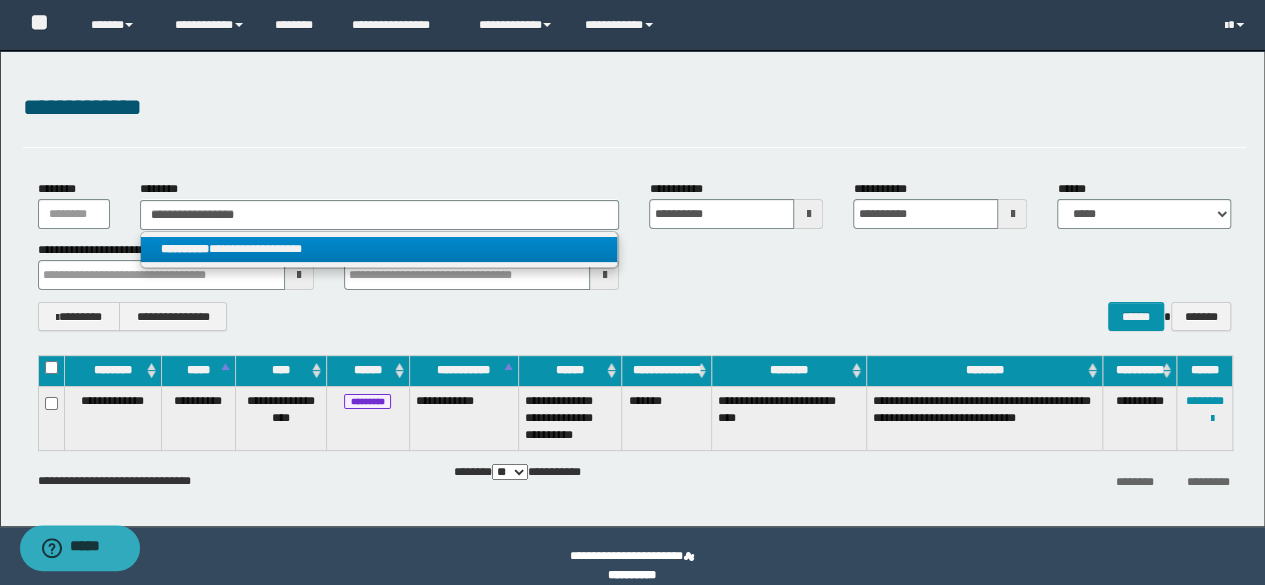 click on "**********" at bounding box center (379, 249) 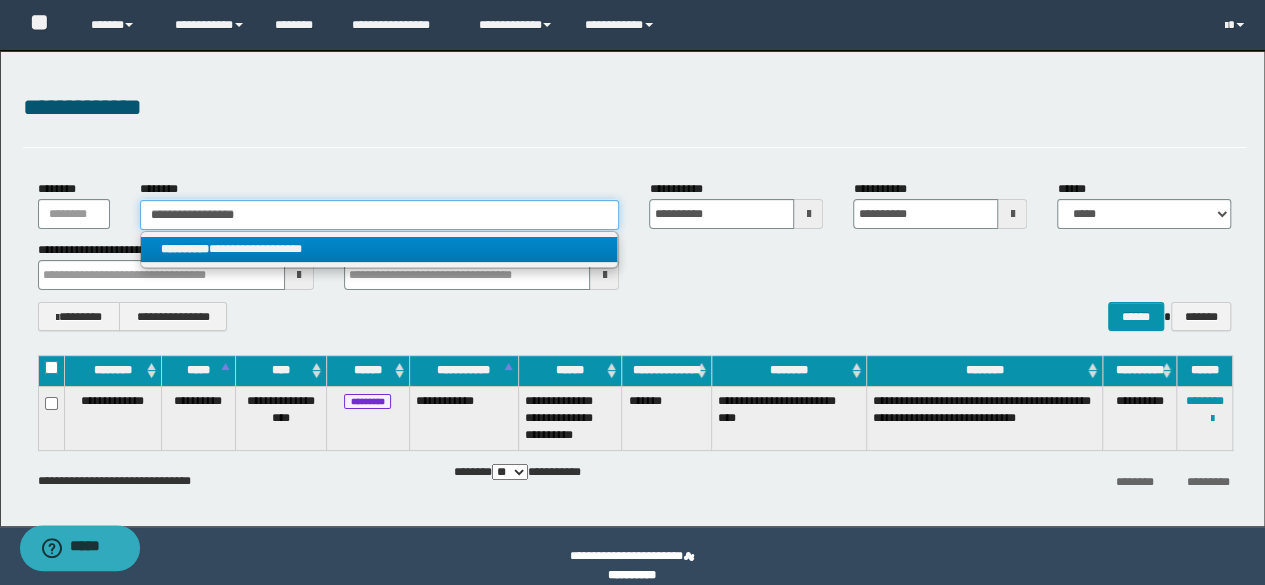 type 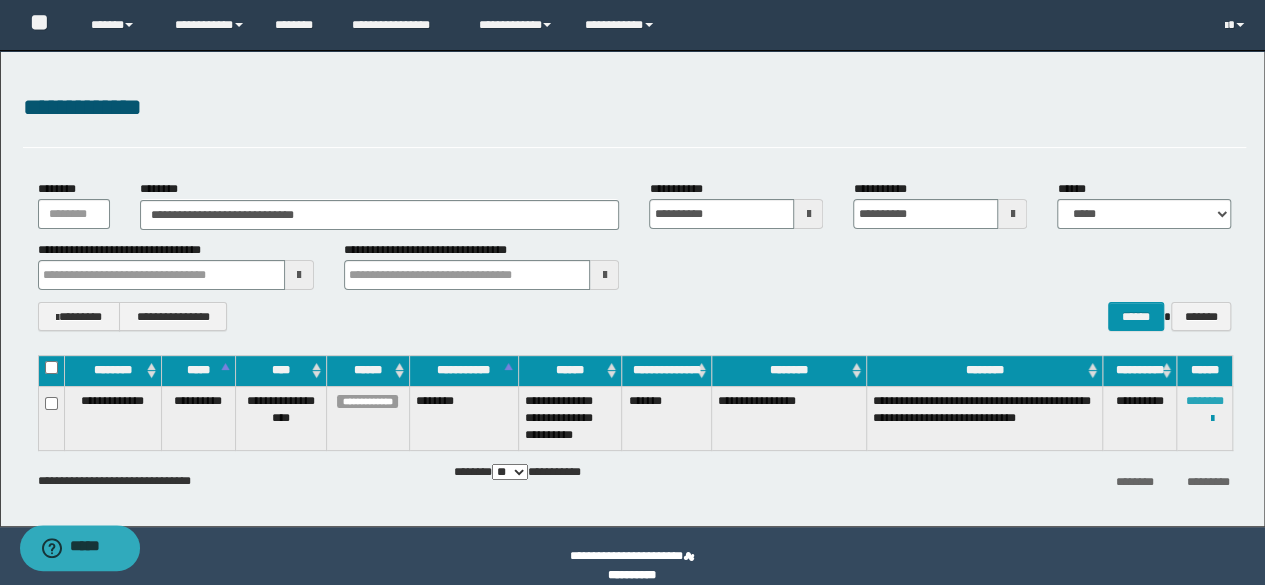 click on "********" at bounding box center [1205, 401] 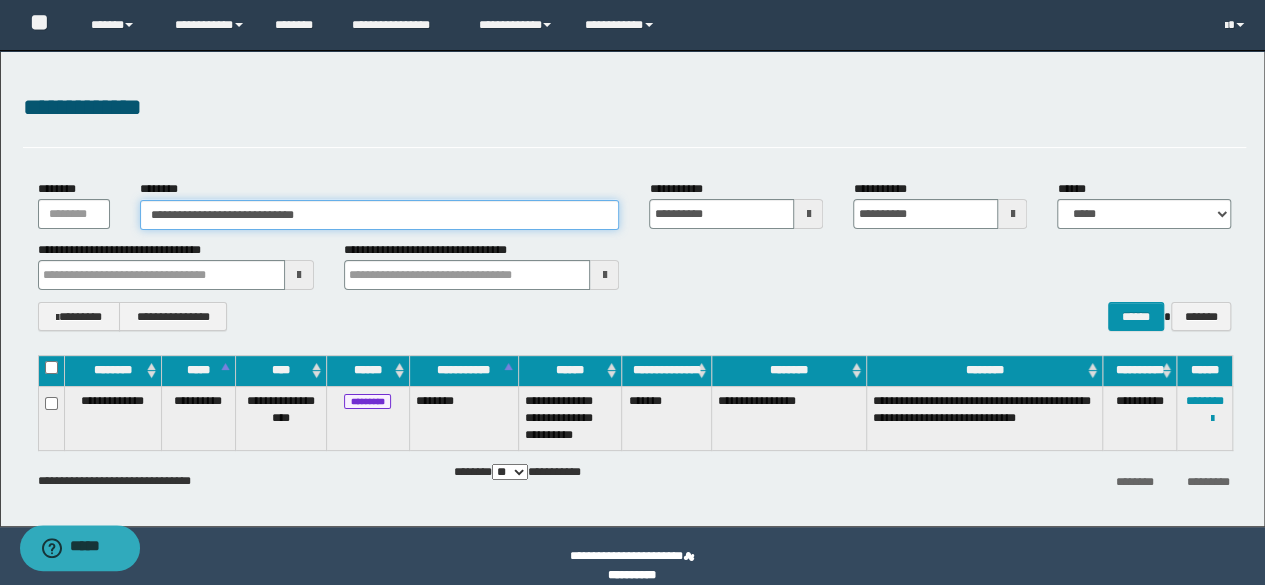 drag, startPoint x: 370, startPoint y: 221, endPoint x: 0, endPoint y: 189, distance: 371.3812 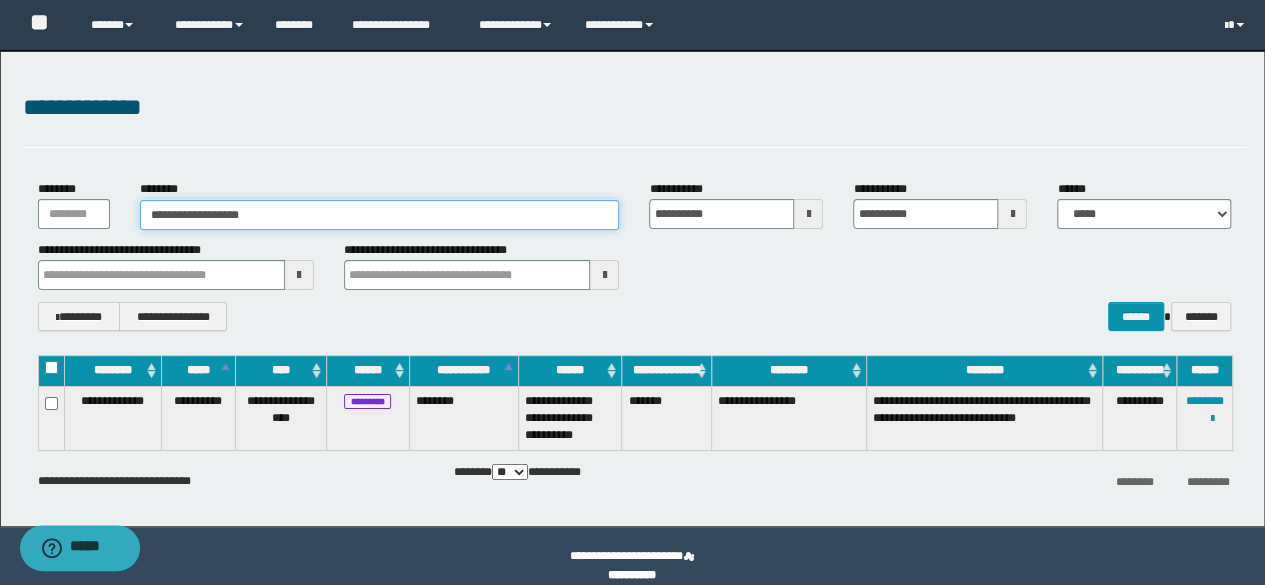 type on "**********" 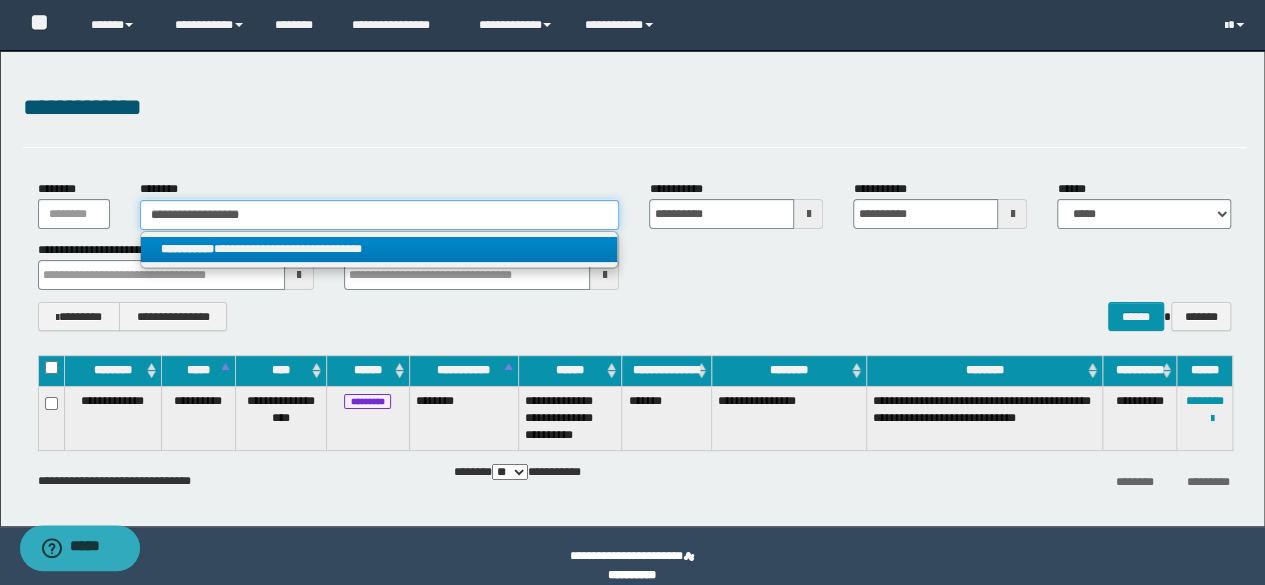 type on "**********" 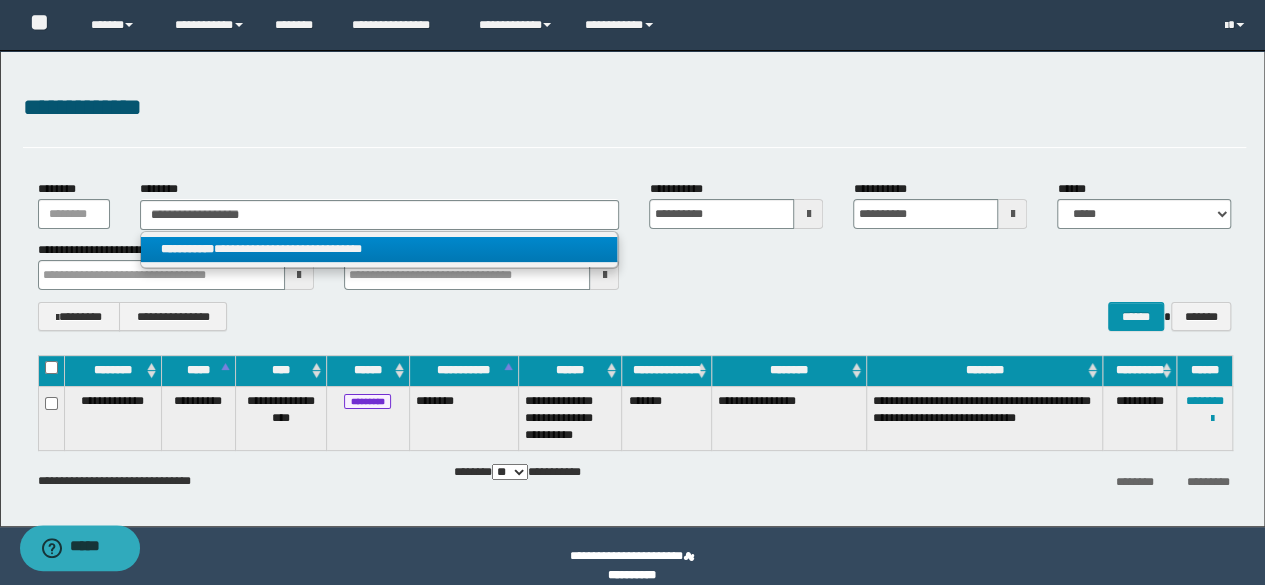 click on "**********" at bounding box center [379, 249] 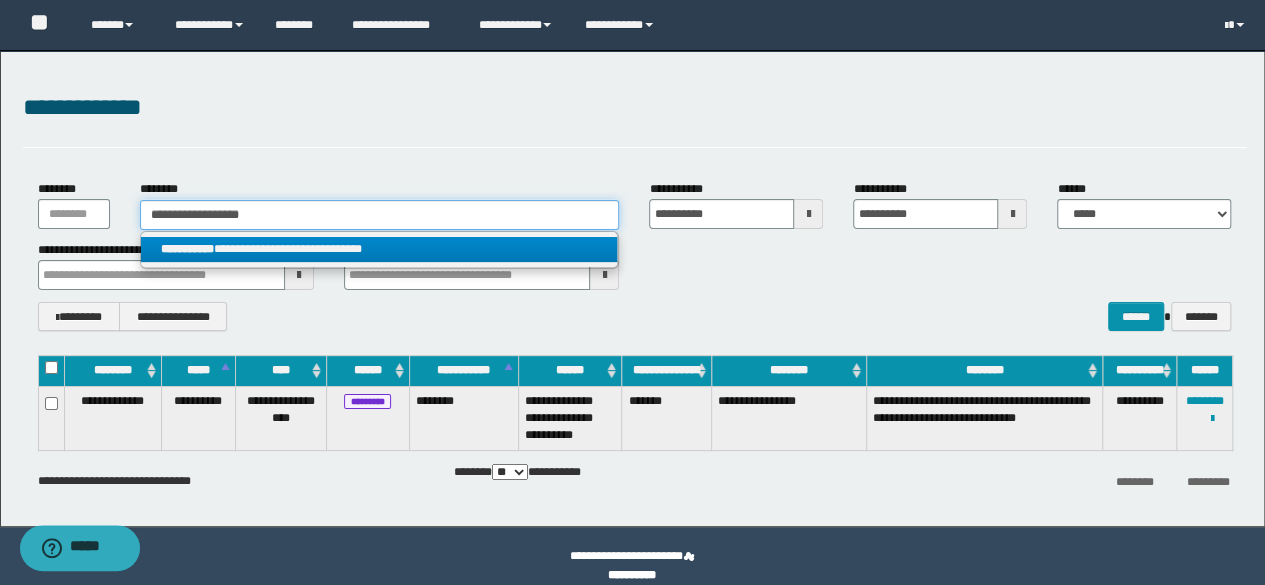 type 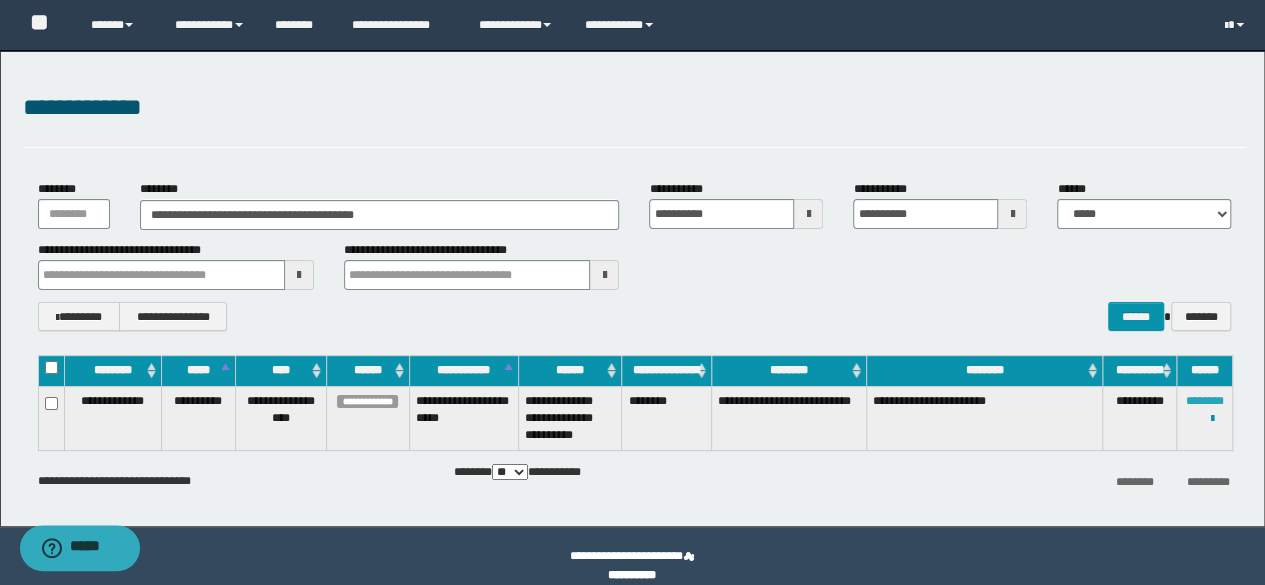 click on "********" at bounding box center (1205, 401) 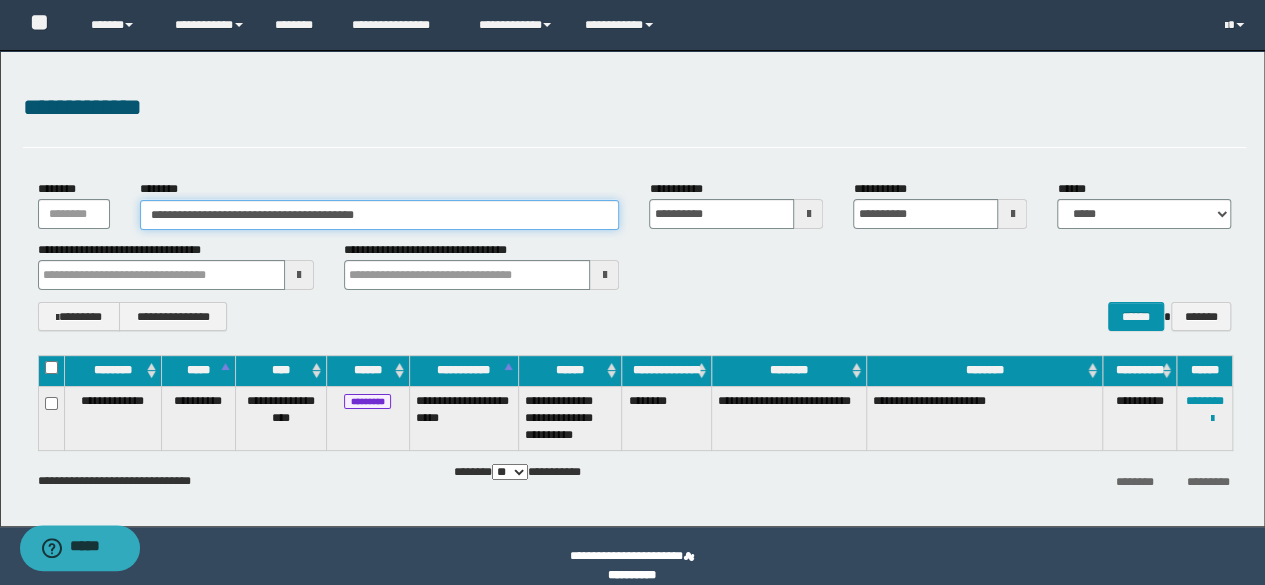 drag, startPoint x: 95, startPoint y: 205, endPoint x: 0, endPoint y: 179, distance: 98.49365 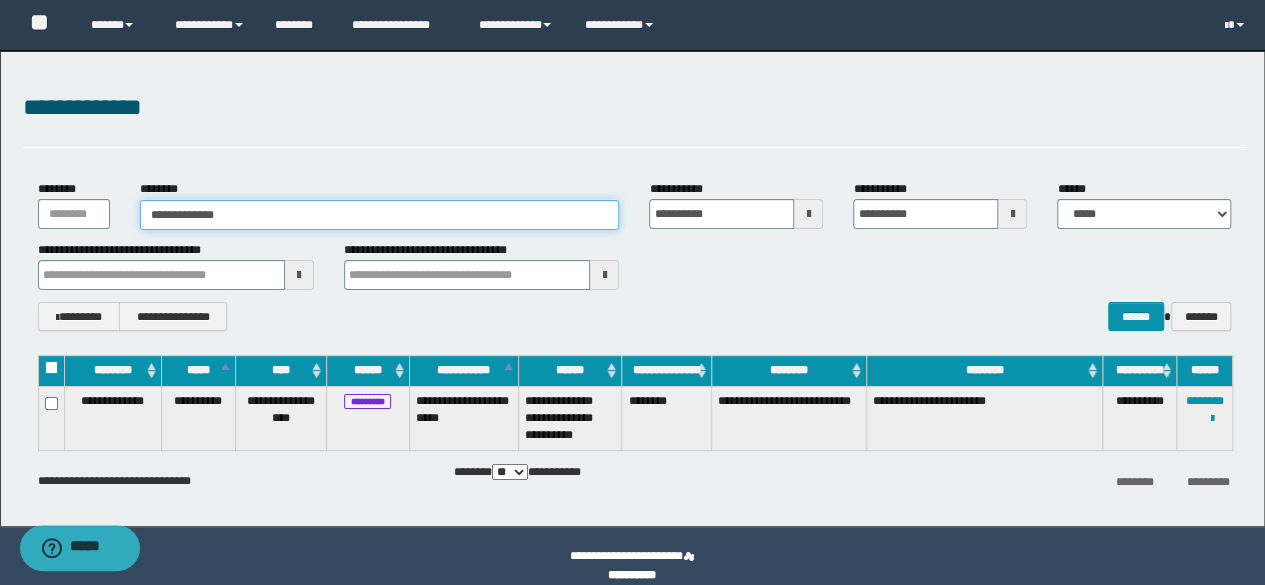 type on "**********" 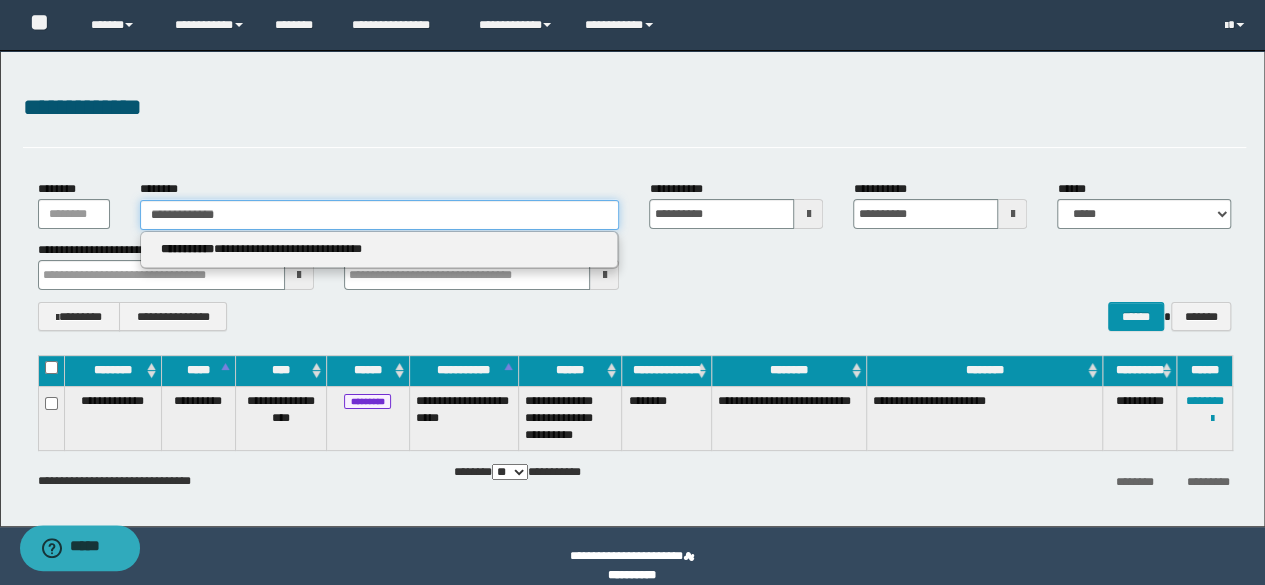 type on "**********" 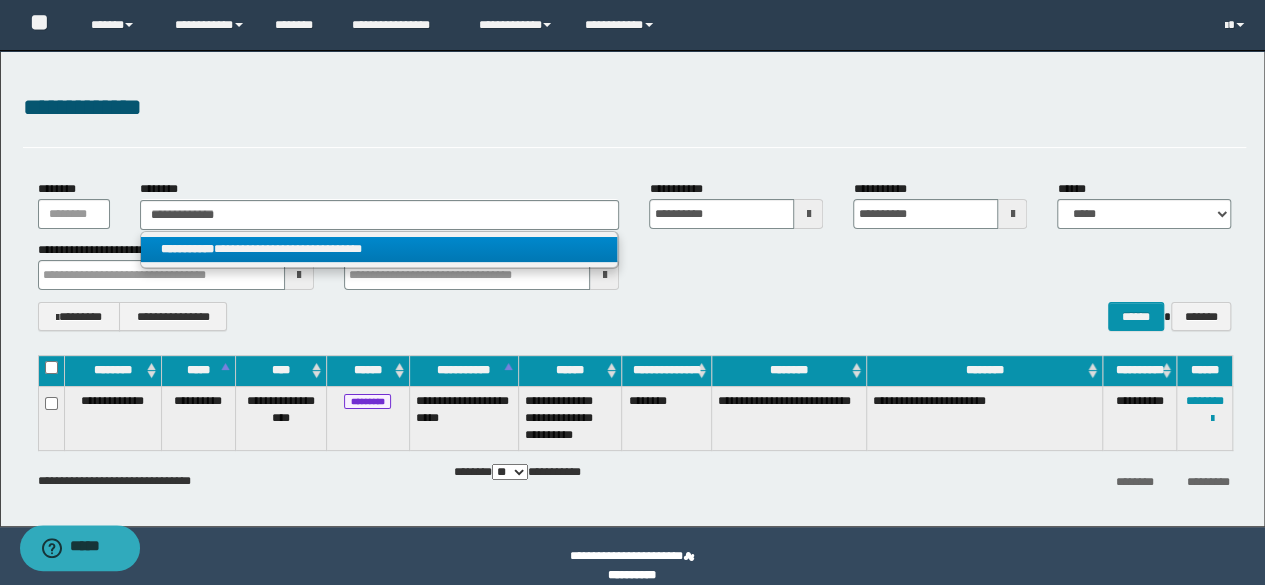 click on "**********" at bounding box center (379, 249) 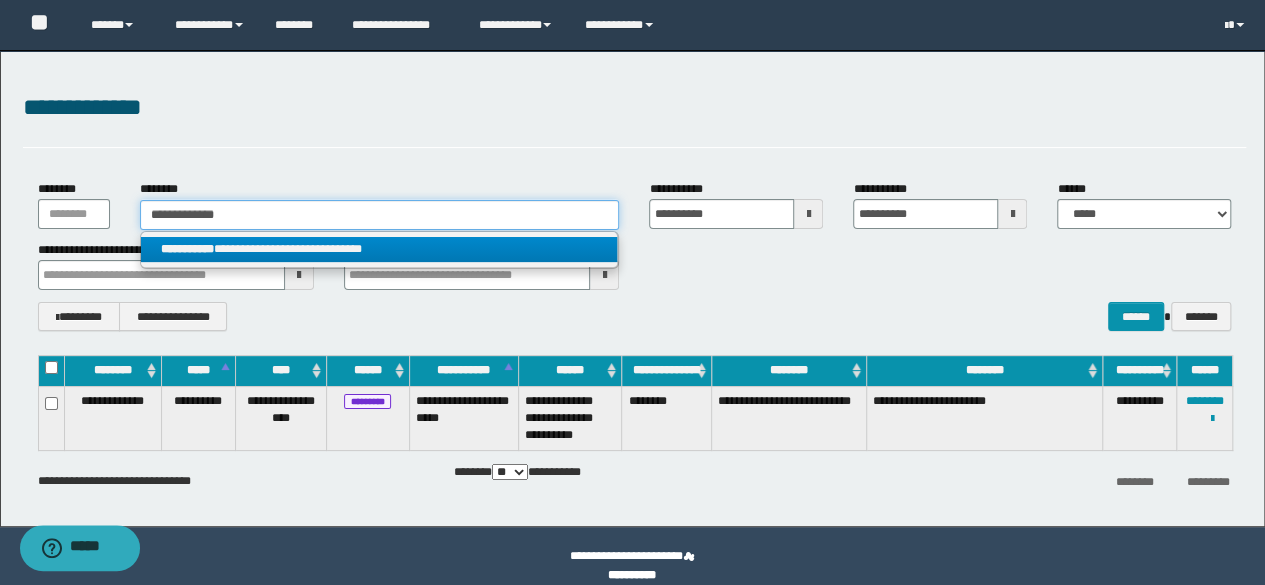 type 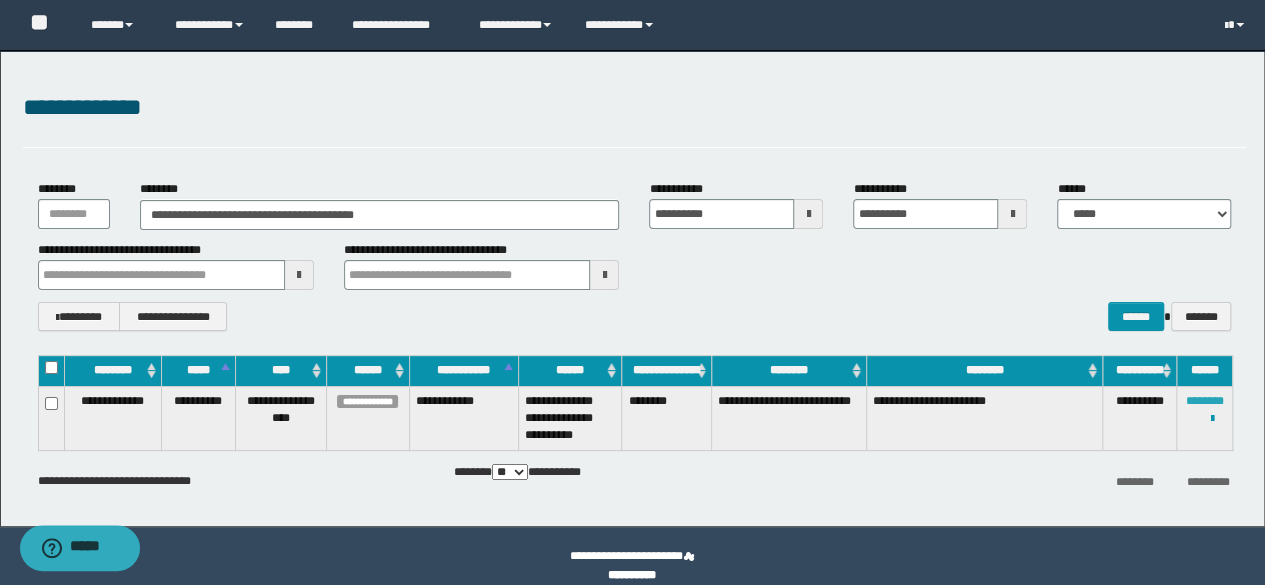 click on "********" at bounding box center (1205, 401) 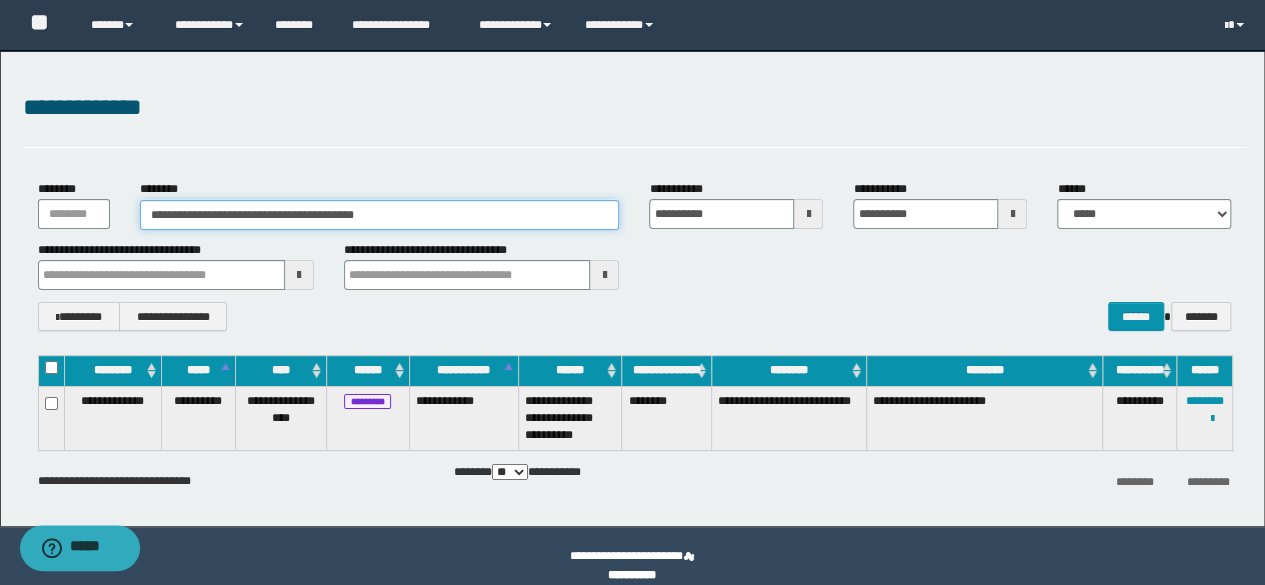drag, startPoint x: 432, startPoint y: 211, endPoint x: 1, endPoint y: 195, distance: 431.29688 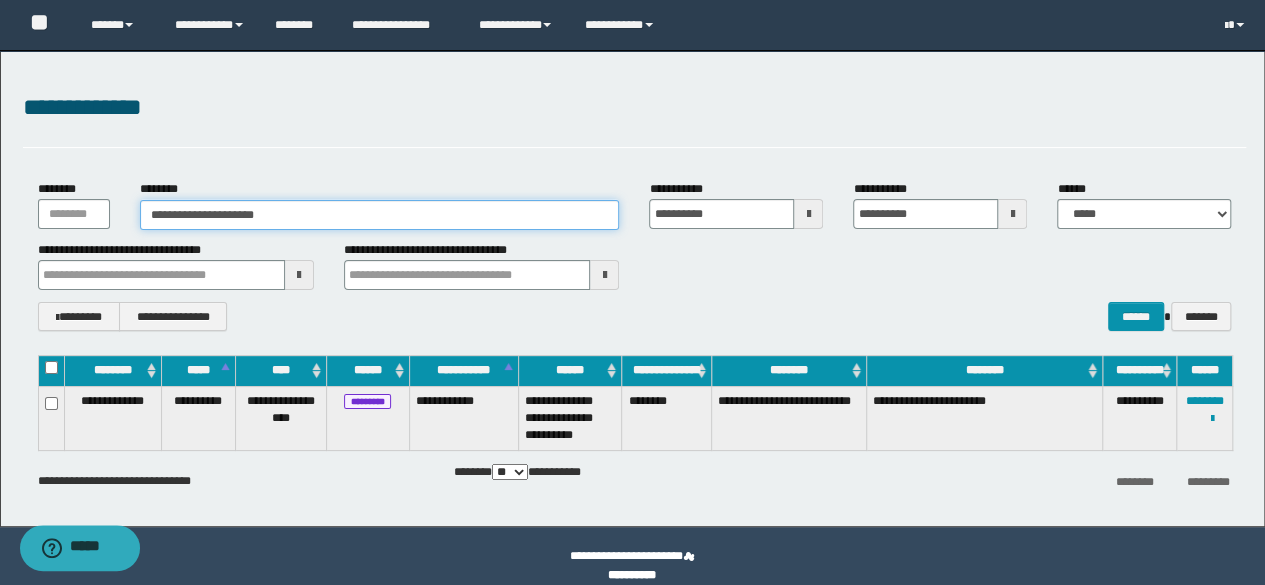 type on "**********" 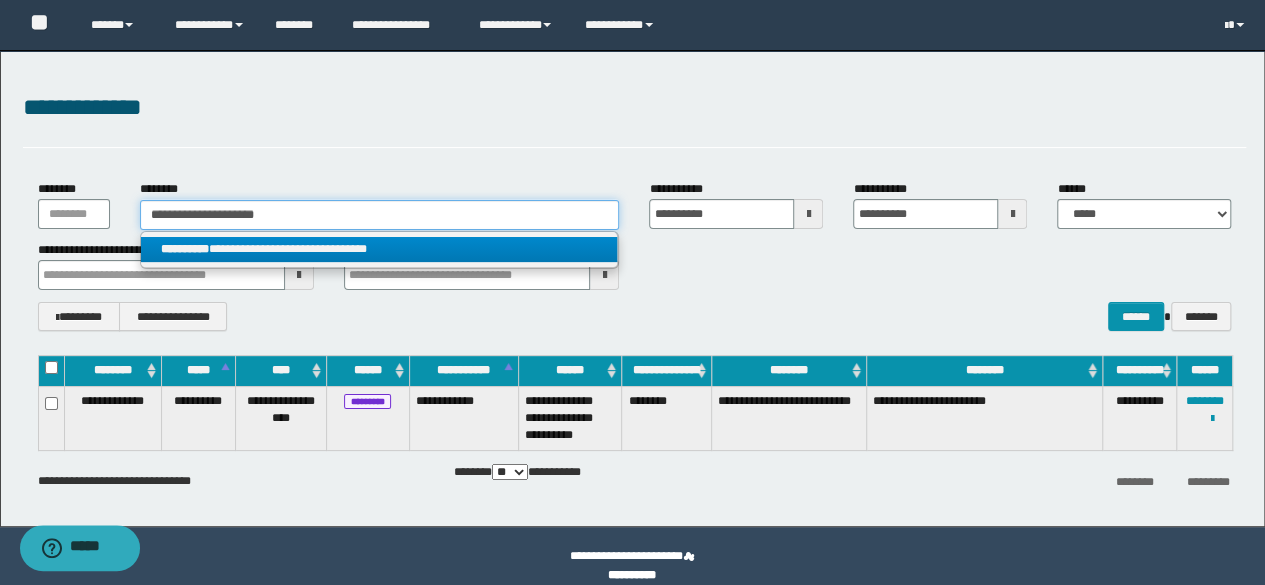 type on "**********" 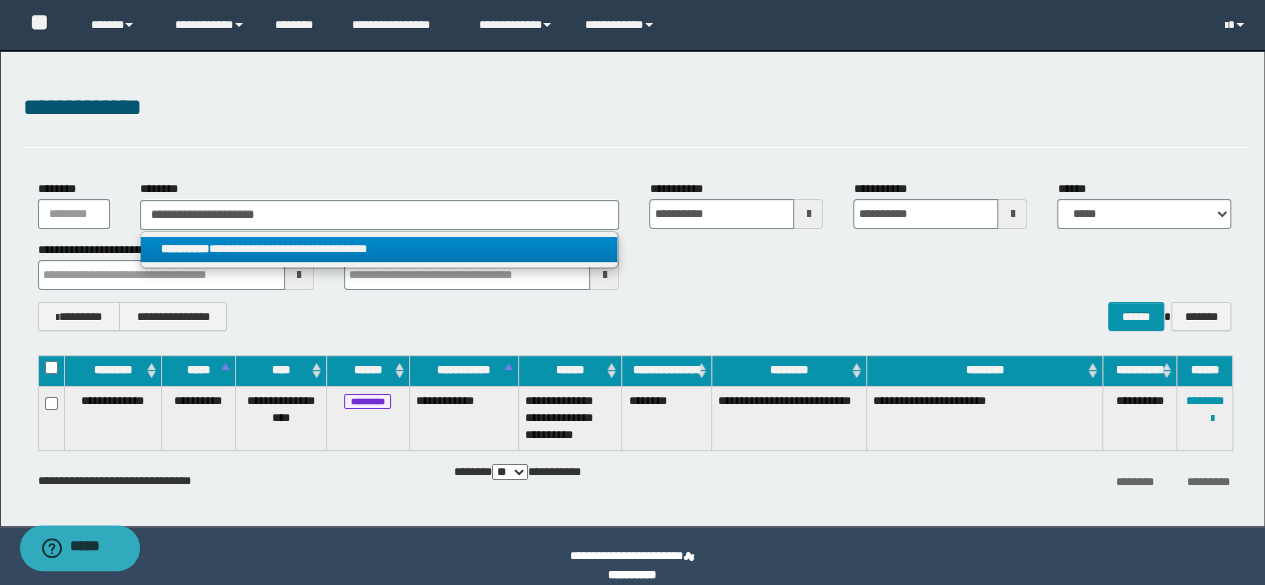 click on "**********" at bounding box center (379, 249) 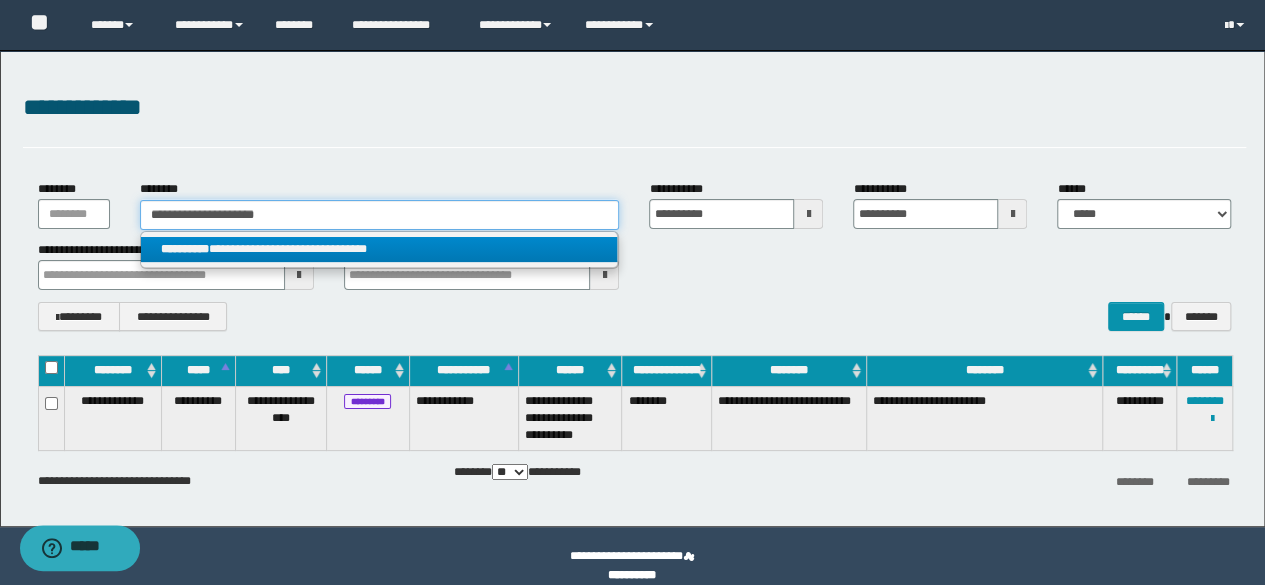 type 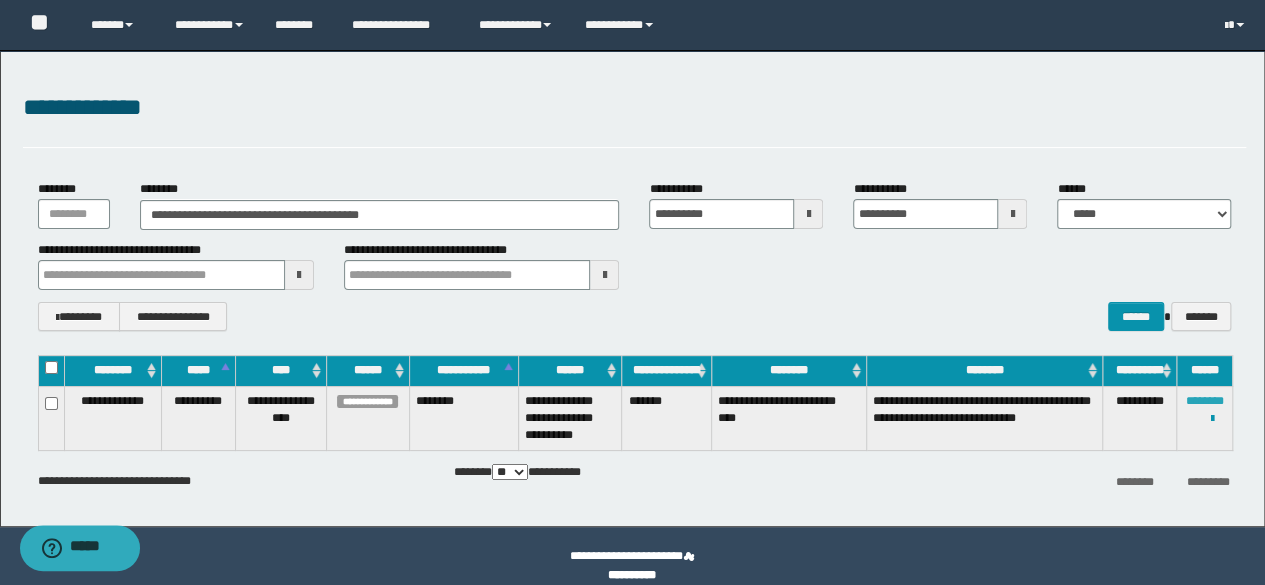 click on "********" at bounding box center (1205, 401) 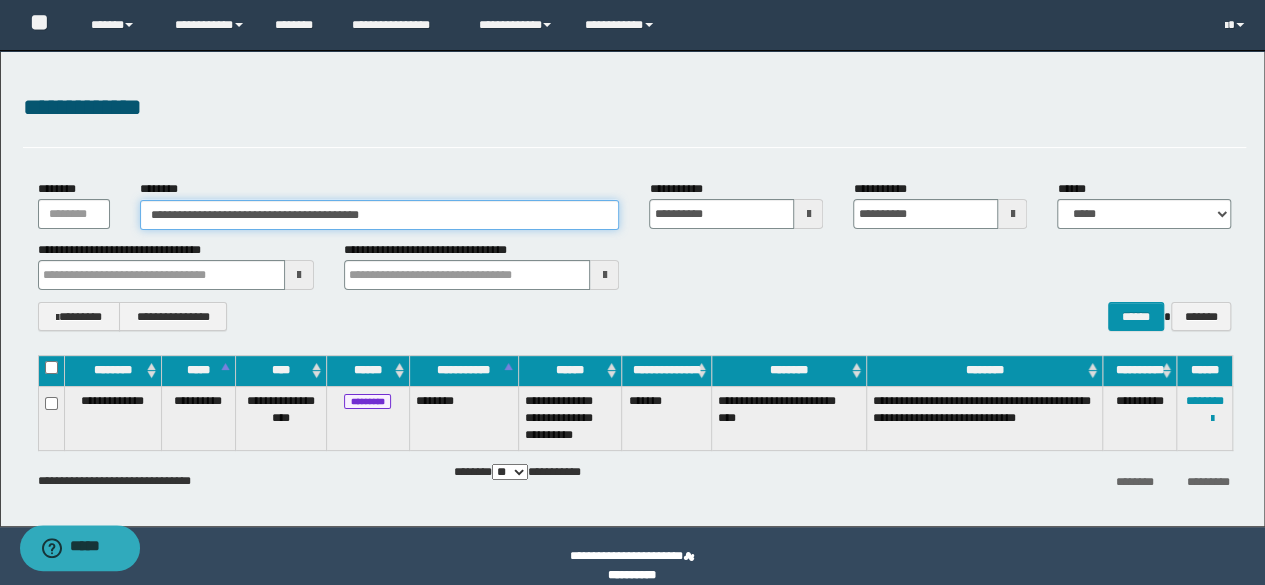drag, startPoint x: 447, startPoint y: 212, endPoint x: 4, endPoint y: 191, distance: 443.49747 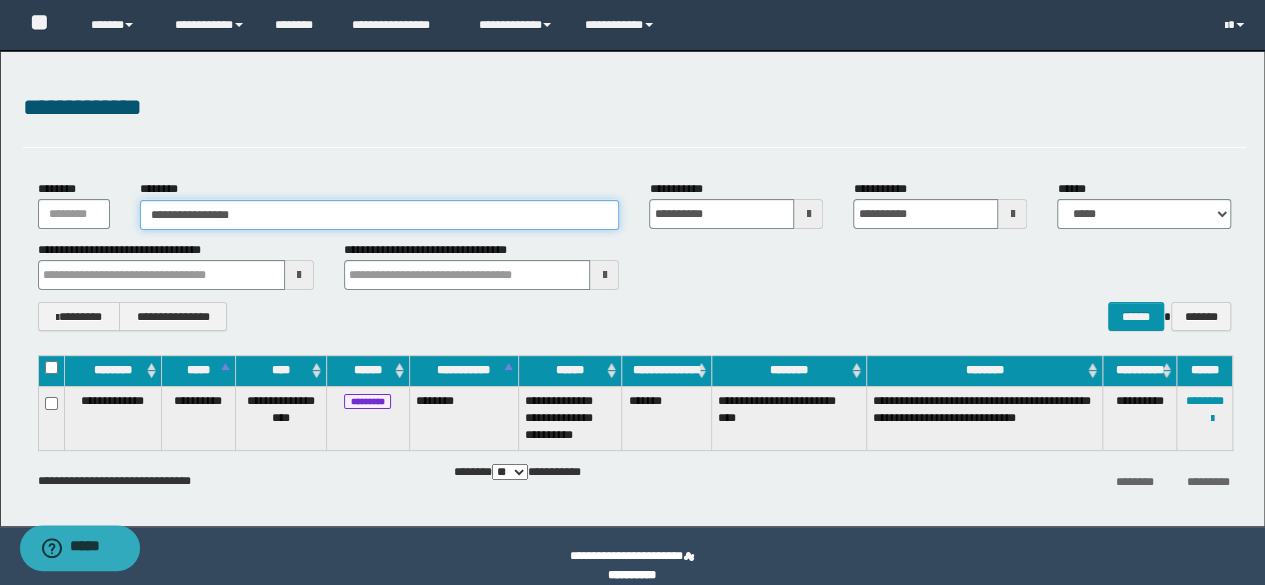 type on "**********" 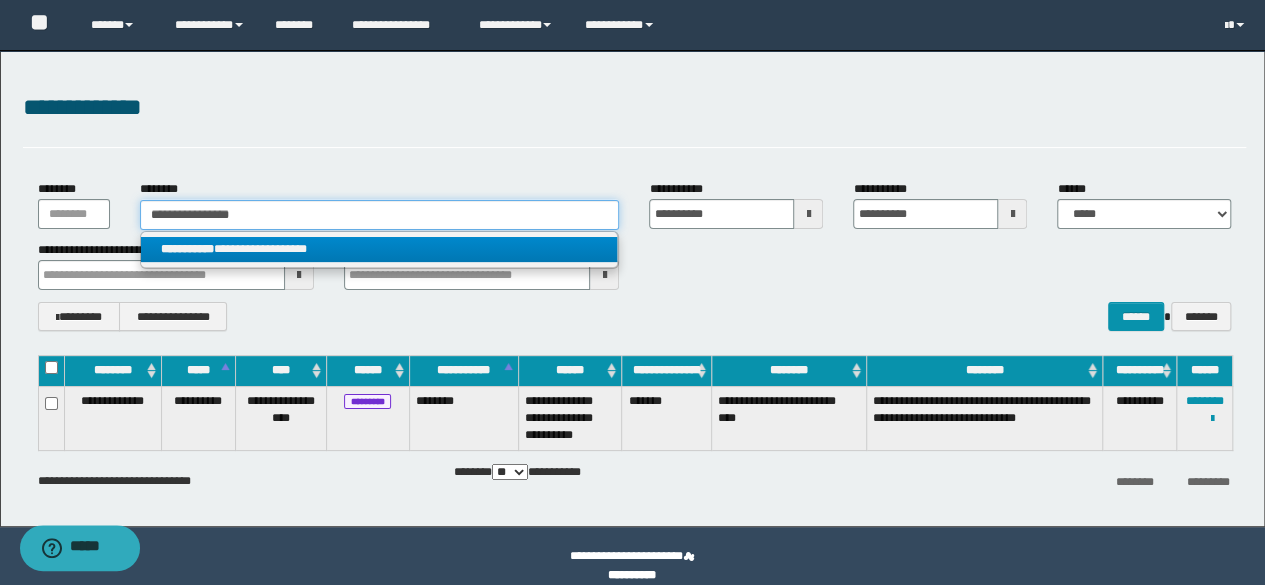 type on "**********" 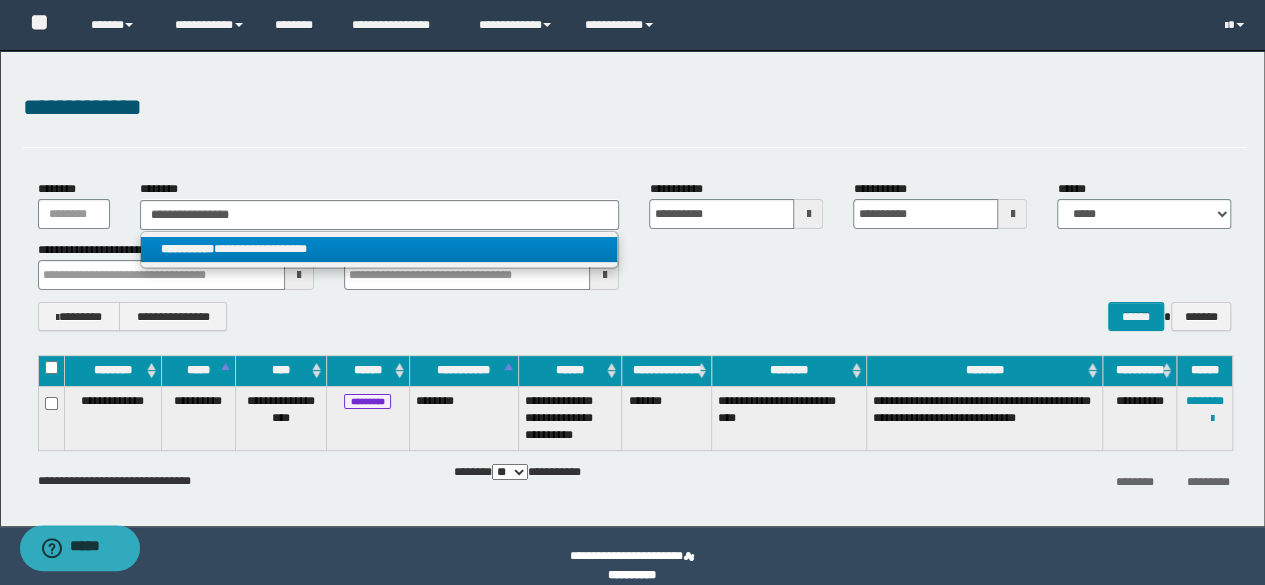click on "**********" at bounding box center [379, 249] 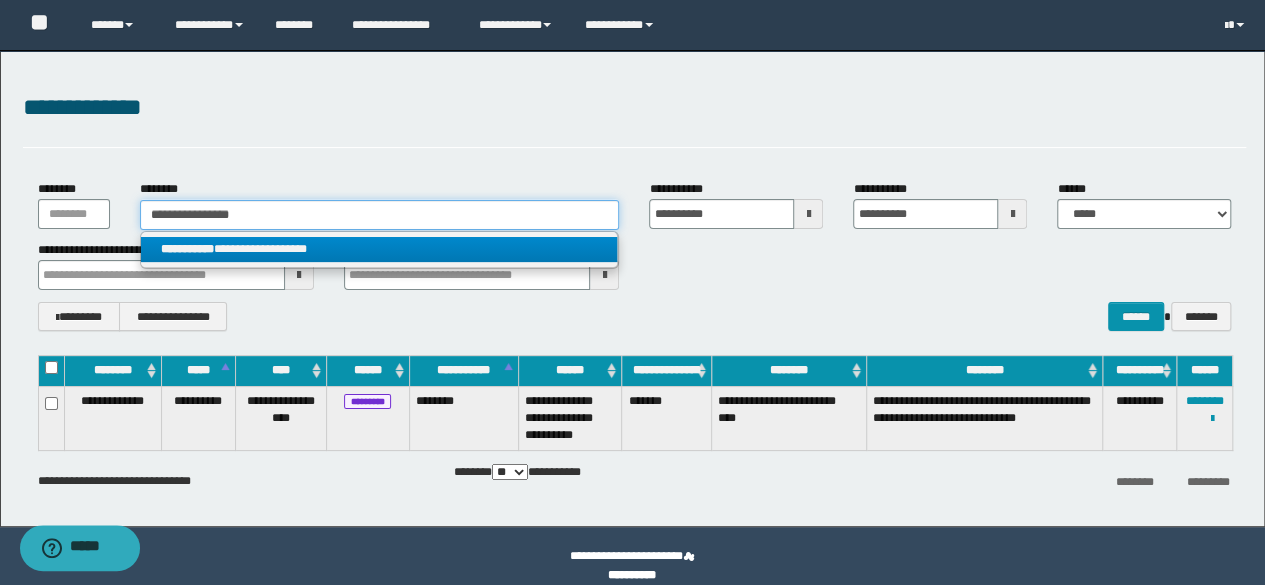 type 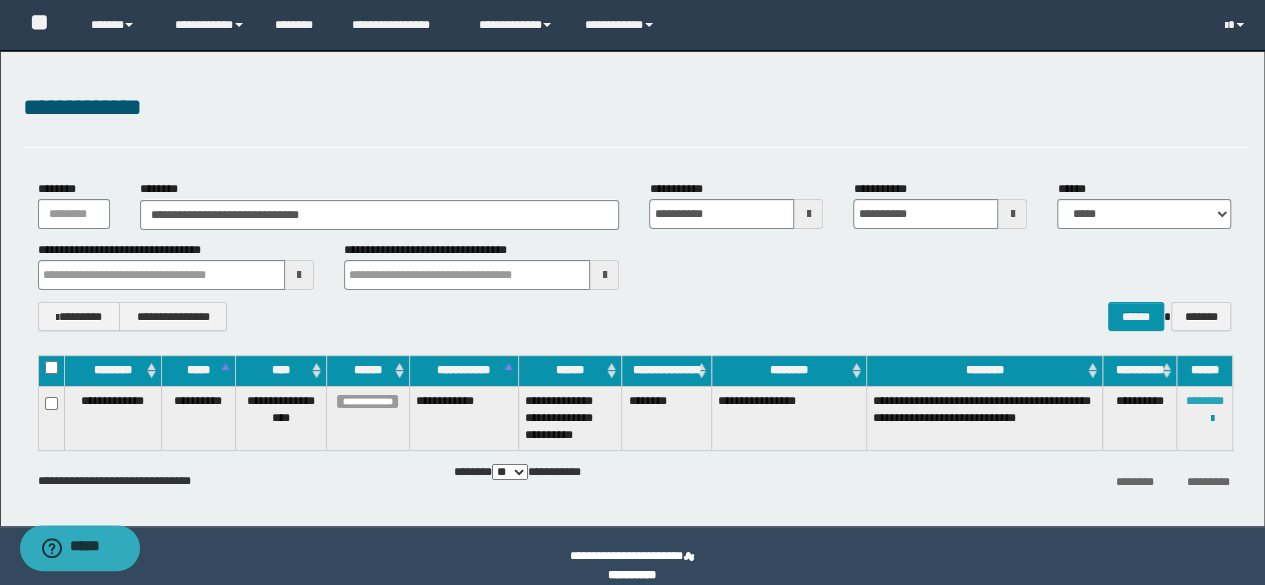click on "********" at bounding box center [1205, 401] 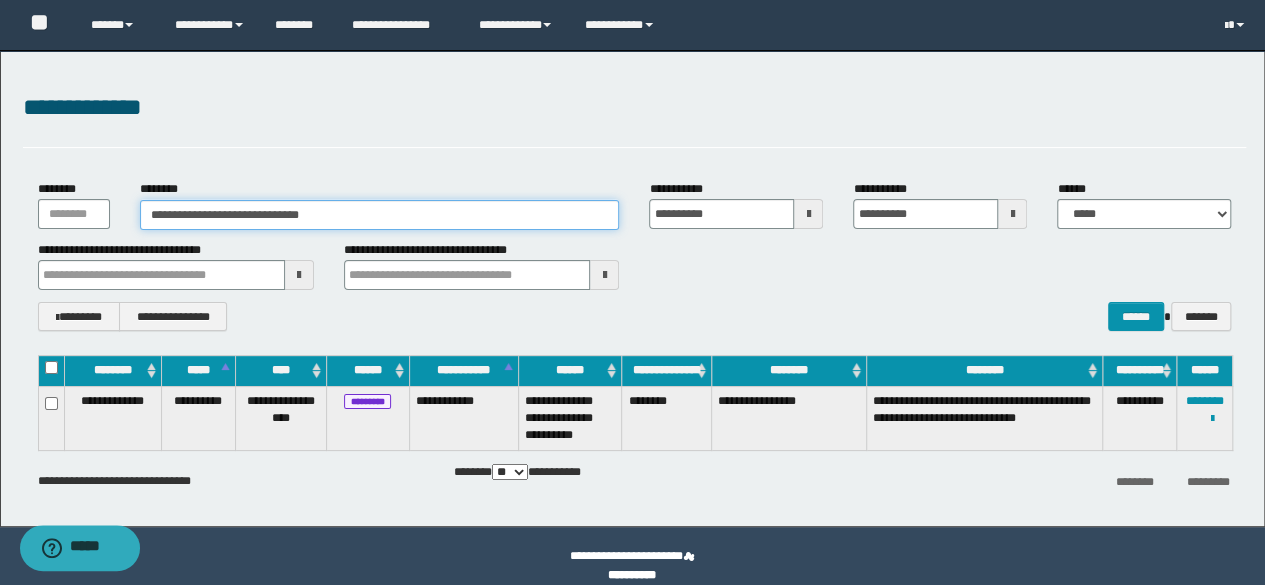 drag, startPoint x: 122, startPoint y: 214, endPoint x: 0, endPoint y: 212, distance: 122.016396 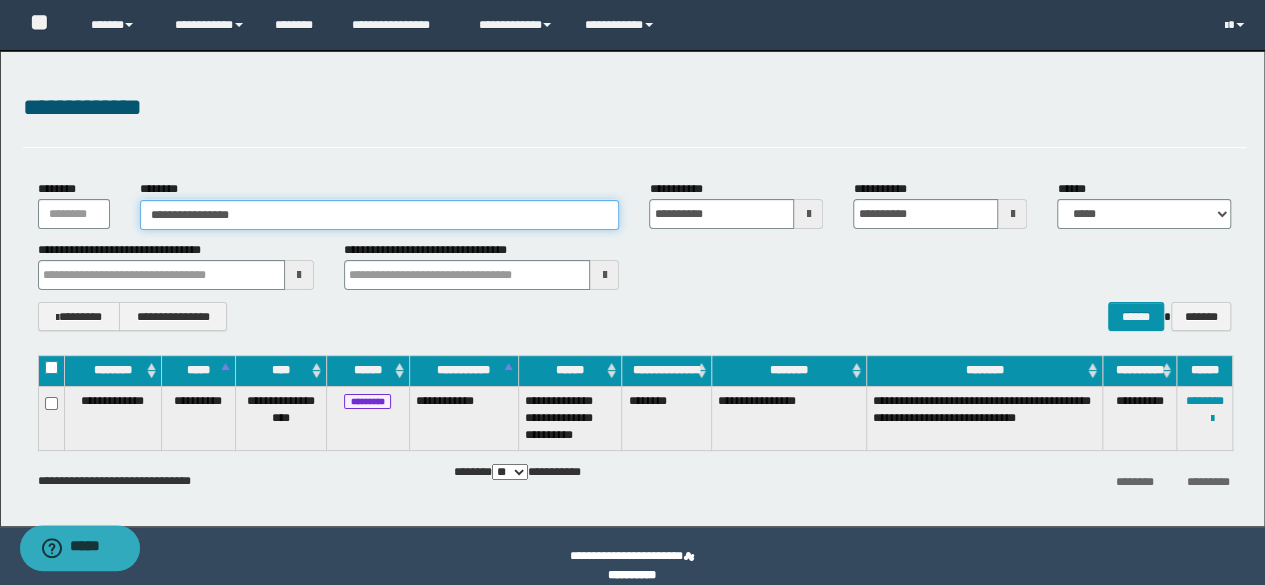 type on "**********" 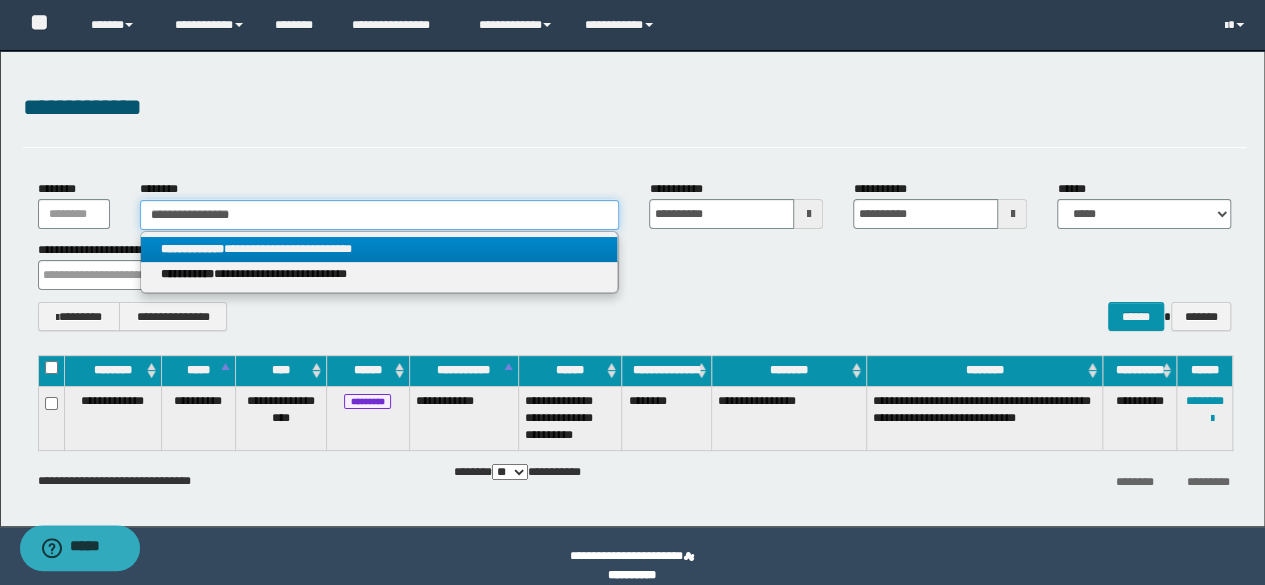 type on "**********" 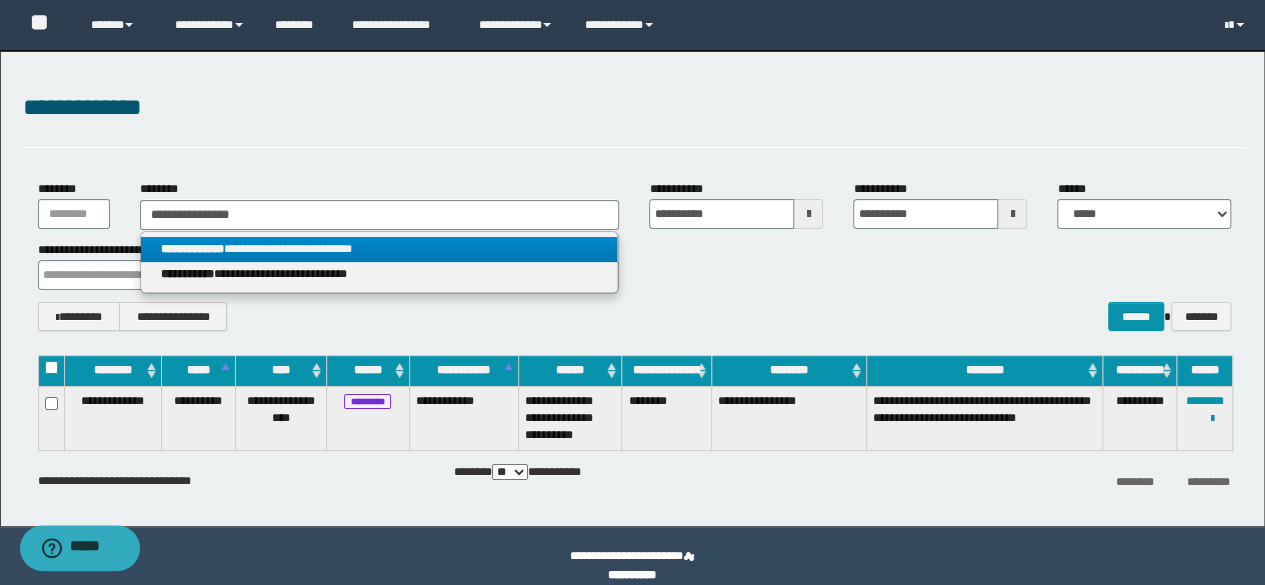 click on "**********" at bounding box center (379, 249) 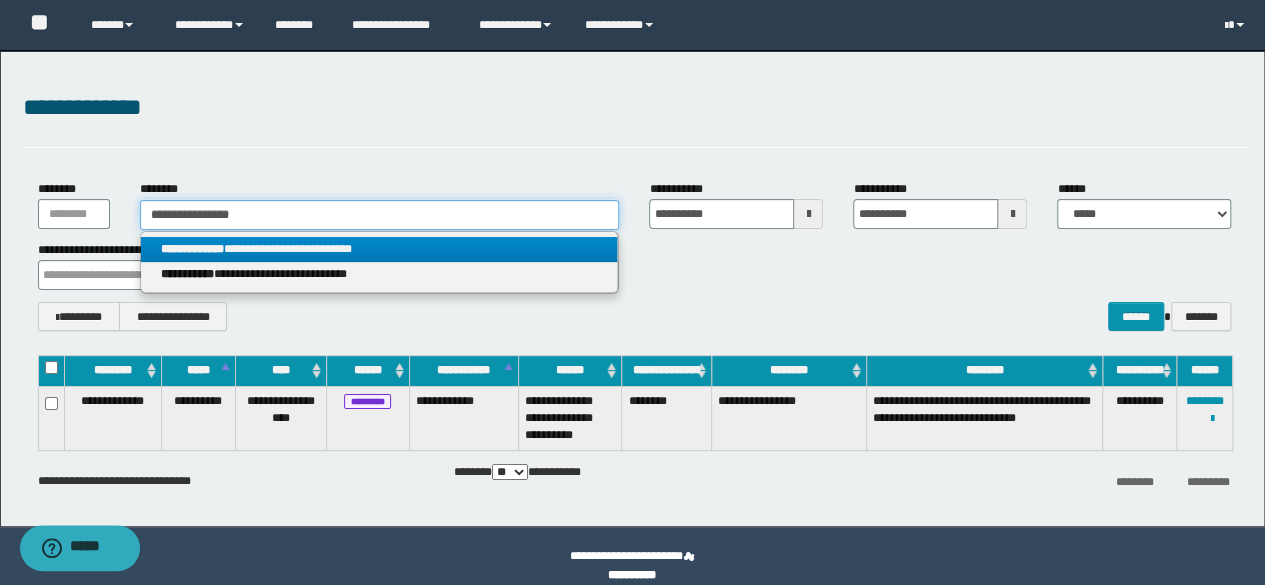 type 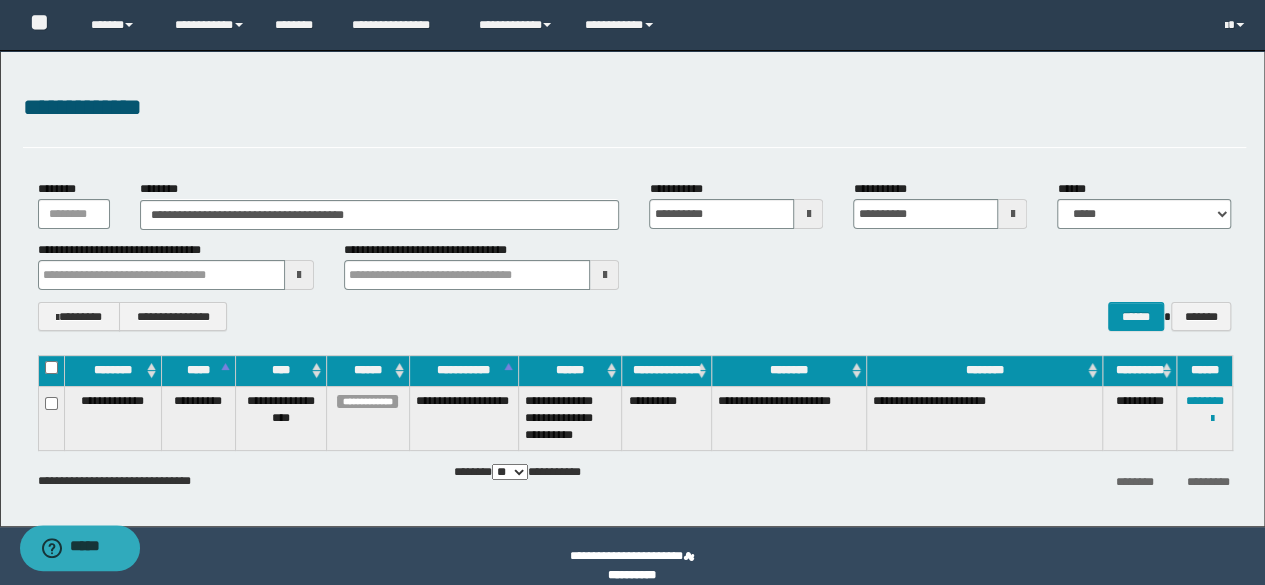 click on "**********" at bounding box center (635, 265) 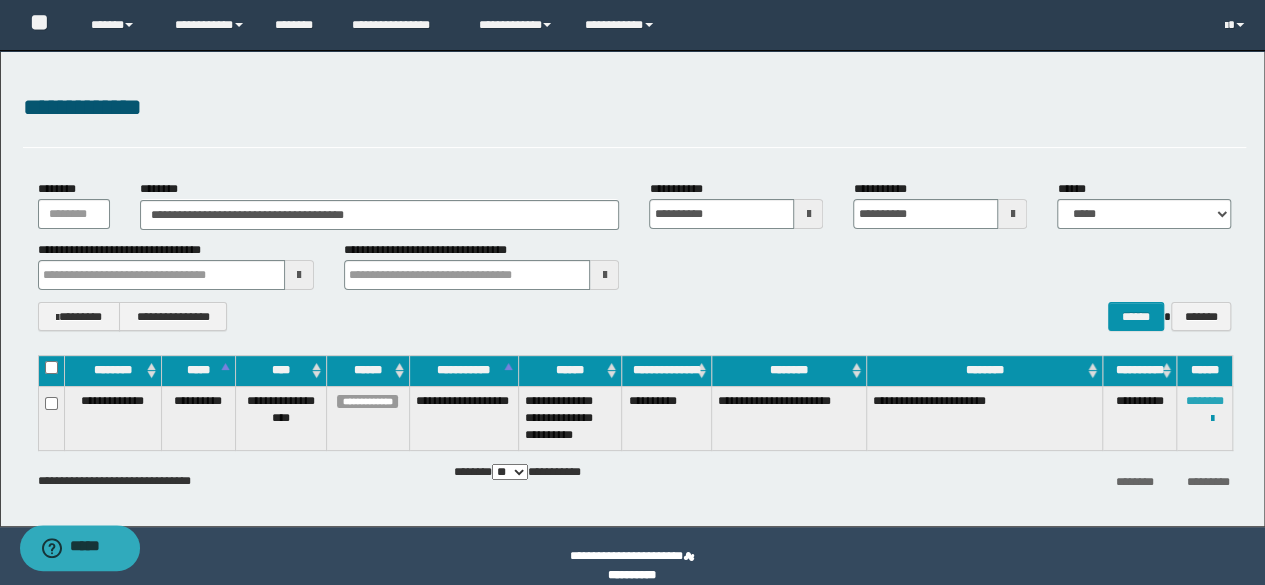 click on "********" at bounding box center [1205, 401] 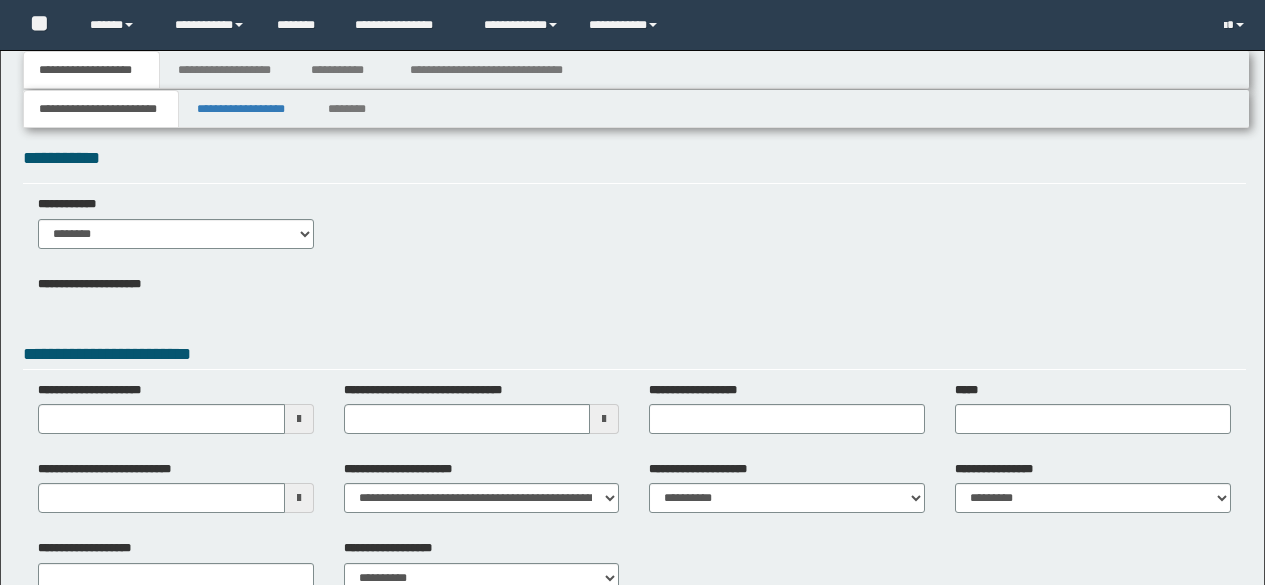 type 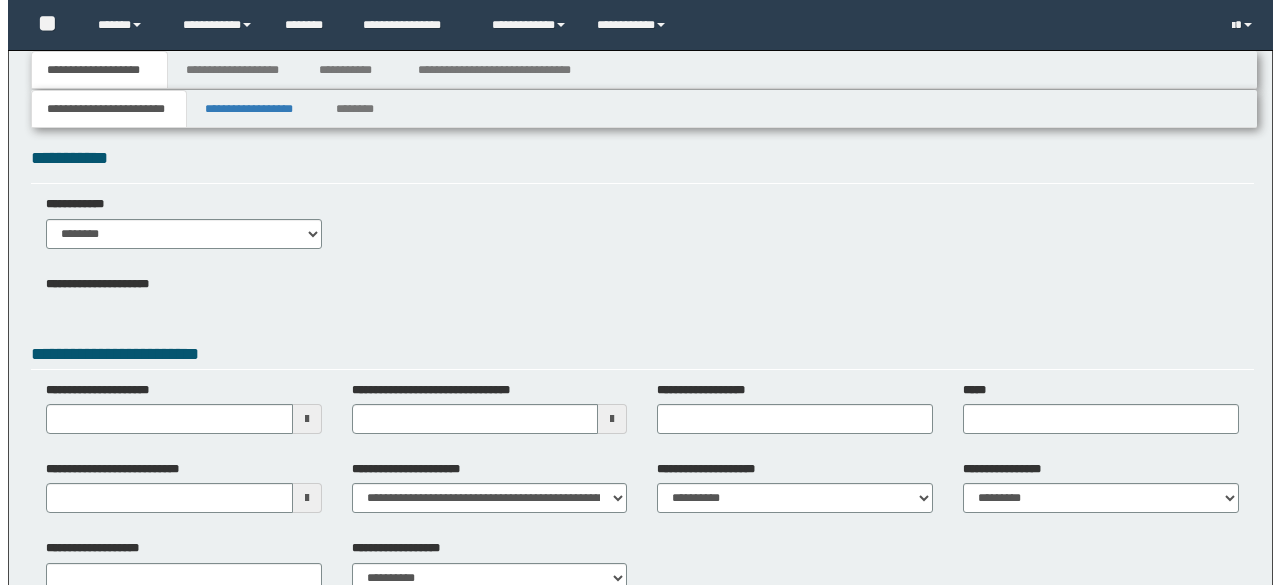 scroll, scrollTop: 0, scrollLeft: 0, axis: both 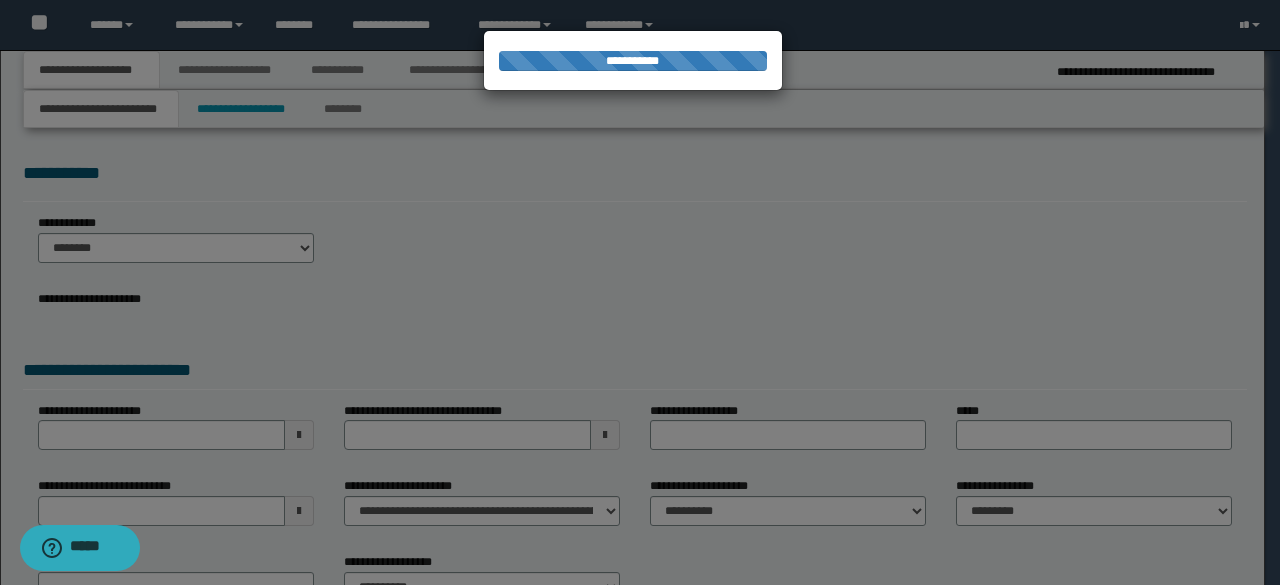 type on "**********" 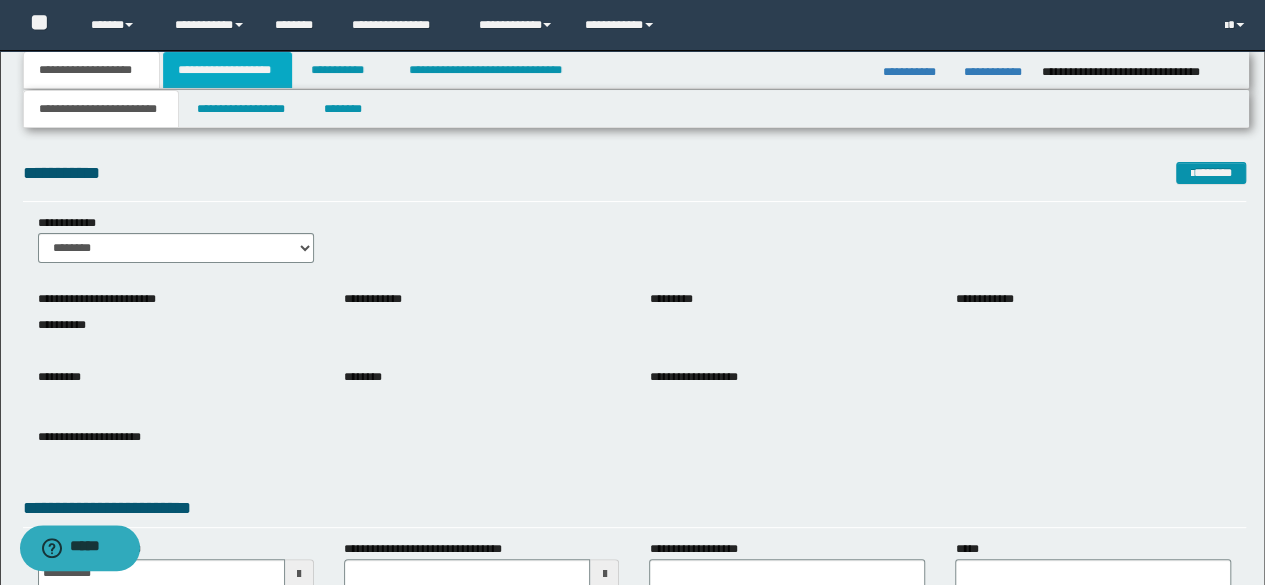 click on "**********" at bounding box center (227, 70) 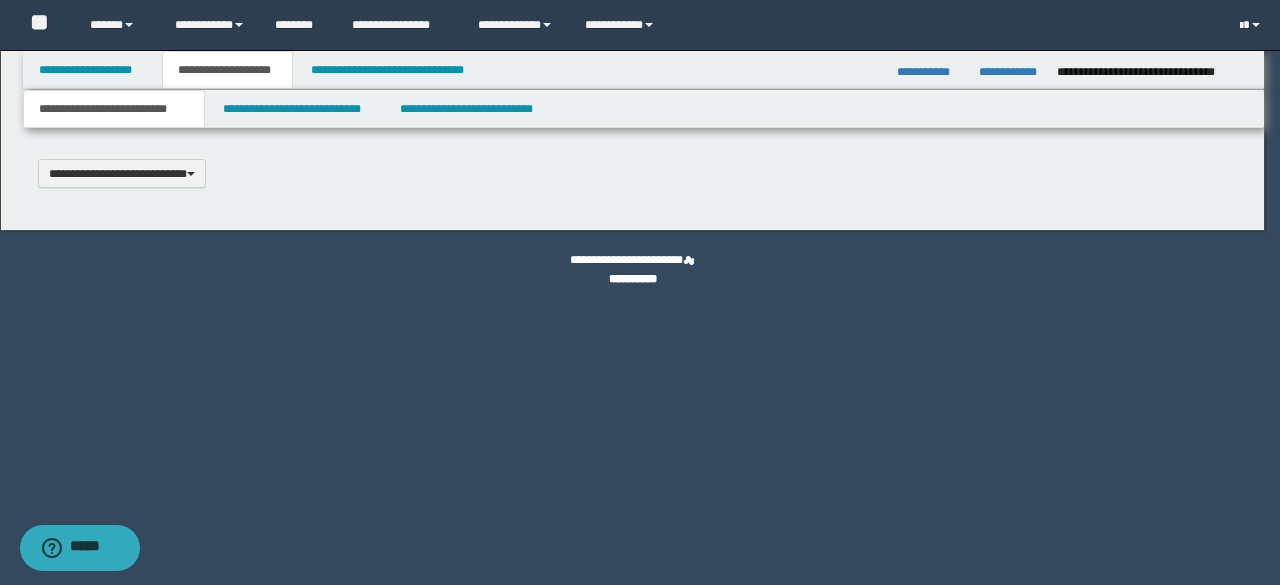 type 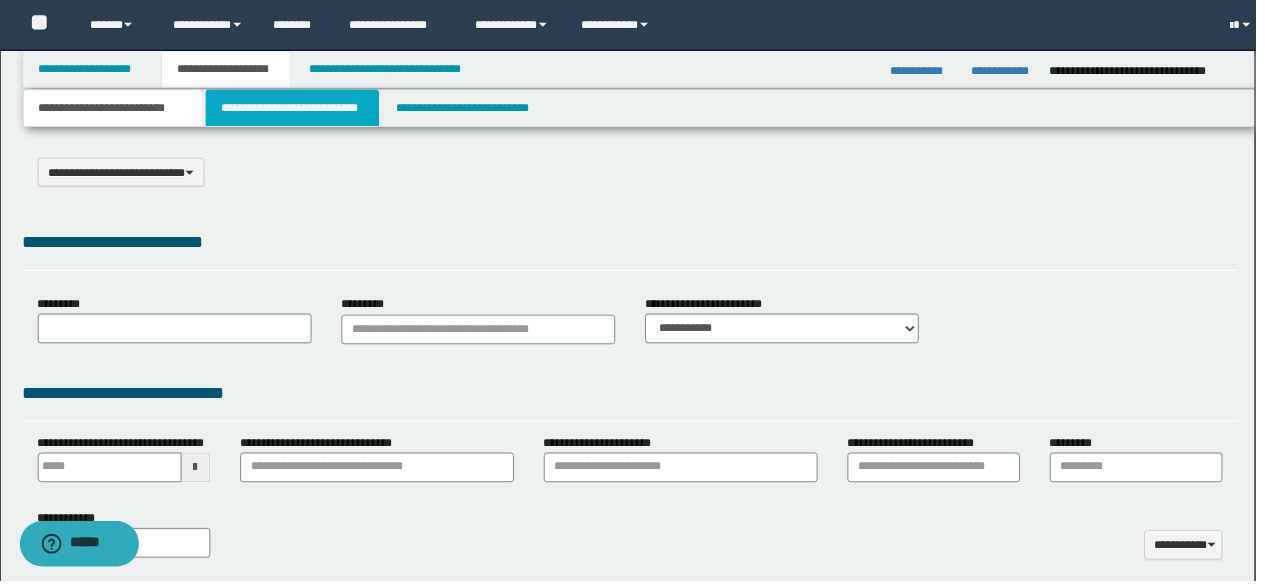 drag, startPoint x: 281, startPoint y: 113, endPoint x: 304, endPoint y: 186, distance: 76.537575 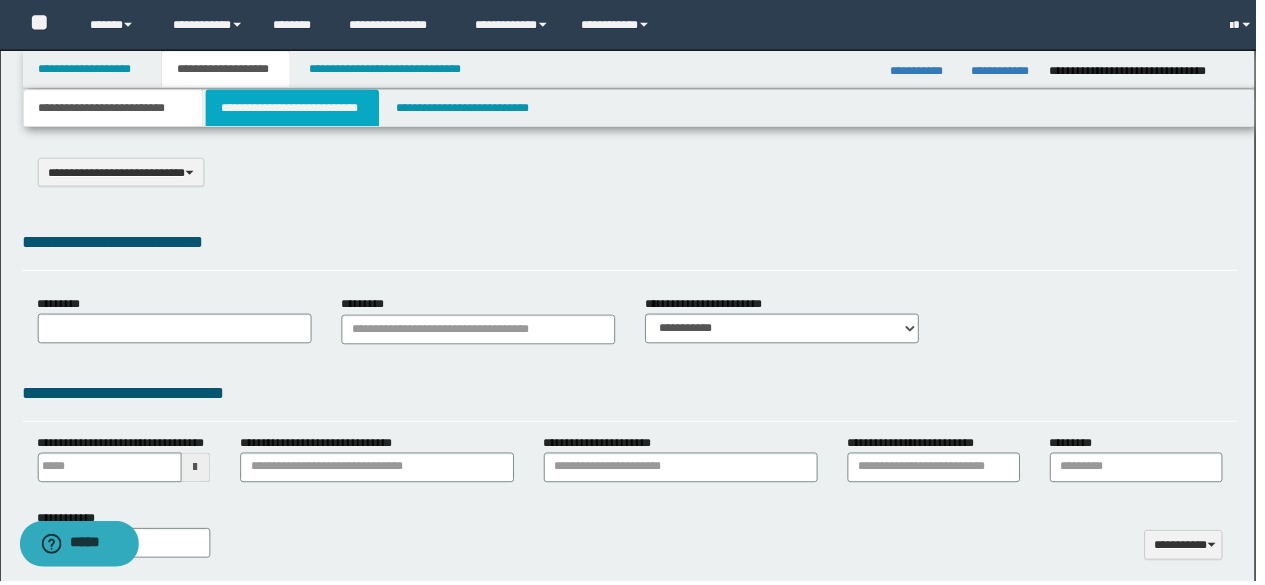 click on "**********" at bounding box center [294, 109] 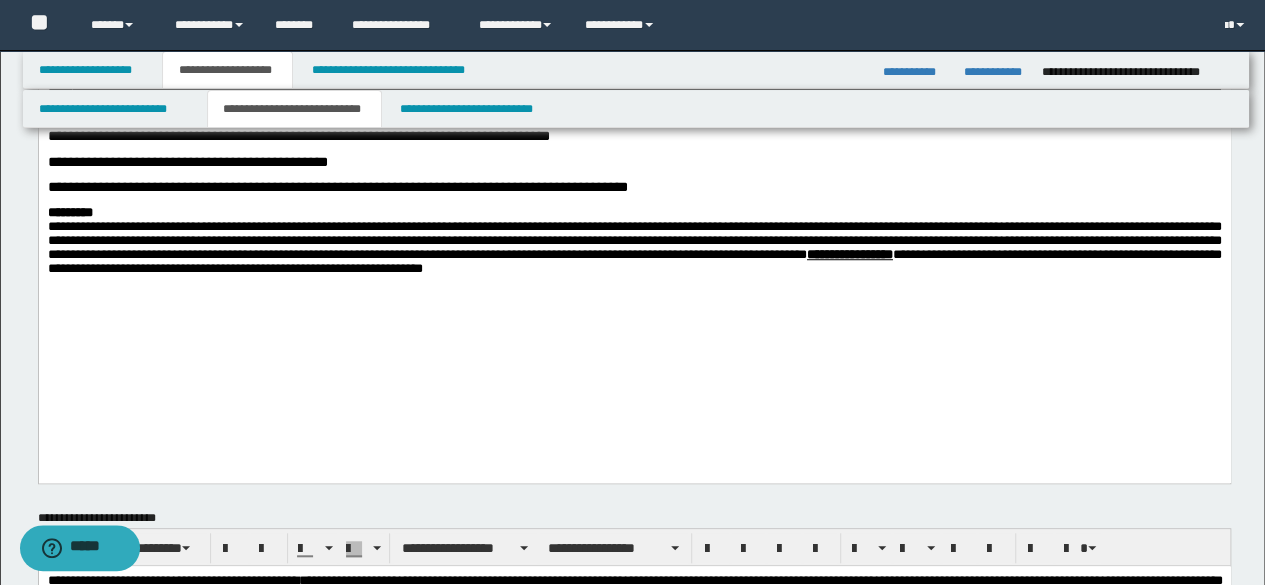 scroll, scrollTop: 1300, scrollLeft: 0, axis: vertical 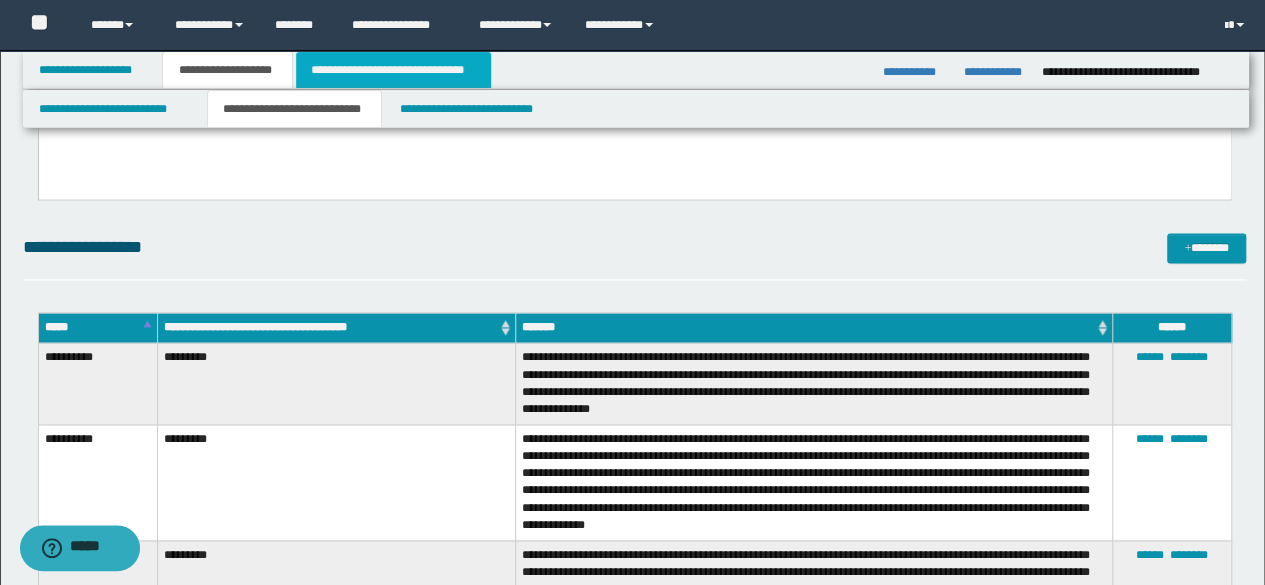 click on "**********" at bounding box center [393, 70] 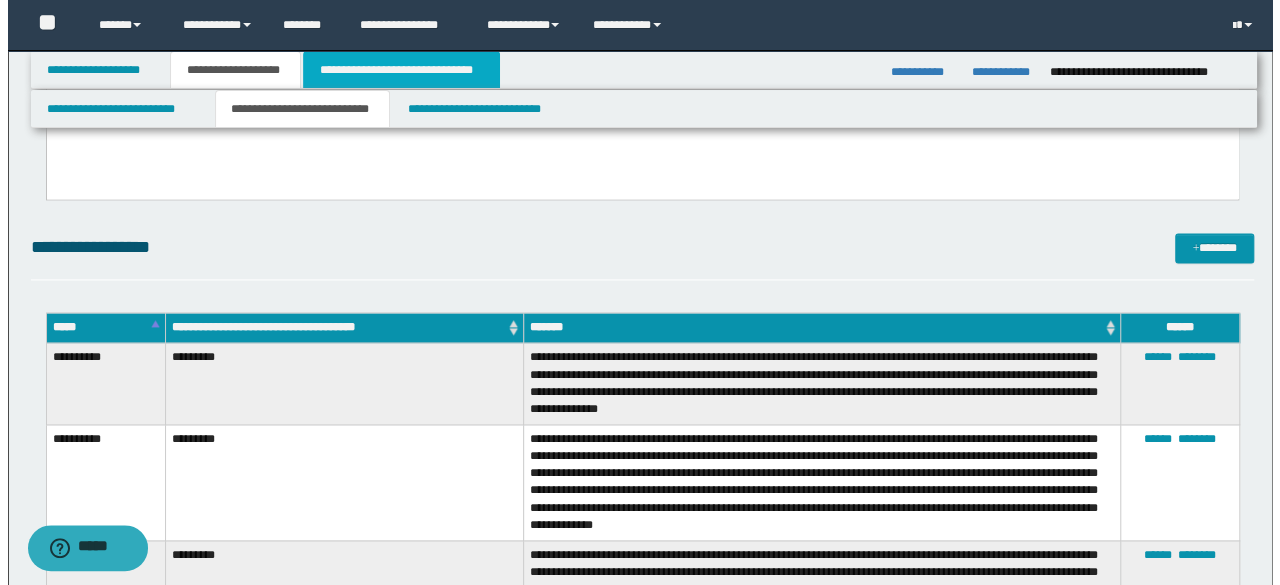 scroll, scrollTop: 0, scrollLeft: 0, axis: both 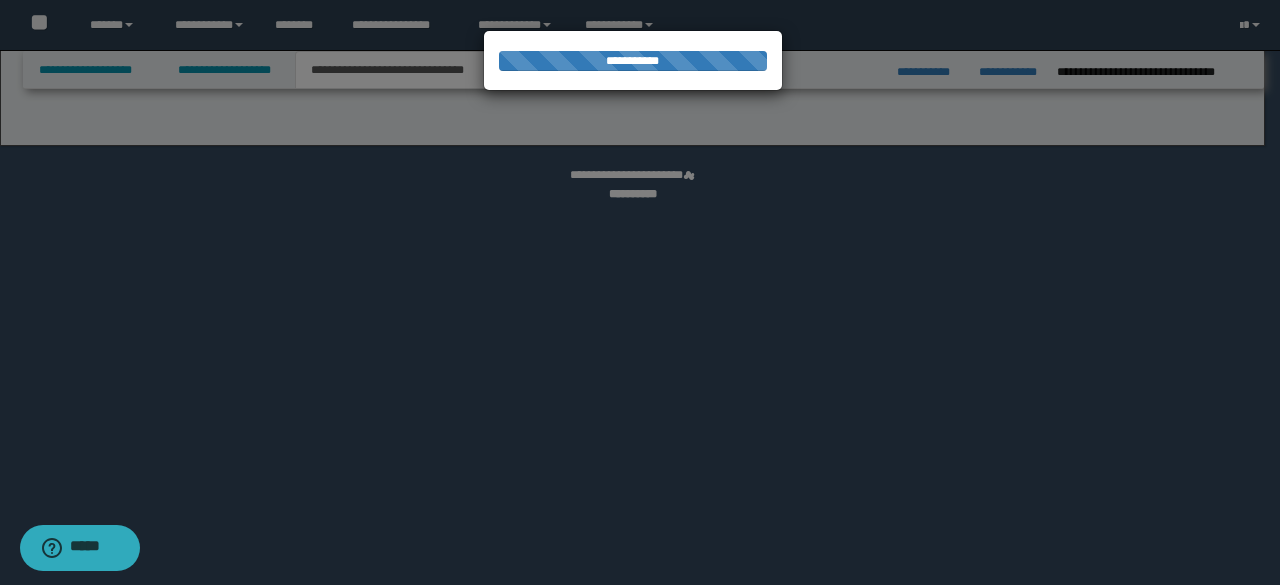 select on "*" 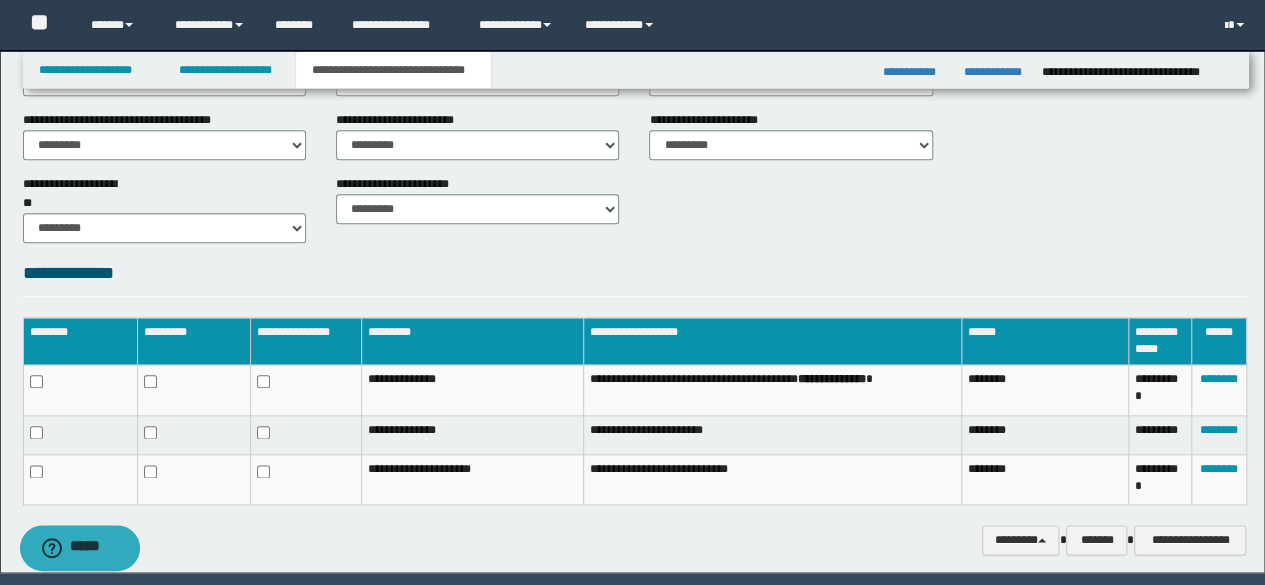 scroll, scrollTop: 1060, scrollLeft: 0, axis: vertical 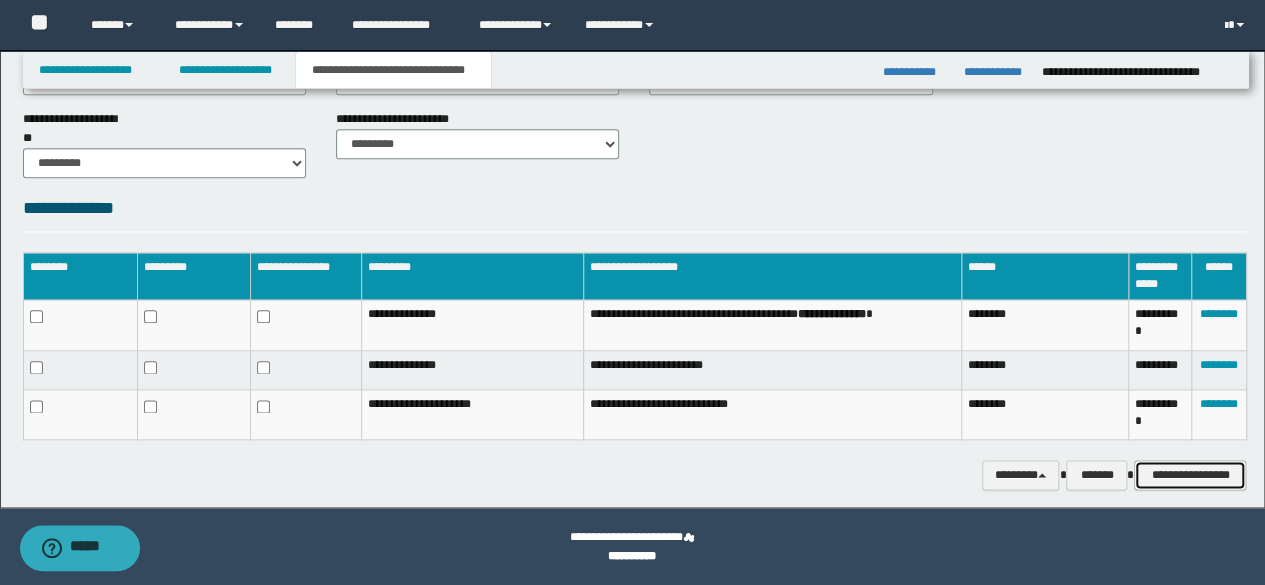 drag, startPoint x: 1189, startPoint y: 475, endPoint x: 1177, endPoint y: 446, distance: 31.38471 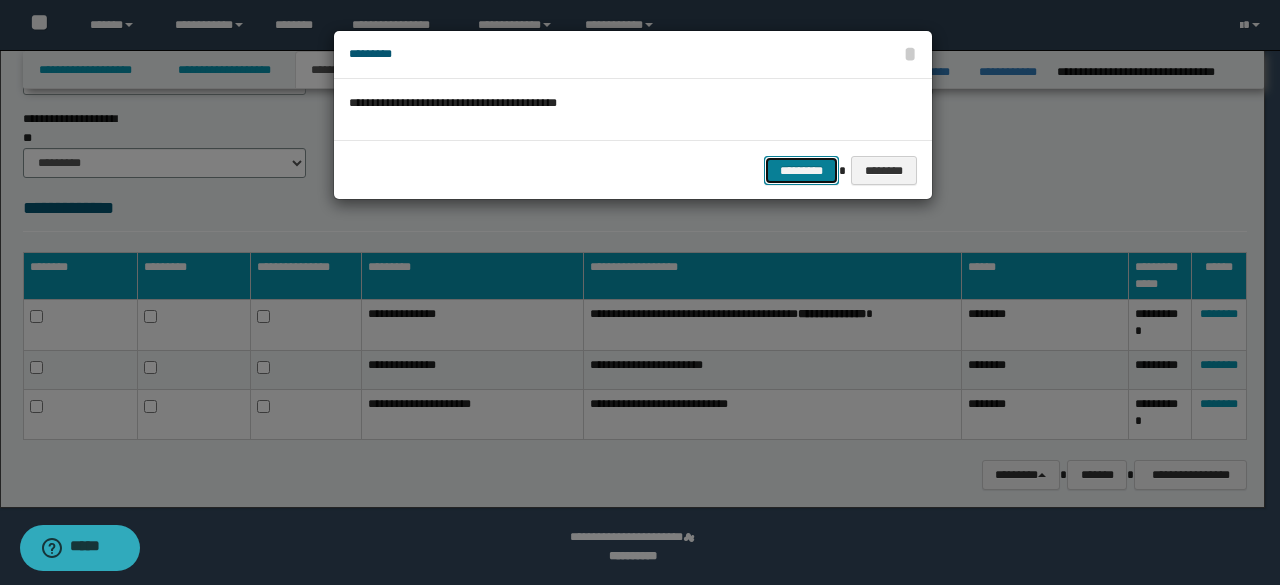 click on "*********" at bounding box center (801, 170) 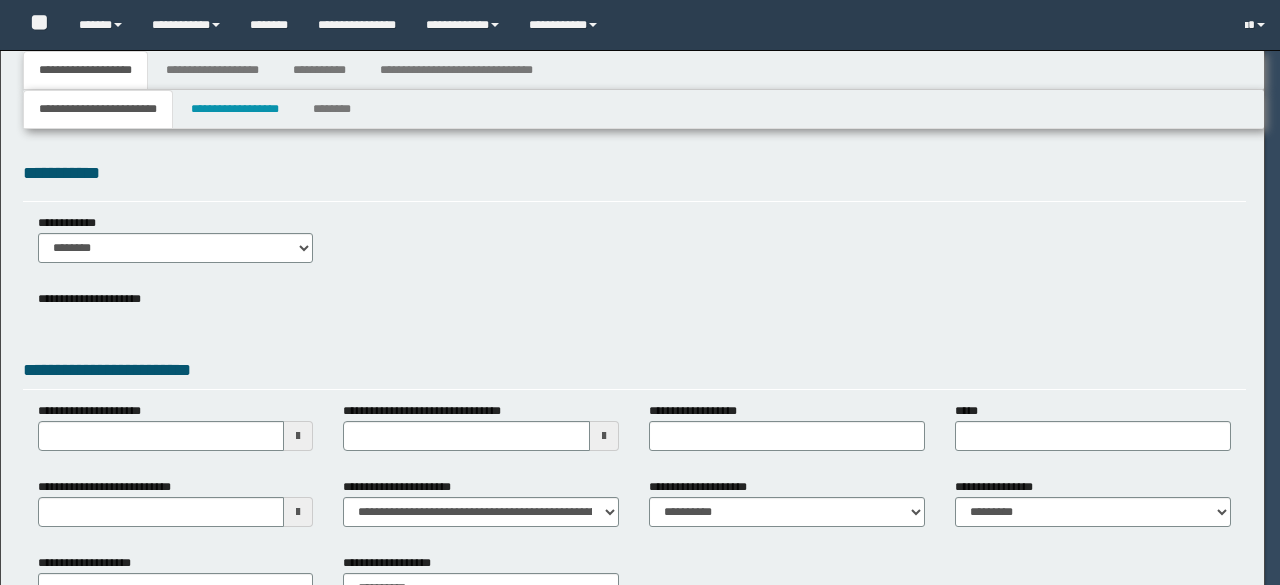 scroll, scrollTop: 0, scrollLeft: 0, axis: both 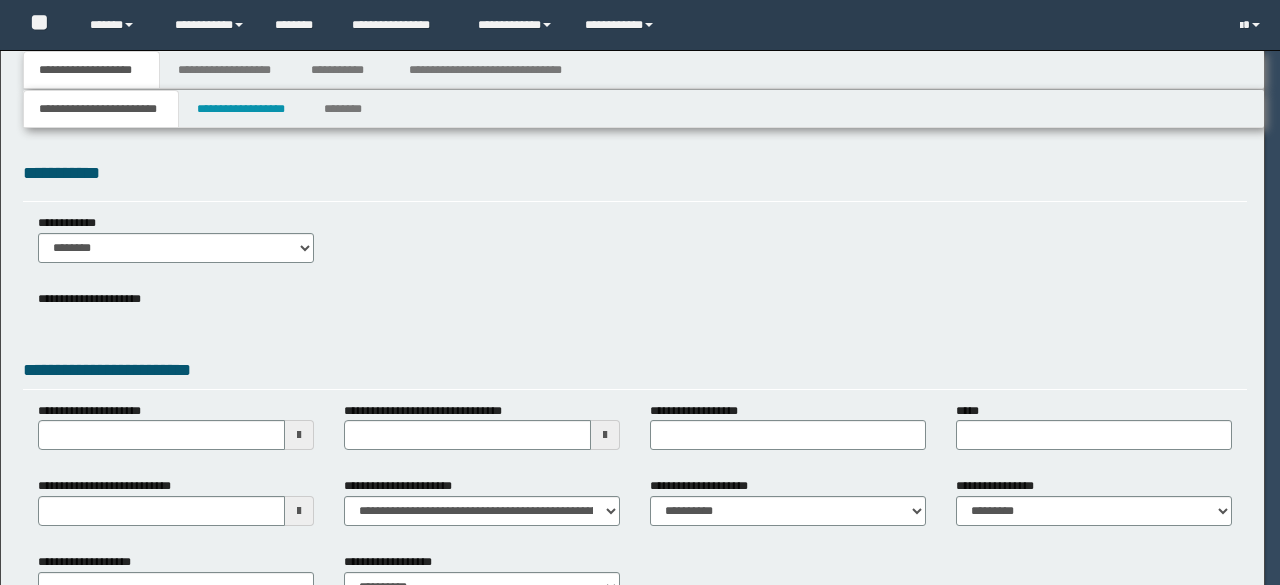 select on "*" 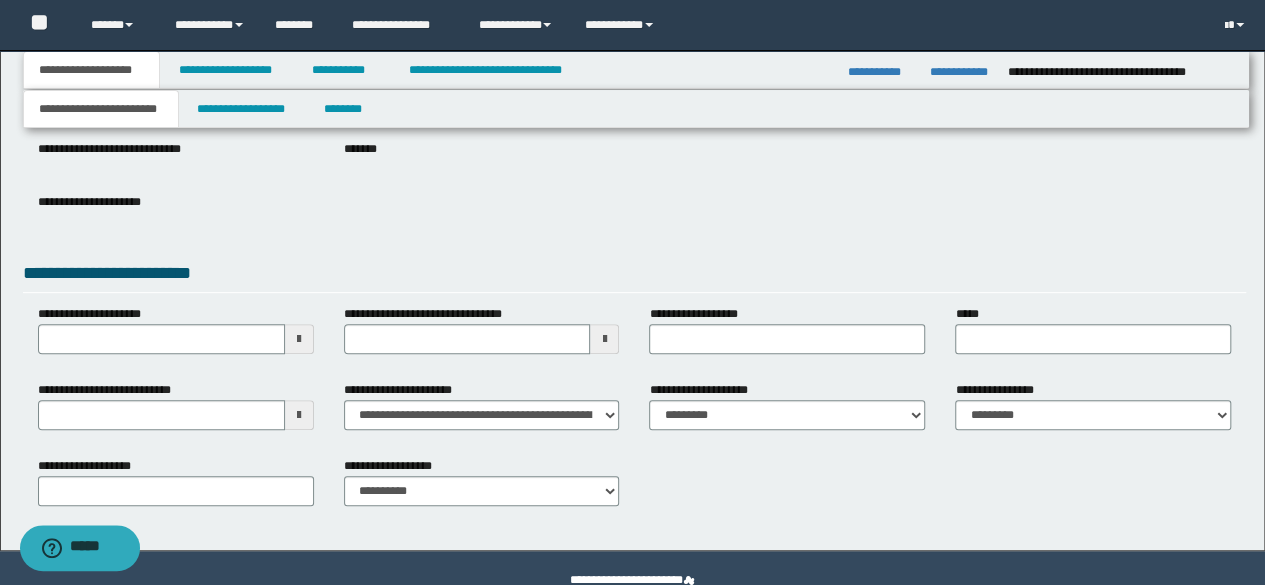 scroll, scrollTop: 297, scrollLeft: 0, axis: vertical 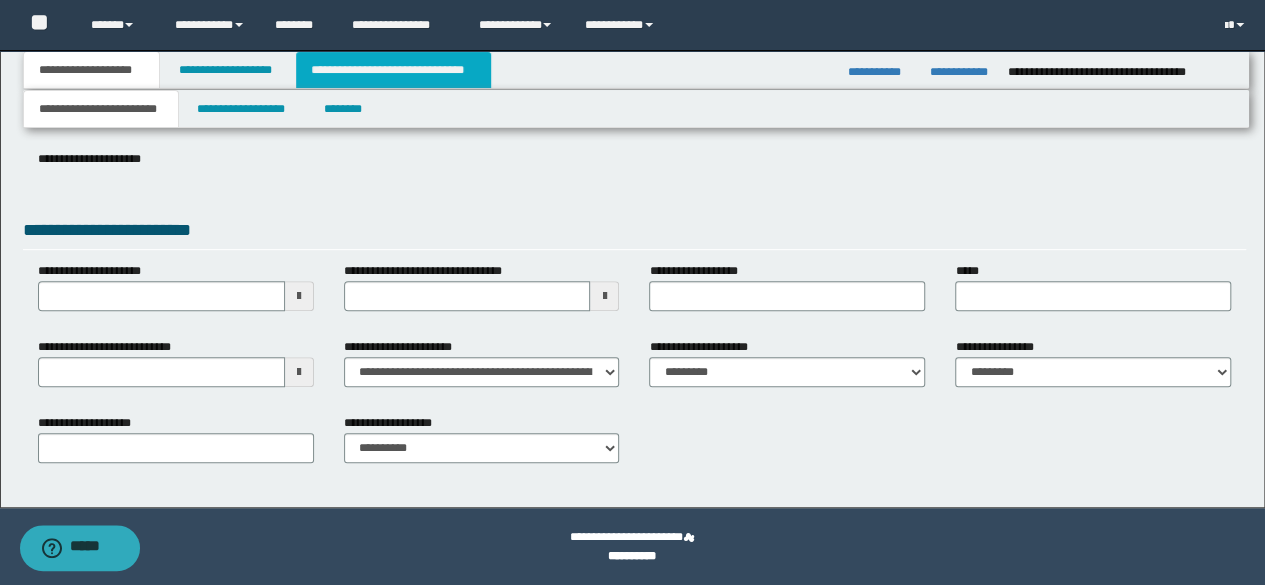 click on "**********" at bounding box center (393, 70) 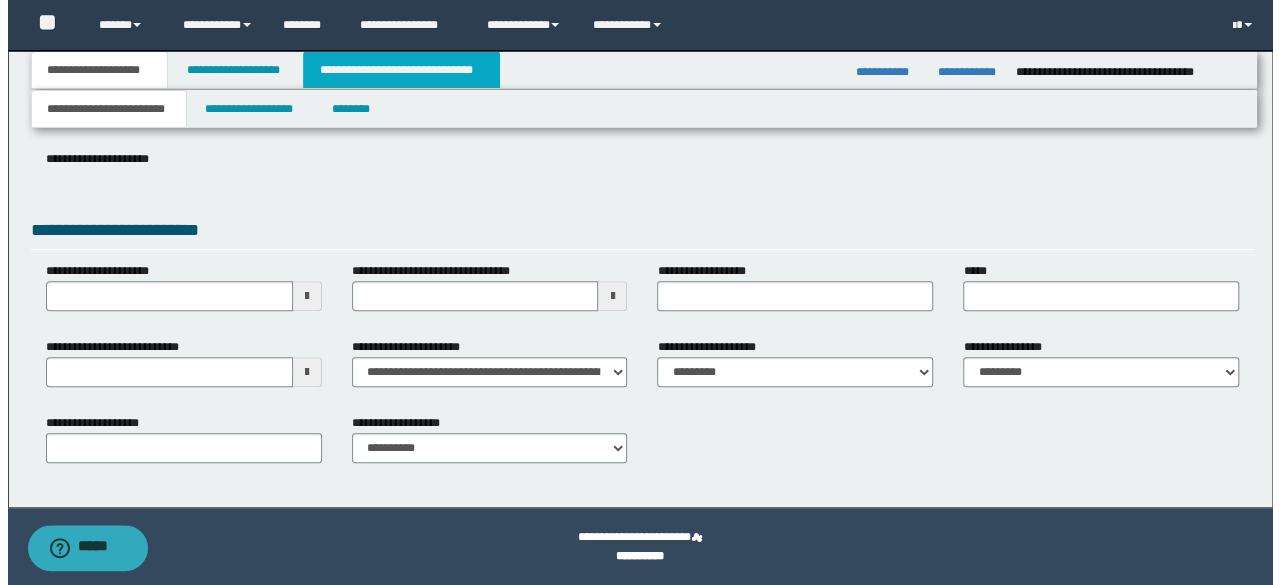 scroll, scrollTop: 0, scrollLeft: 0, axis: both 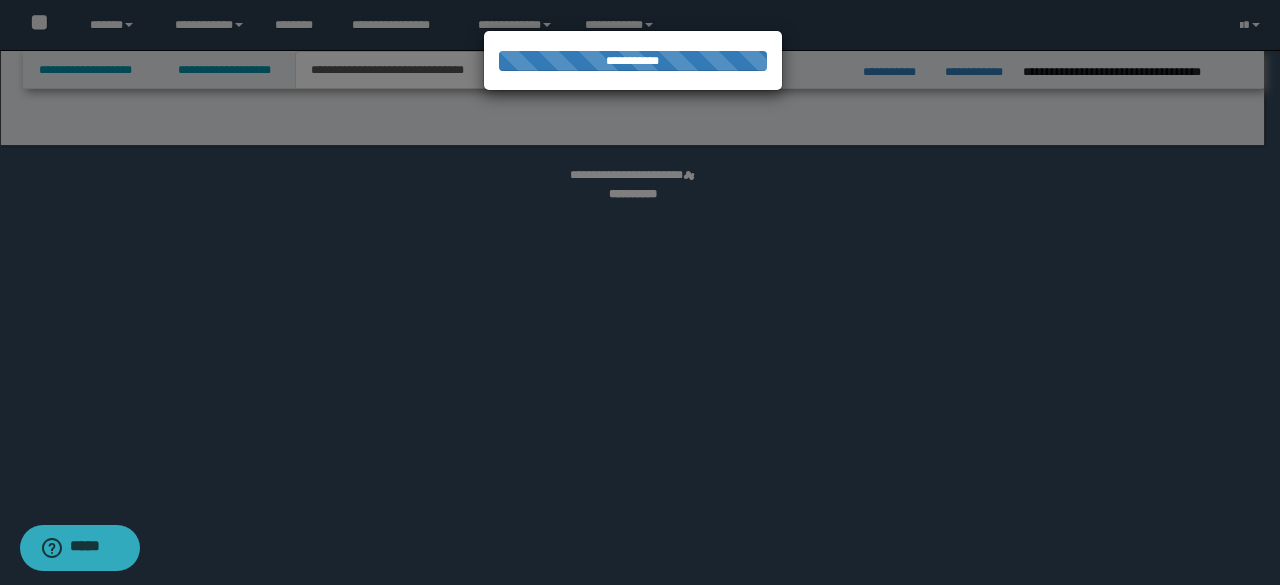 select on "*" 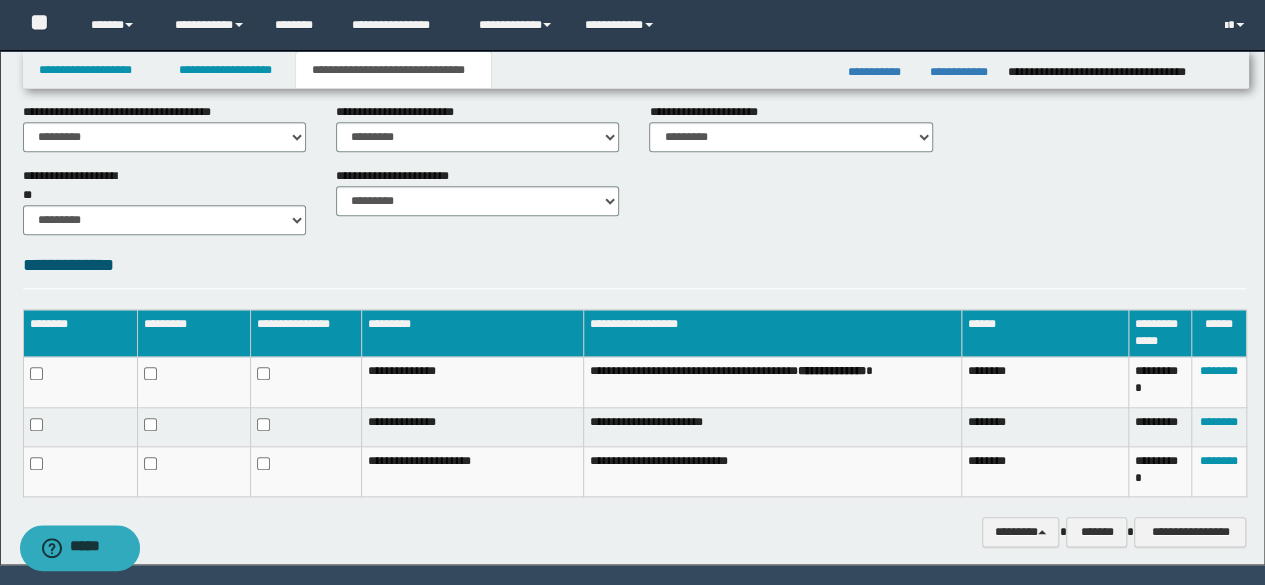 scroll, scrollTop: 942, scrollLeft: 0, axis: vertical 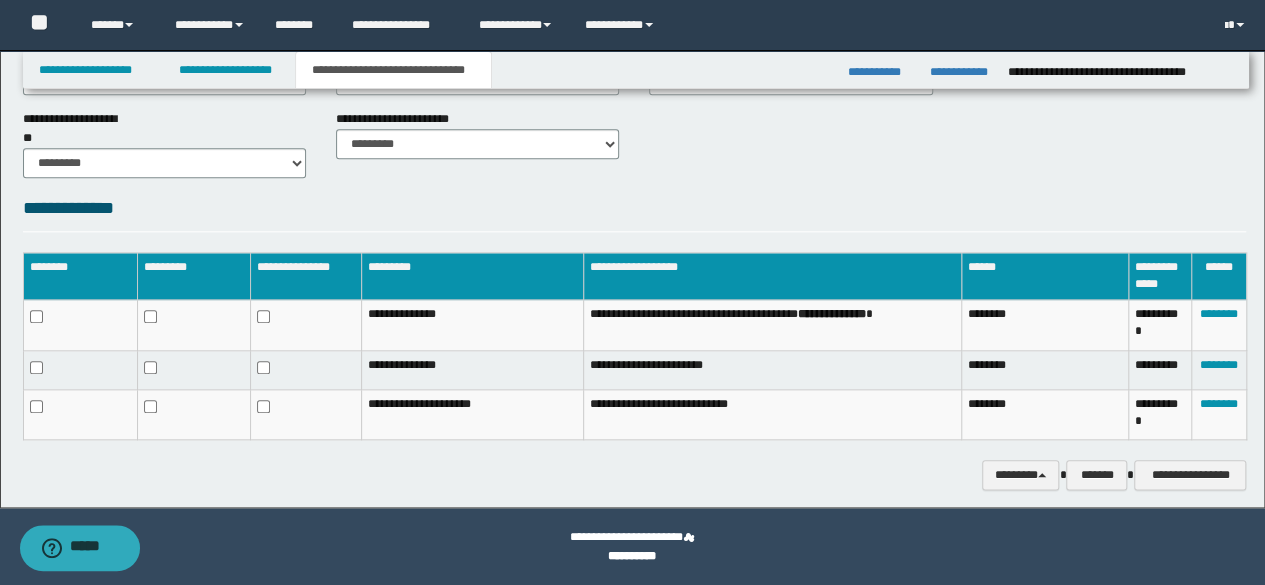 click on "**********" at bounding box center (632, -192) 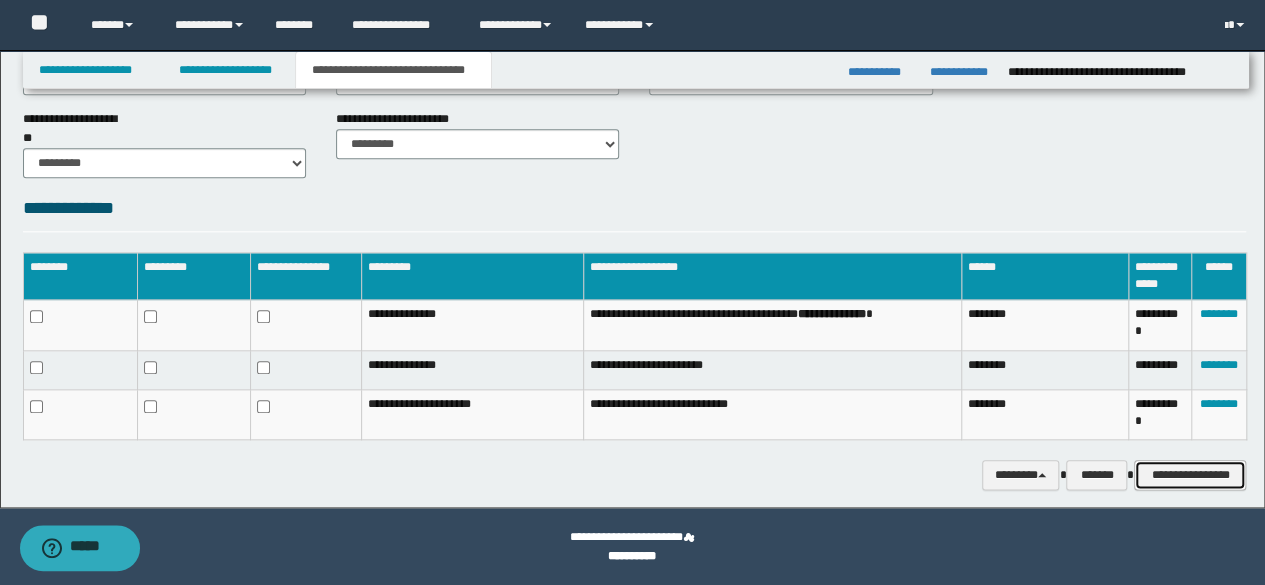 drag, startPoint x: 1159, startPoint y: 471, endPoint x: 1157, endPoint y: 457, distance: 14.142136 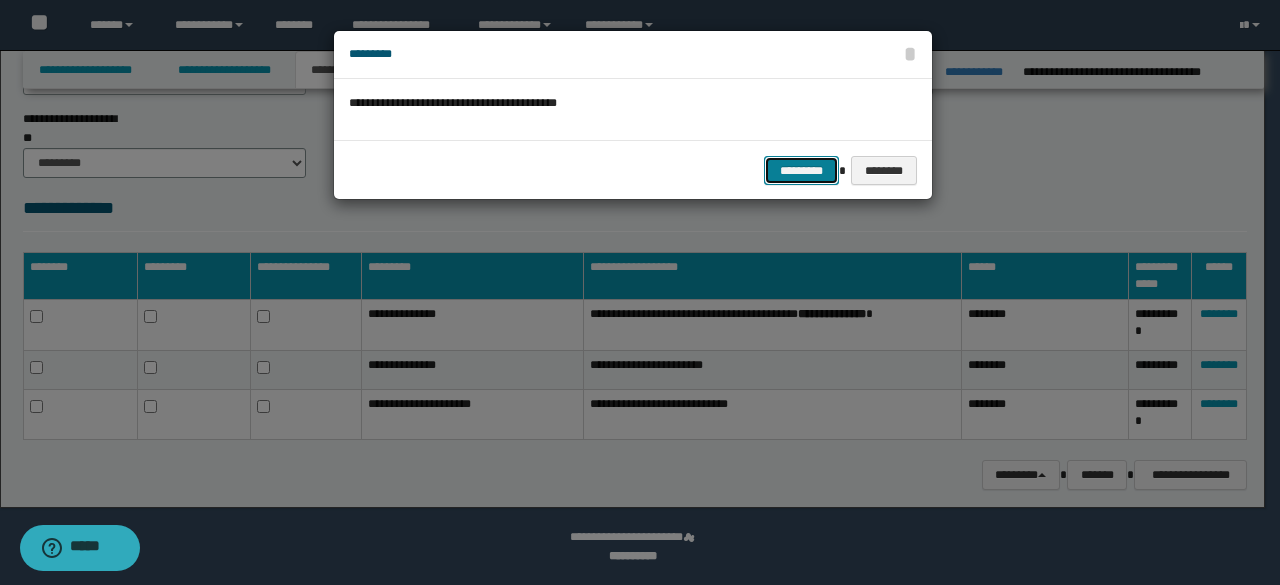 click on "*********" at bounding box center (801, 170) 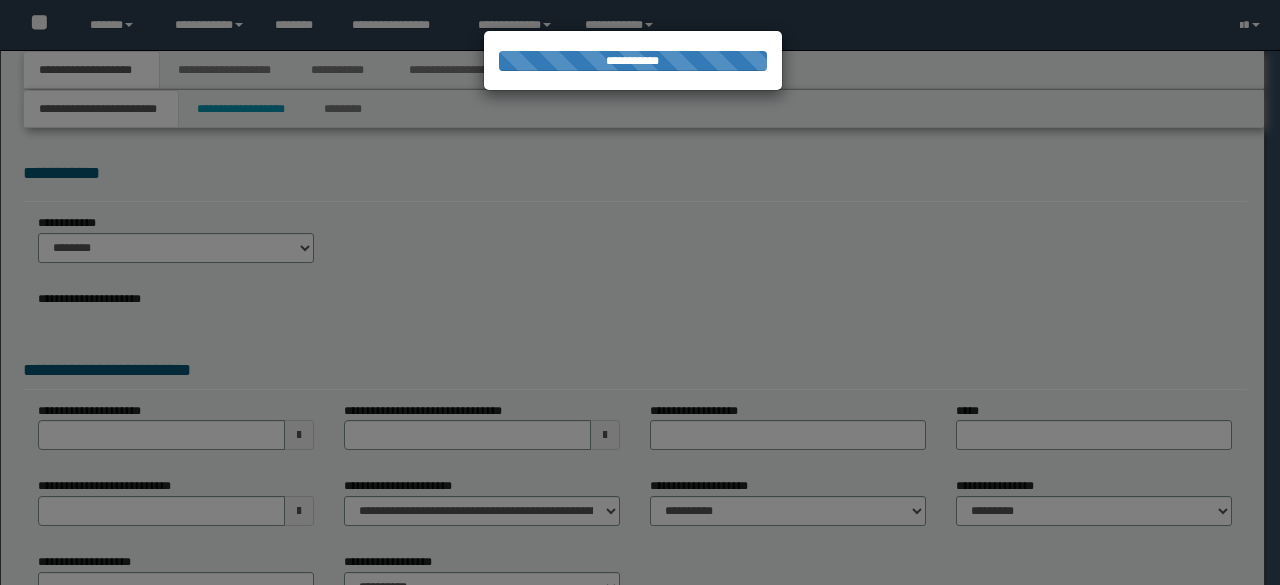 scroll, scrollTop: 0, scrollLeft: 0, axis: both 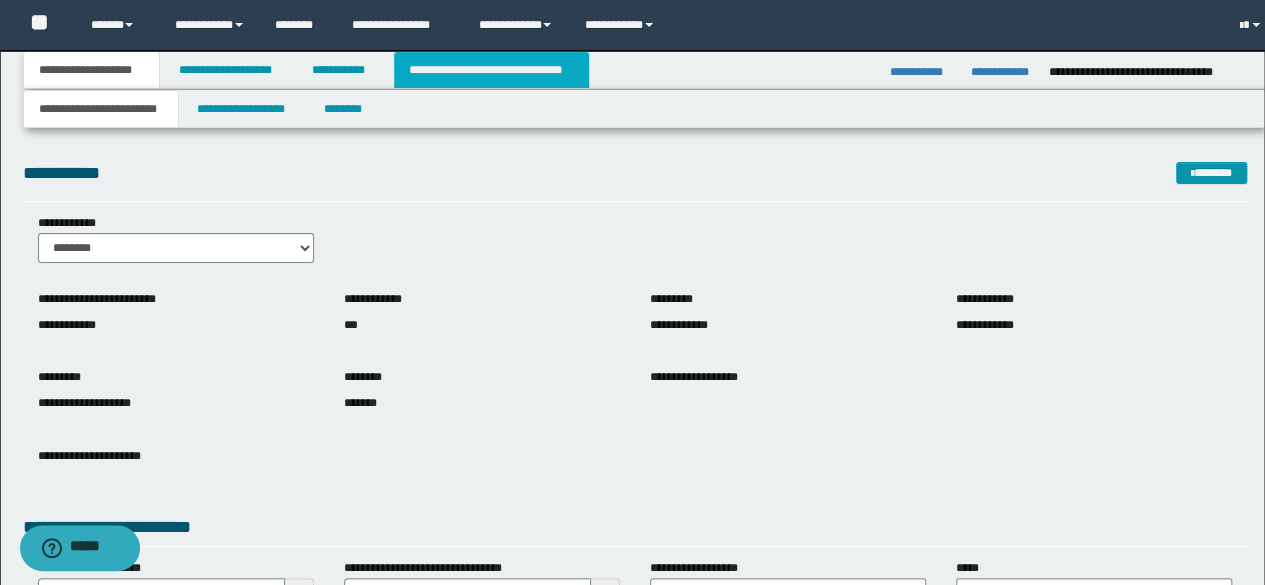 click on "**********" at bounding box center [491, 70] 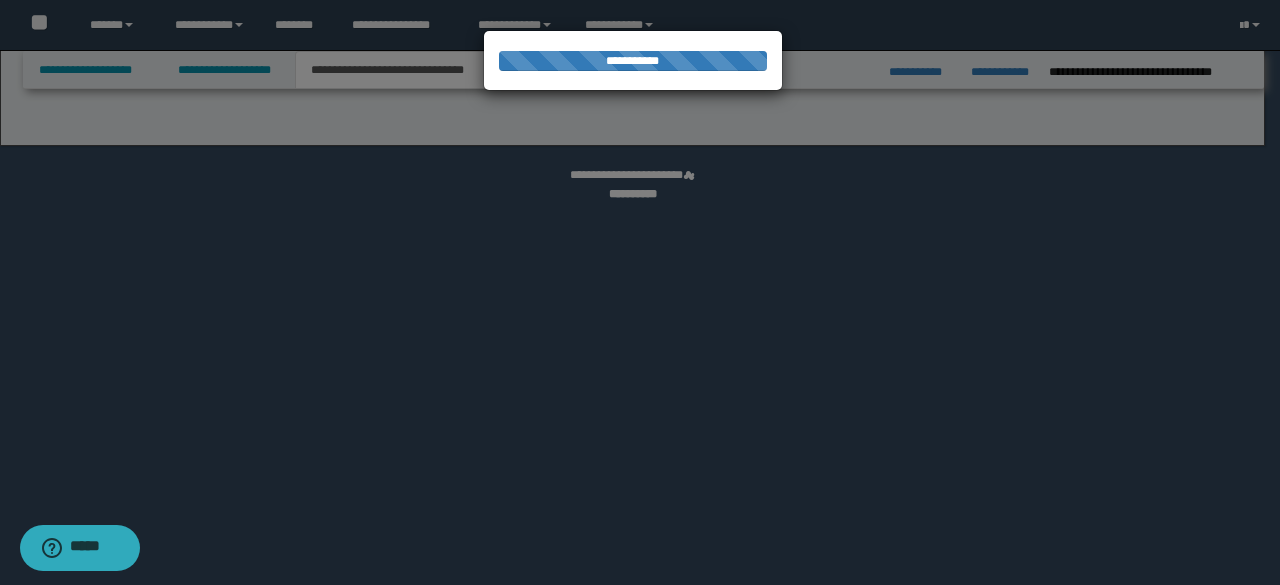 select on "*" 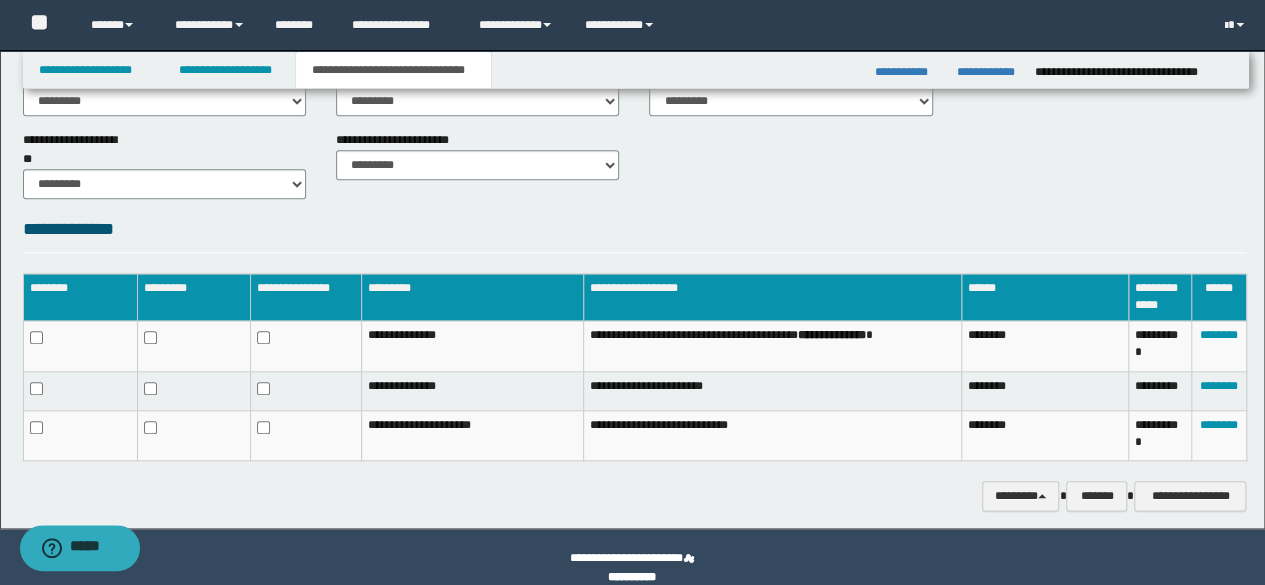 scroll, scrollTop: 942, scrollLeft: 0, axis: vertical 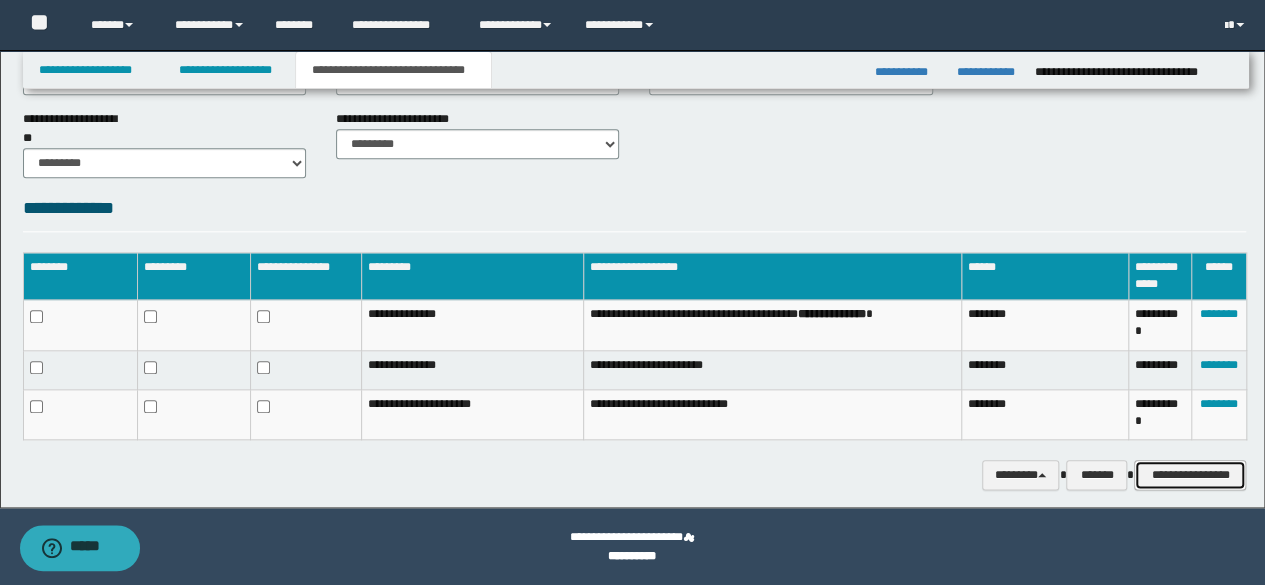 click on "**********" at bounding box center [1190, 474] 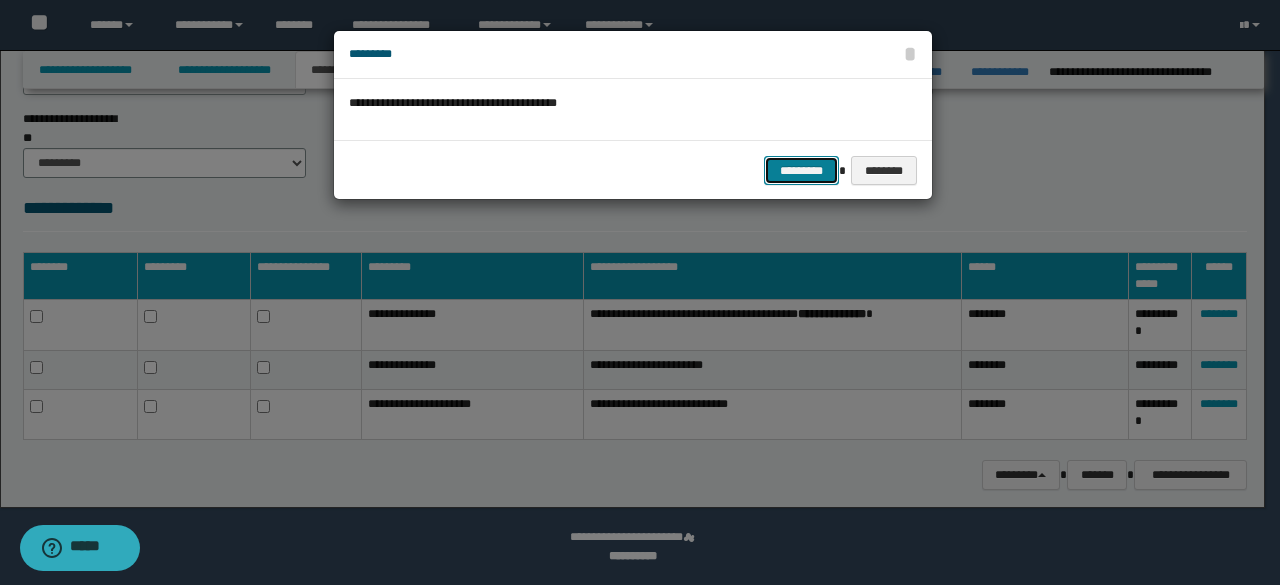 click on "*********" at bounding box center [801, 170] 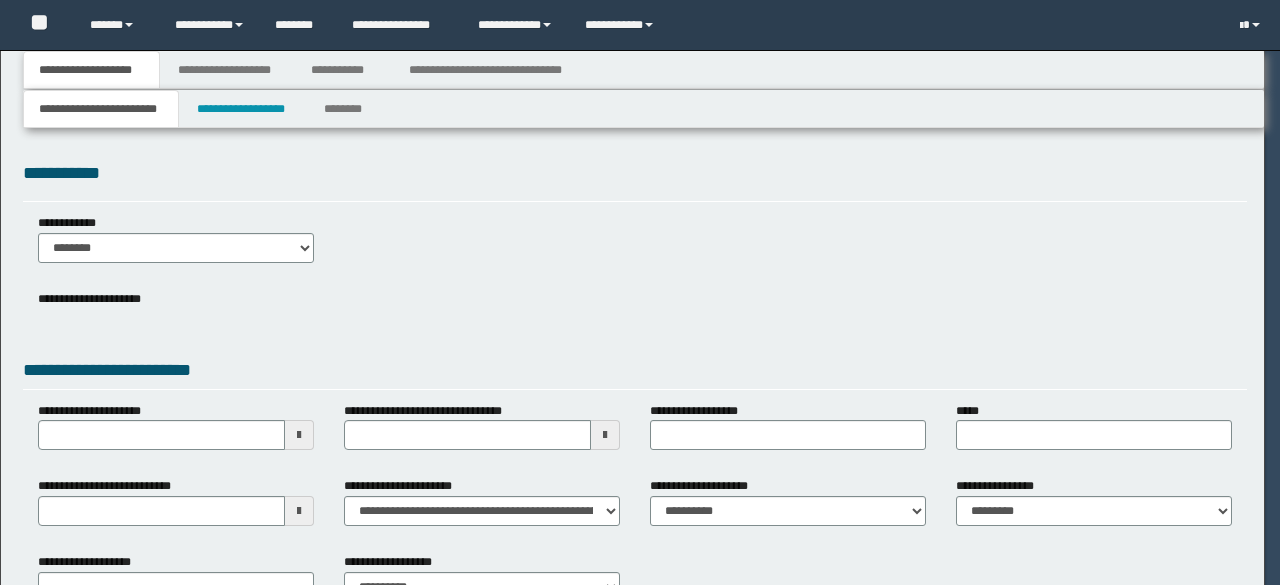 scroll, scrollTop: 0, scrollLeft: 0, axis: both 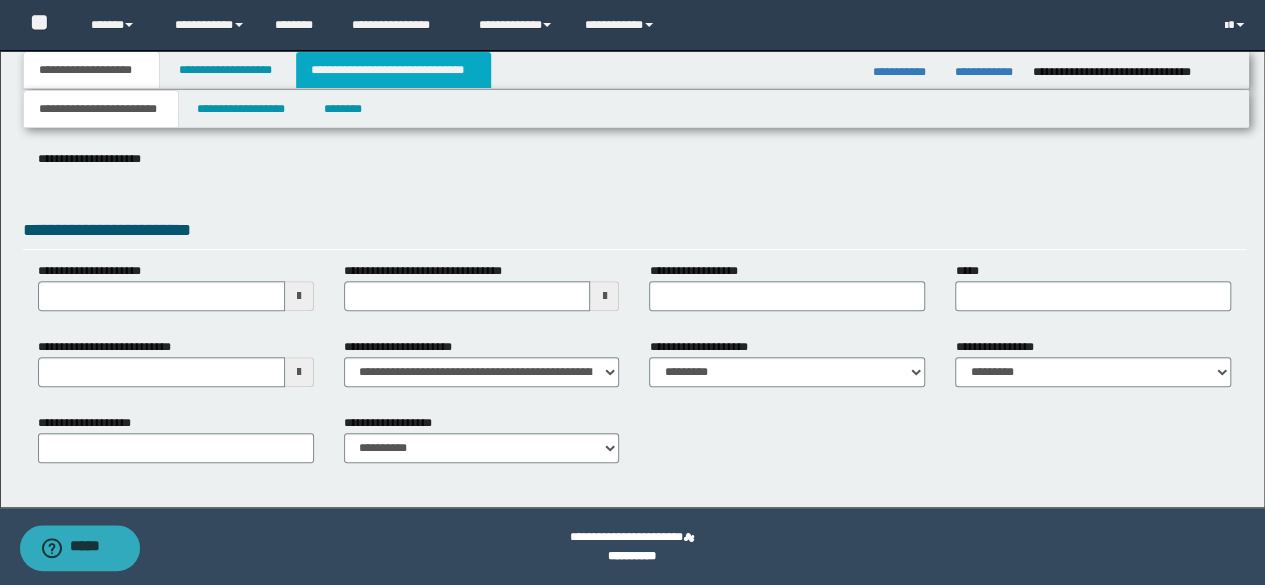 click on "**********" at bounding box center [393, 70] 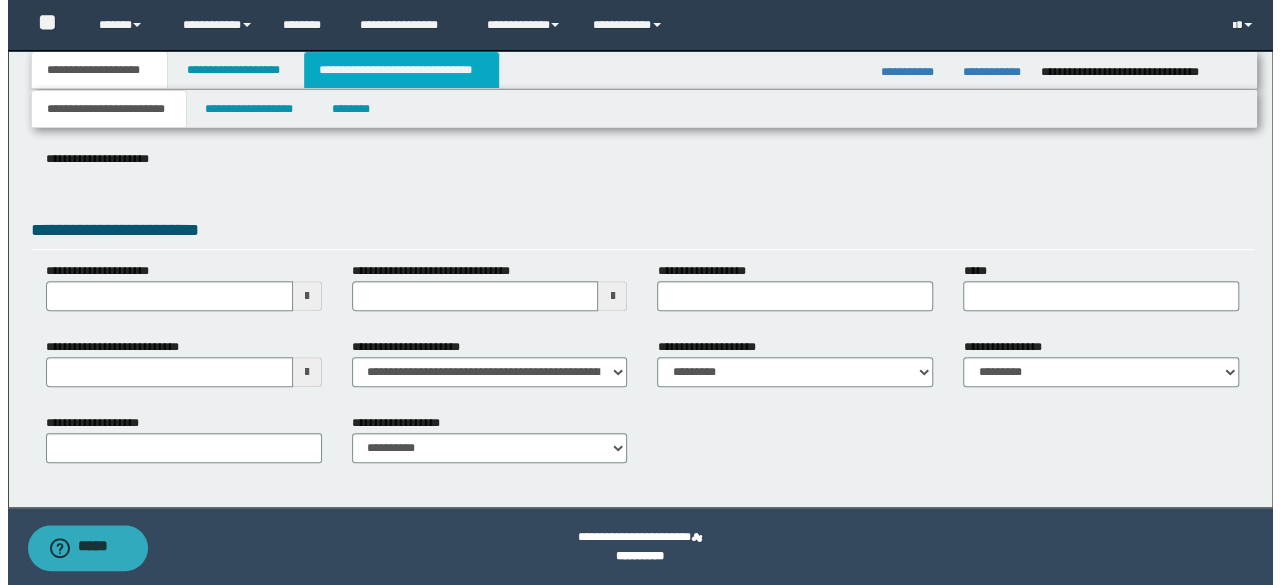scroll, scrollTop: 0, scrollLeft: 0, axis: both 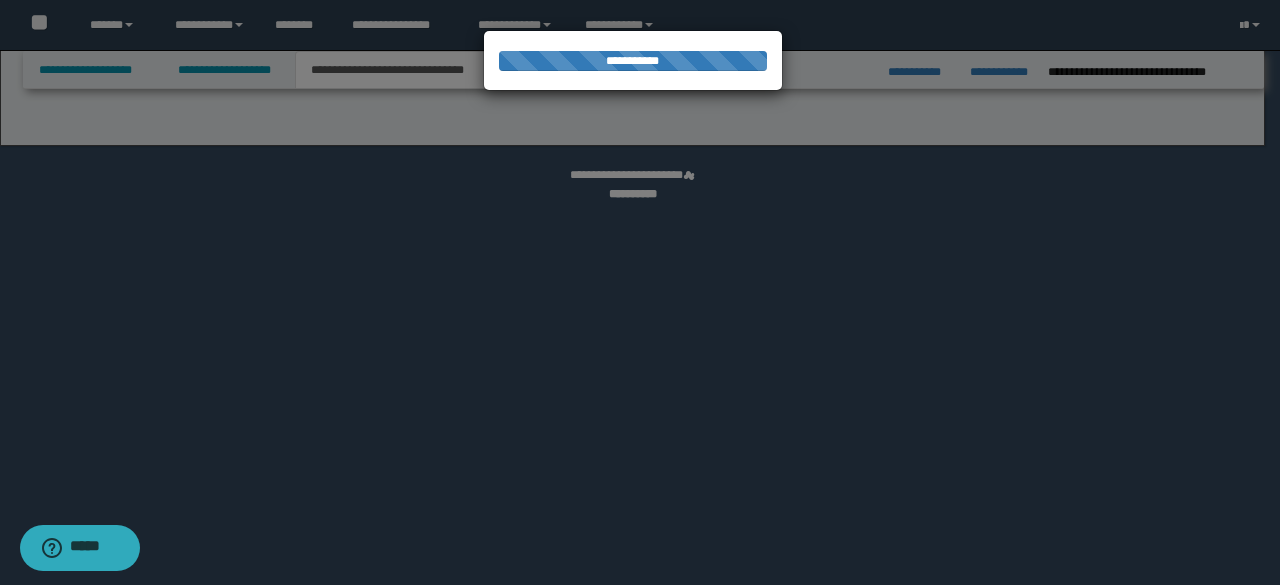 select on "*" 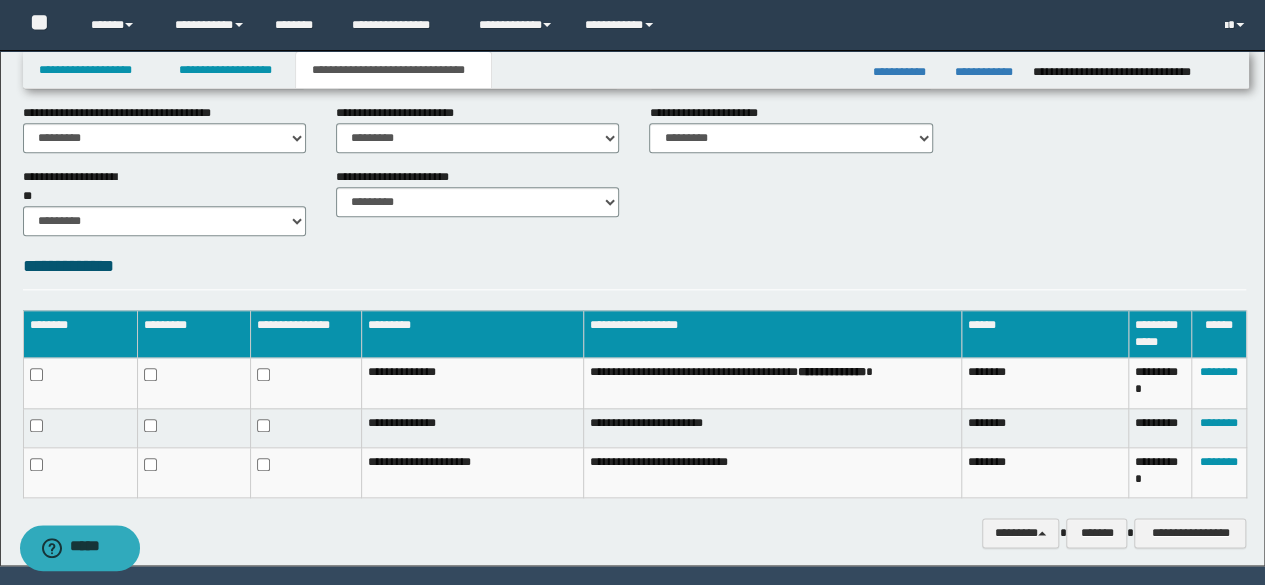 scroll, scrollTop: 972, scrollLeft: 0, axis: vertical 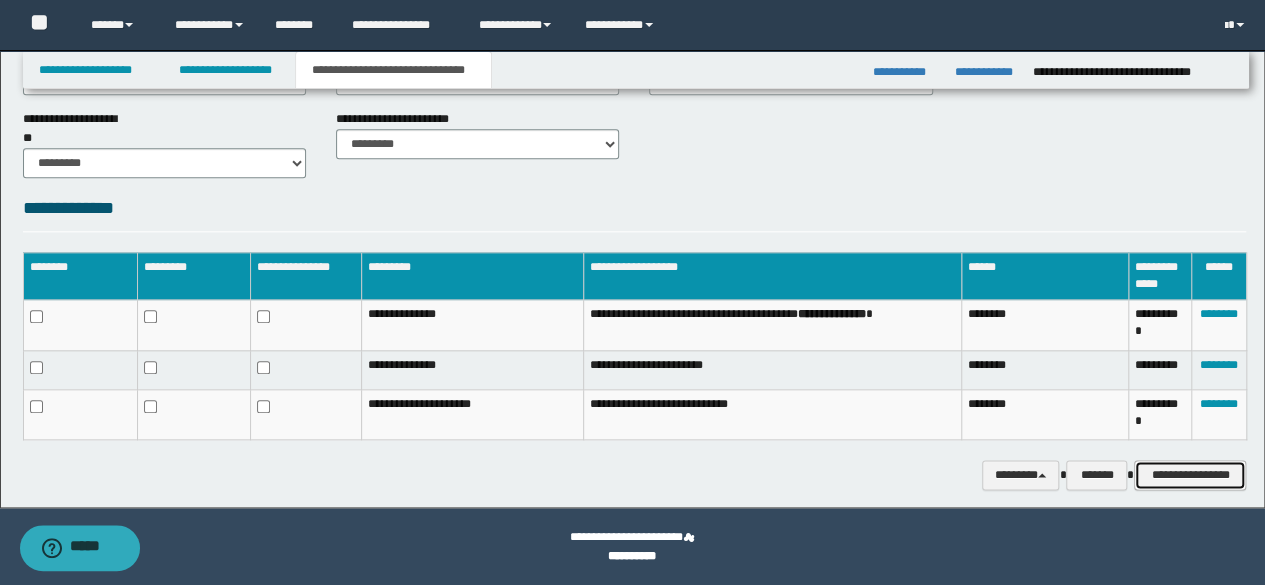 click on "**********" at bounding box center [1190, 474] 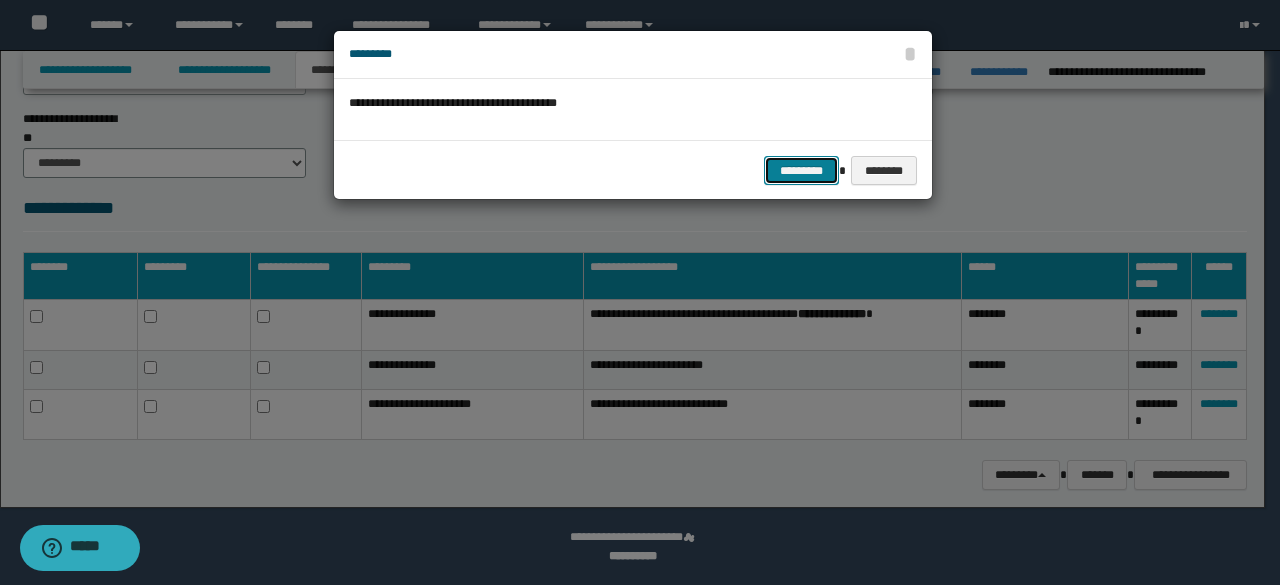 click on "*********" at bounding box center (801, 170) 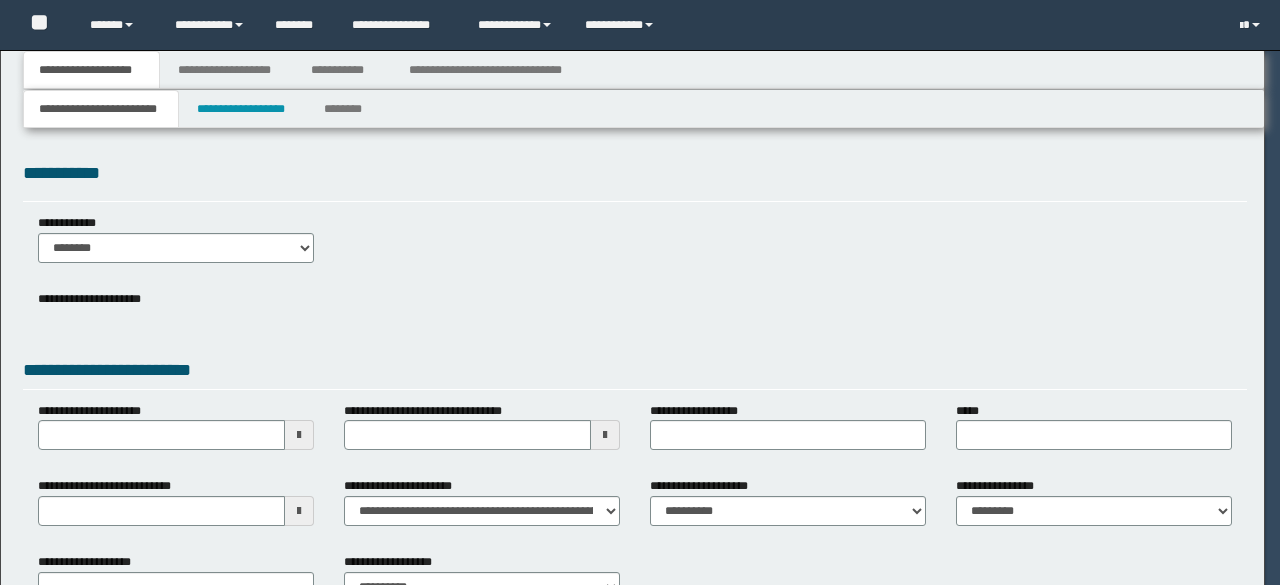 scroll, scrollTop: 0, scrollLeft: 0, axis: both 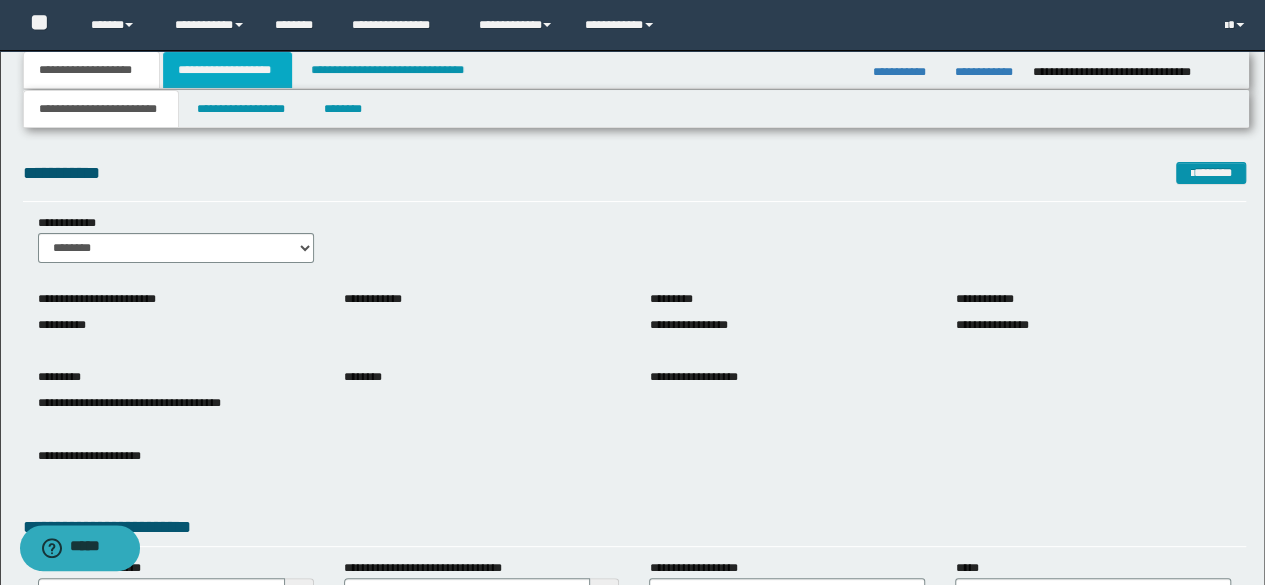 click on "**********" at bounding box center (227, 70) 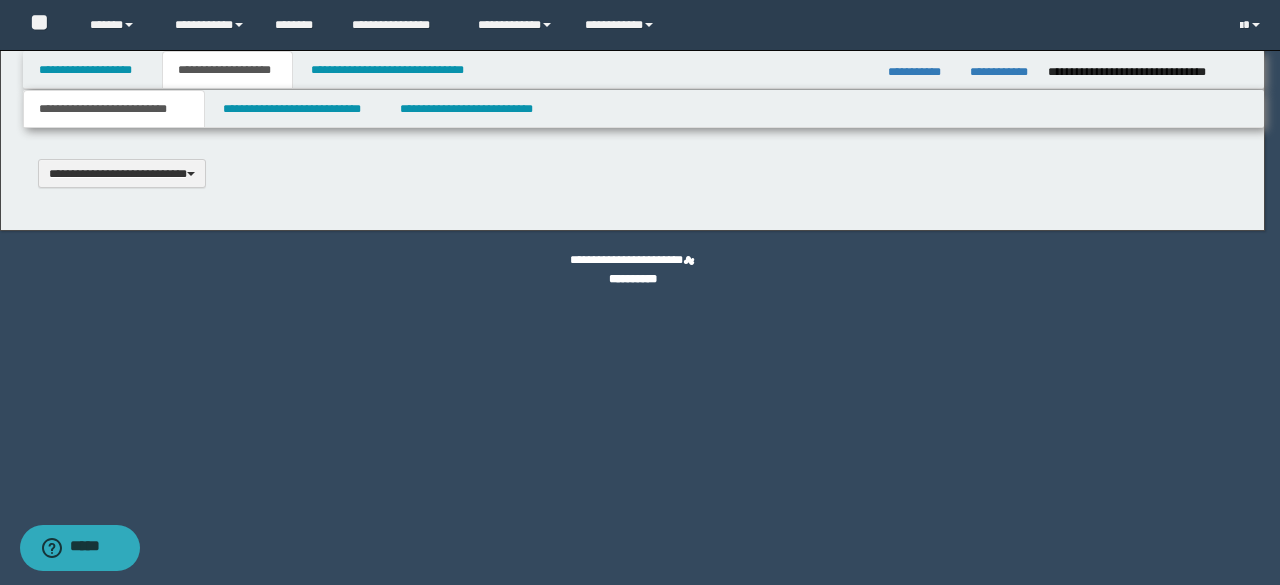 type 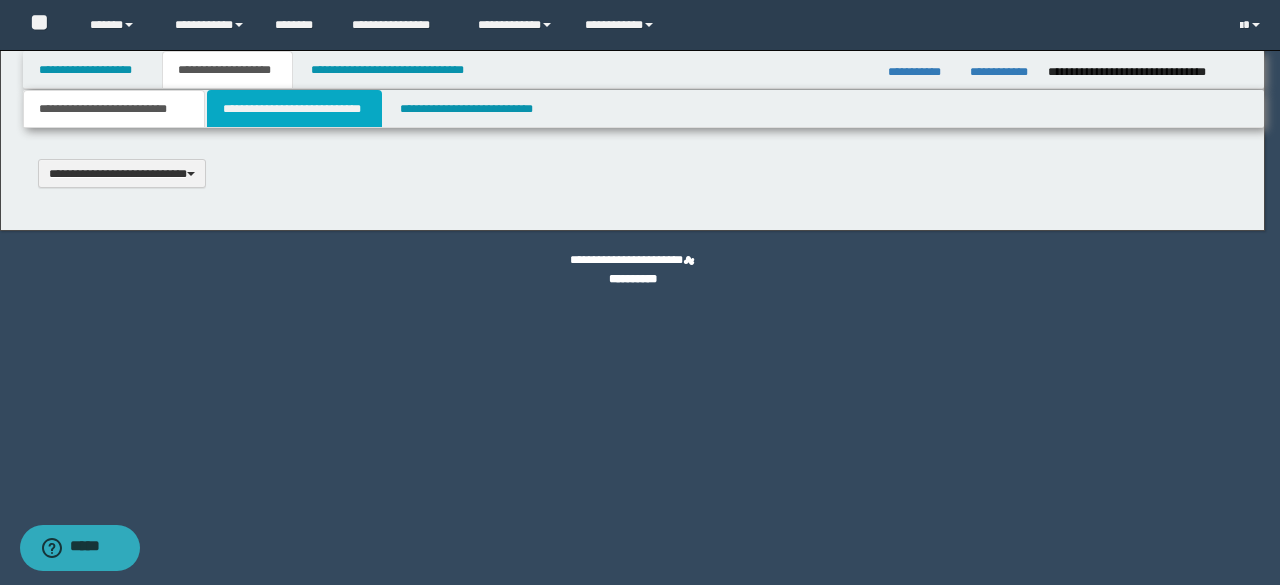 click on "**********" at bounding box center (294, 109) 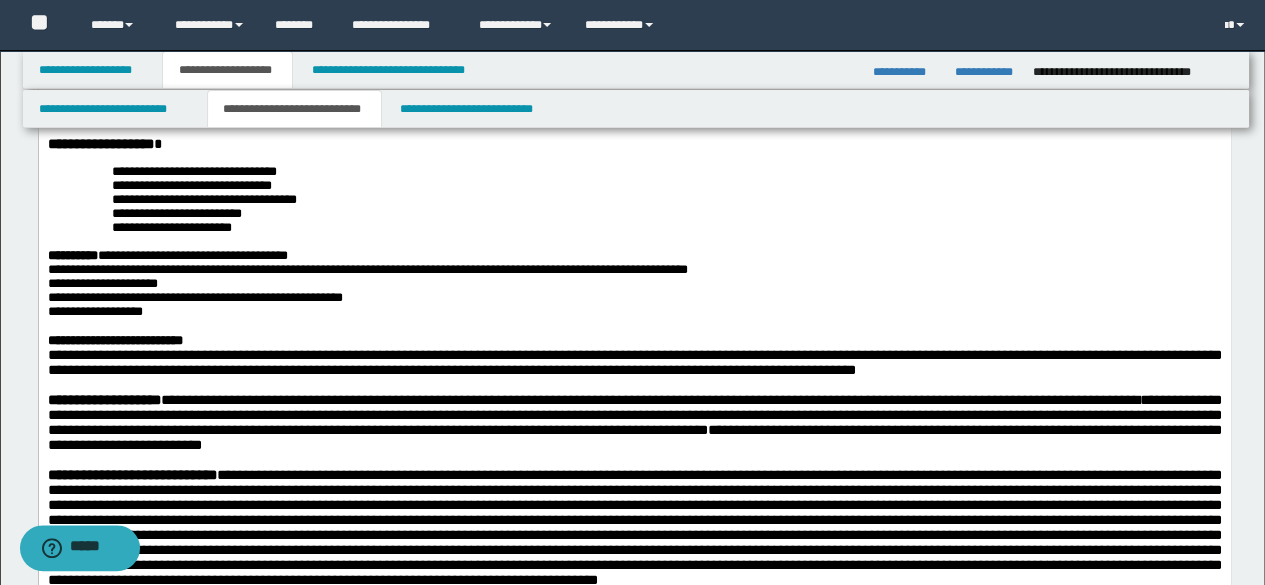 scroll, scrollTop: 200, scrollLeft: 0, axis: vertical 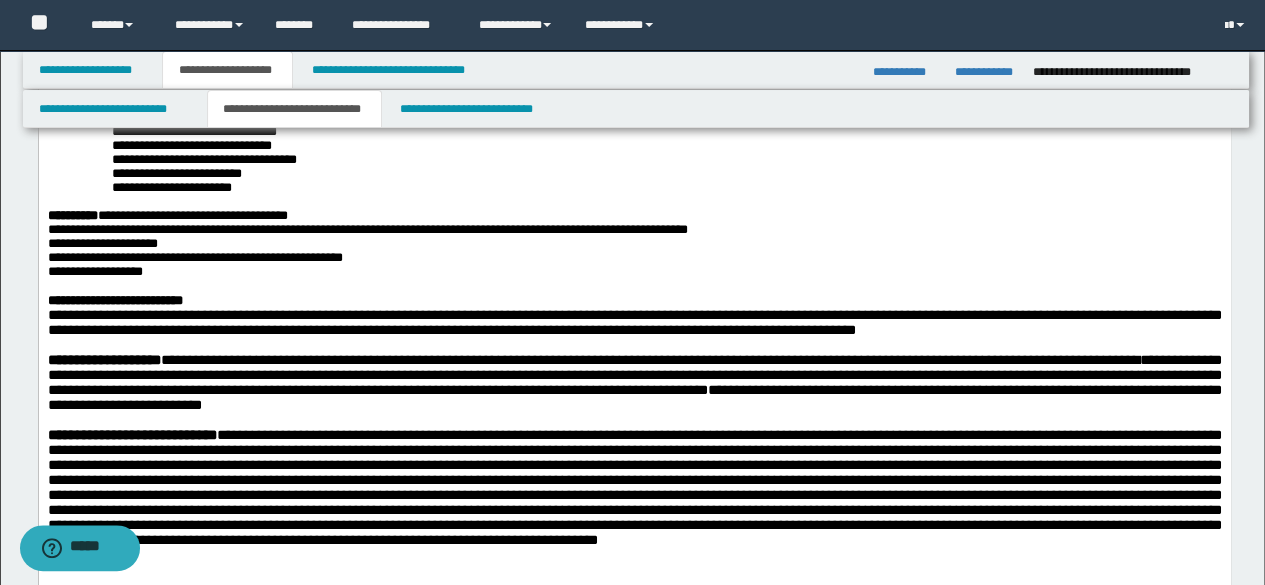 drag, startPoint x: 384, startPoint y: 342, endPoint x: 421, endPoint y: 365, distance: 43.56604 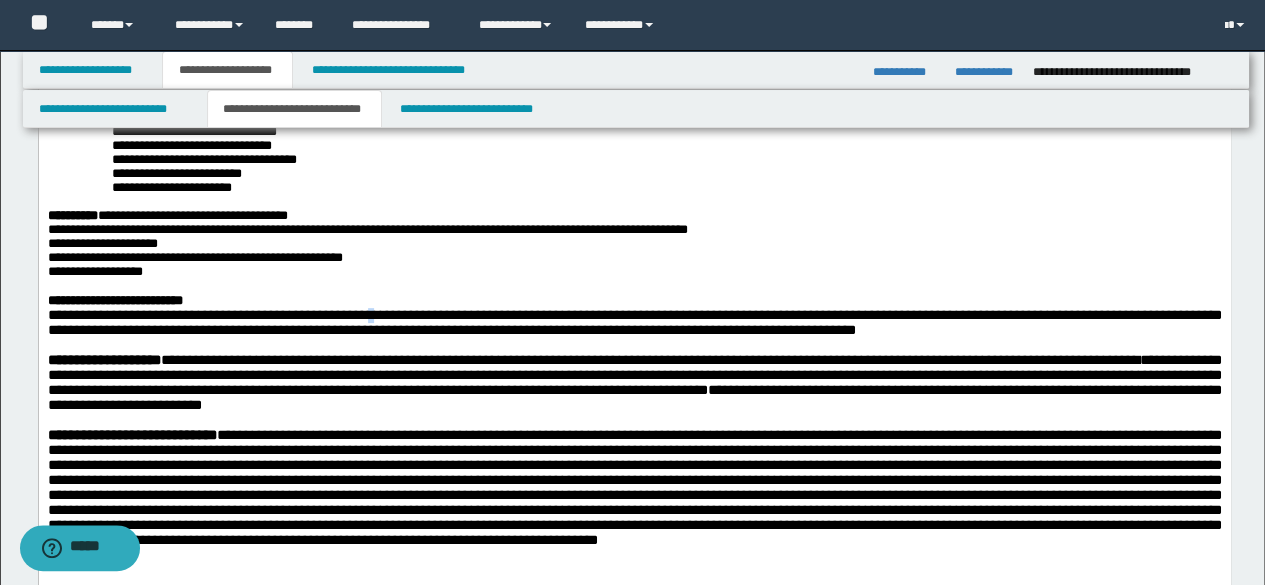 type 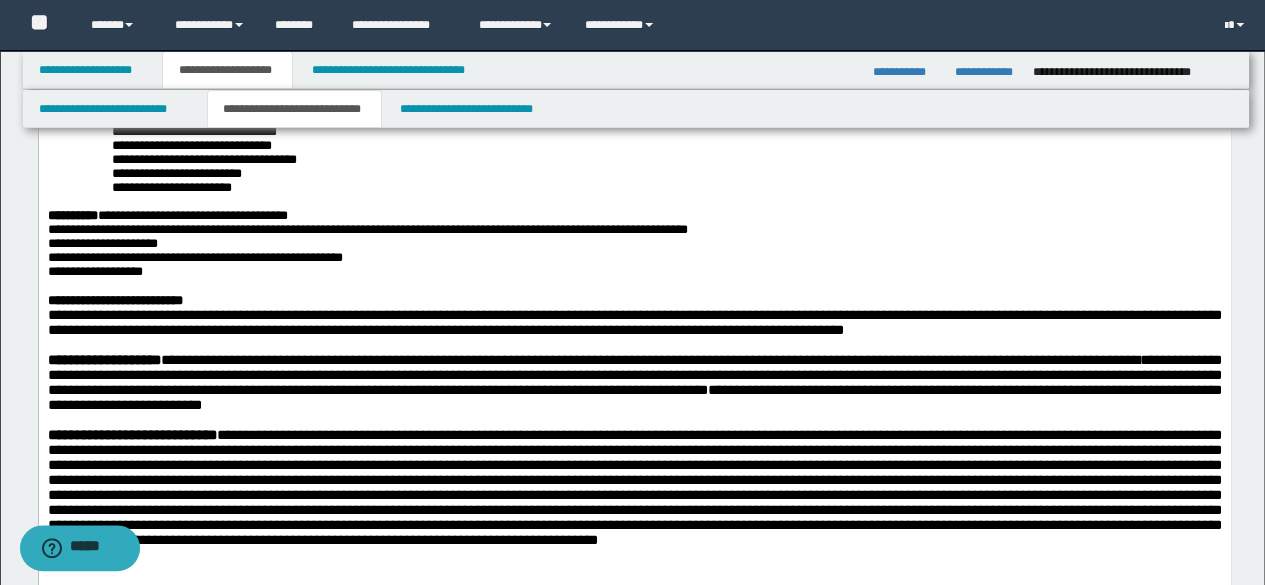 click on "**********" at bounding box center [634, 243] 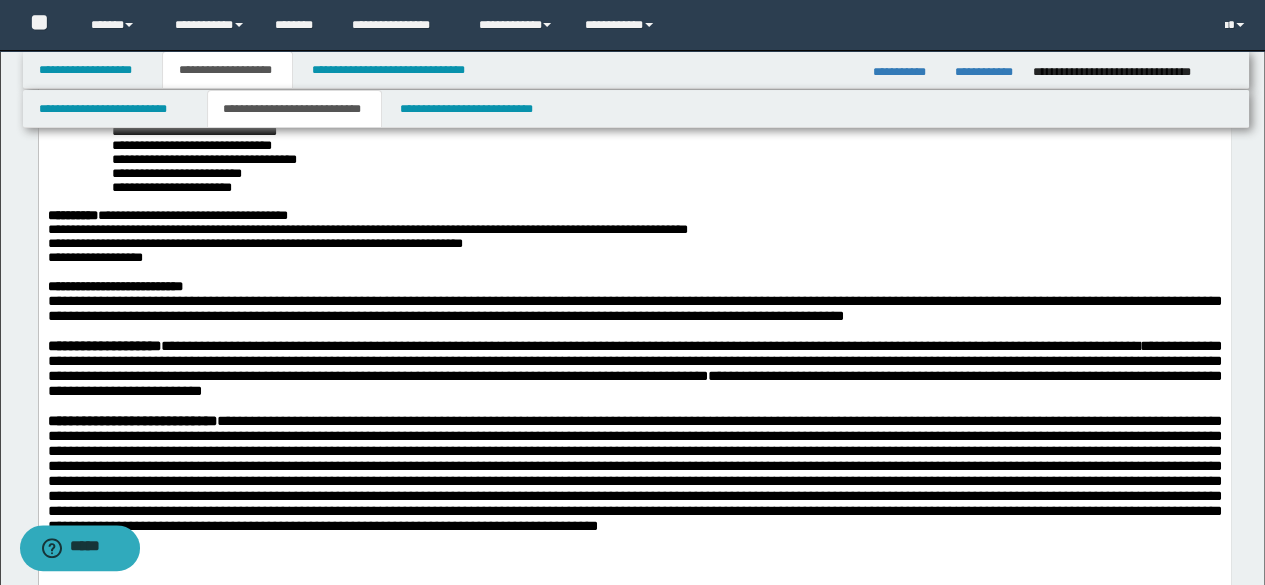 click on "**********" at bounding box center (634, 243) 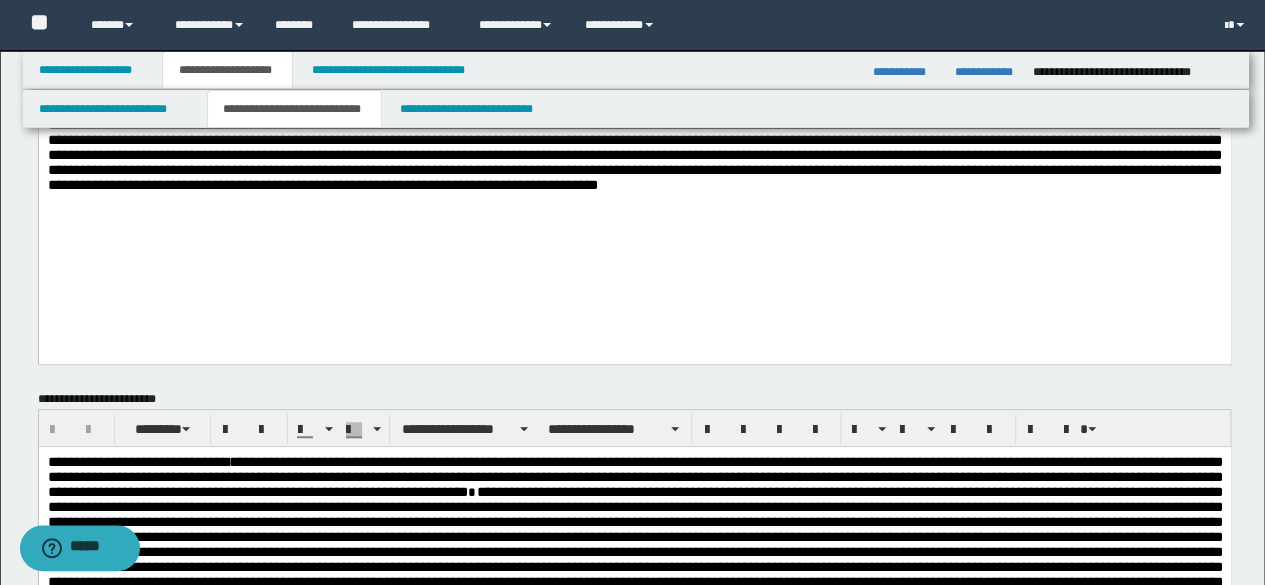 scroll, scrollTop: 600, scrollLeft: 0, axis: vertical 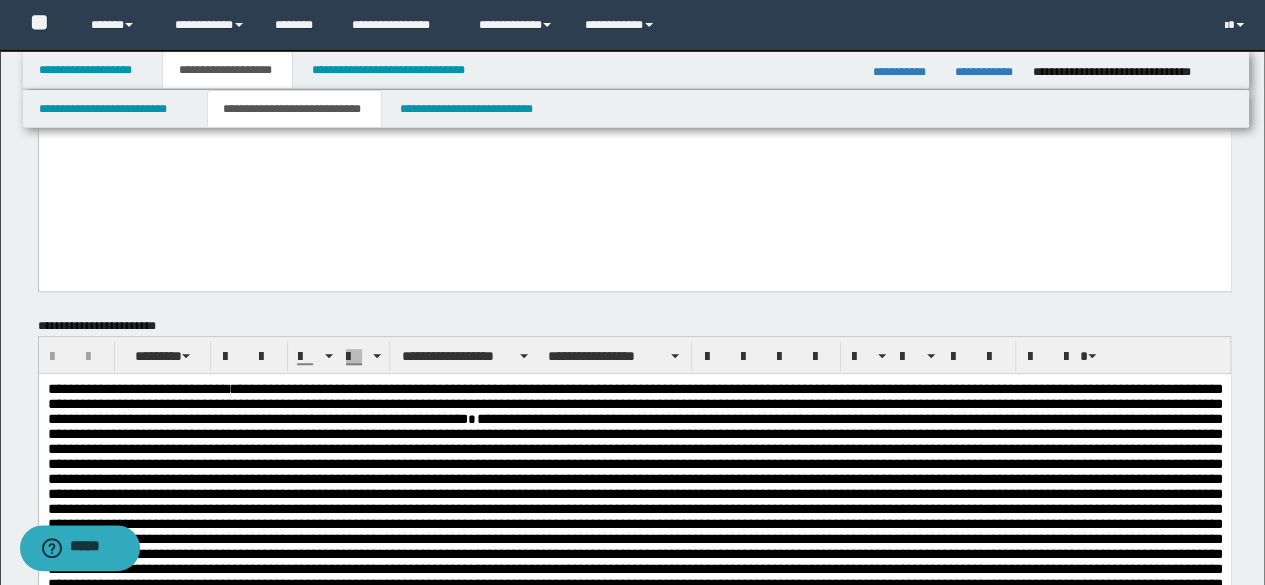 click on "**********" at bounding box center (635, -68) 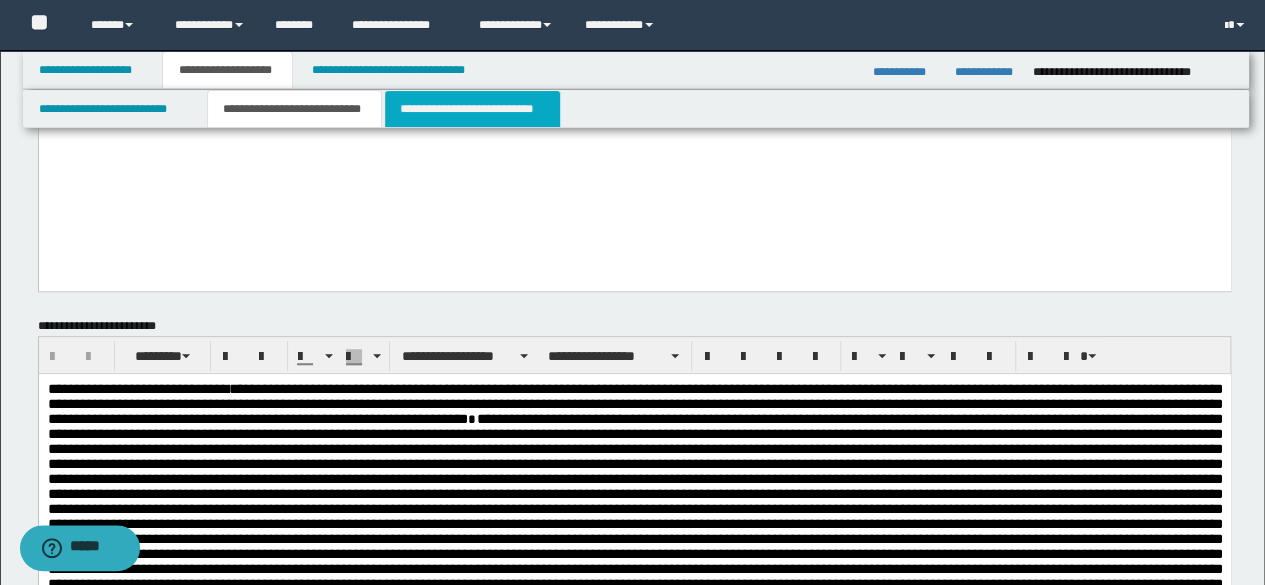 click on "**********" at bounding box center (472, 109) 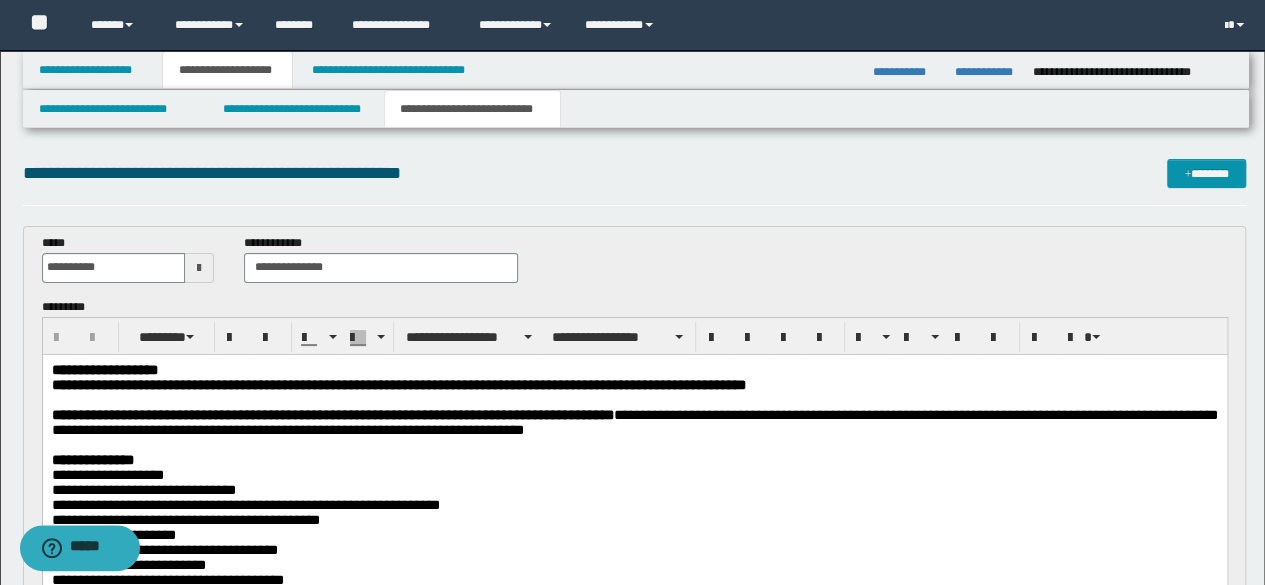 scroll, scrollTop: 0, scrollLeft: 0, axis: both 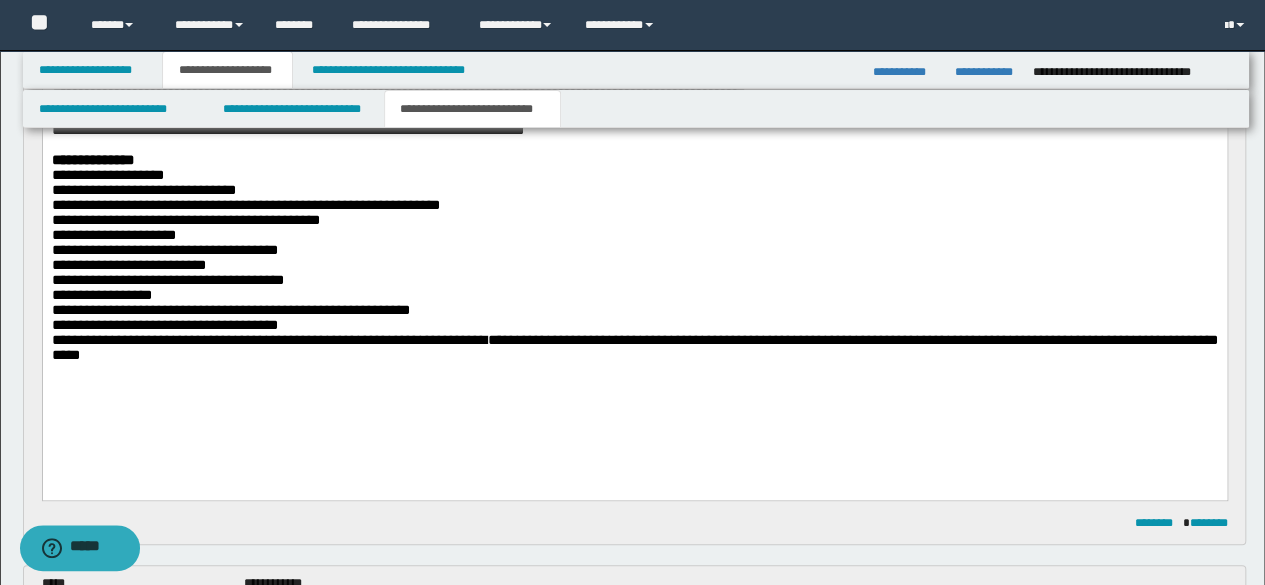 click on "**********" at bounding box center [634, 346] 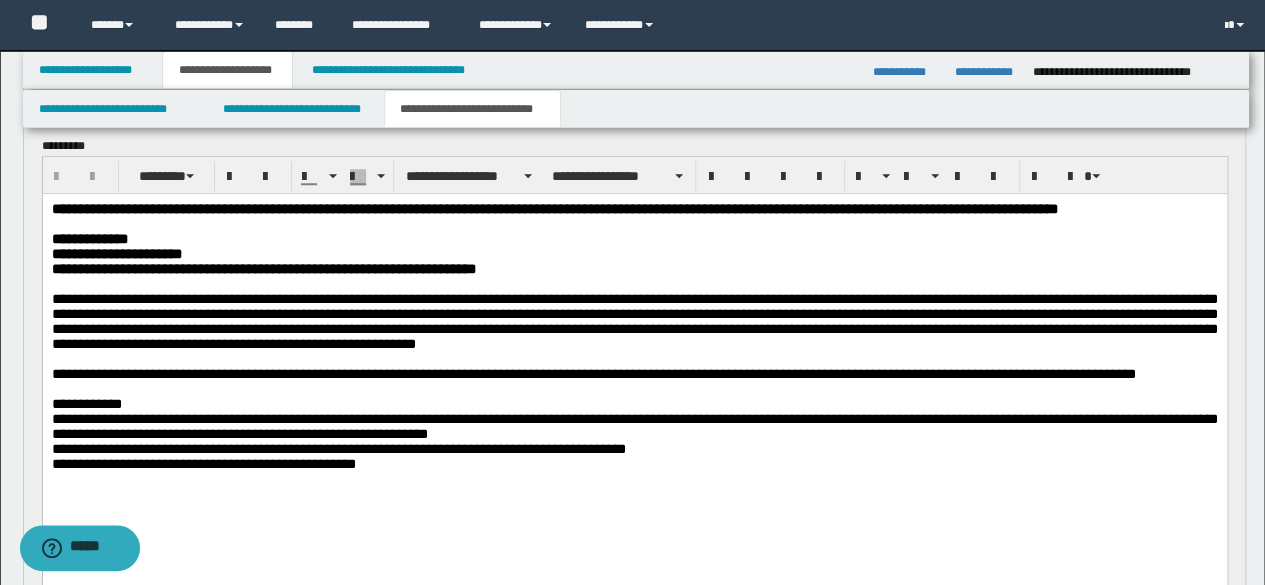 click on "**********" at bounding box center (634, 362) 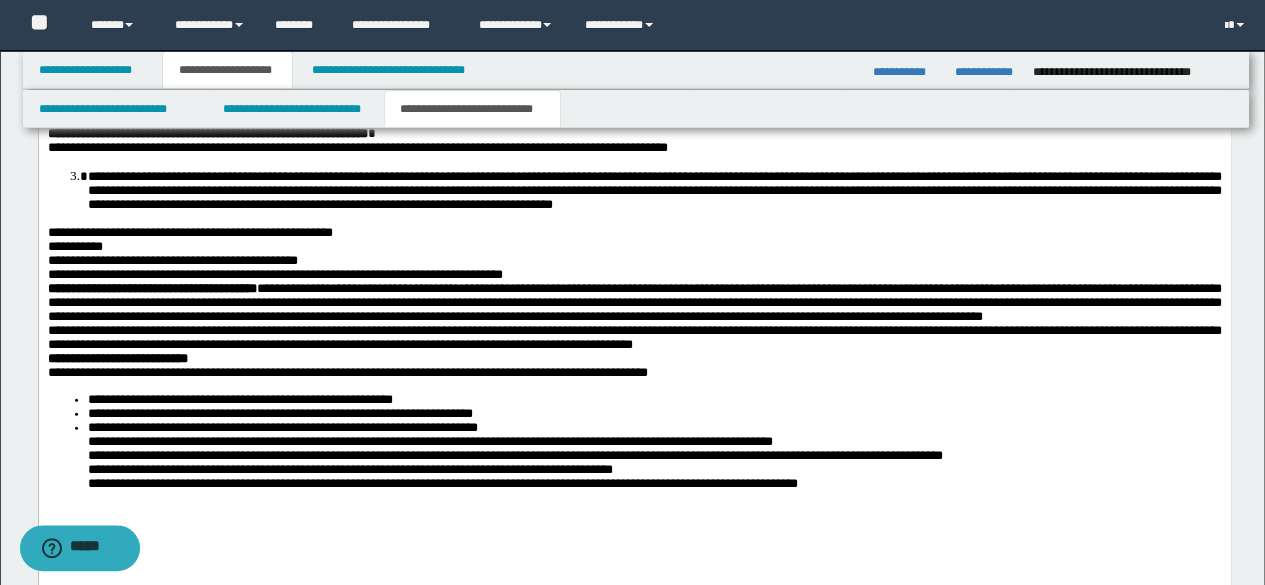 drag, startPoint x: 954, startPoint y: 554, endPoint x: 975, endPoint y: 522, distance: 38.27532 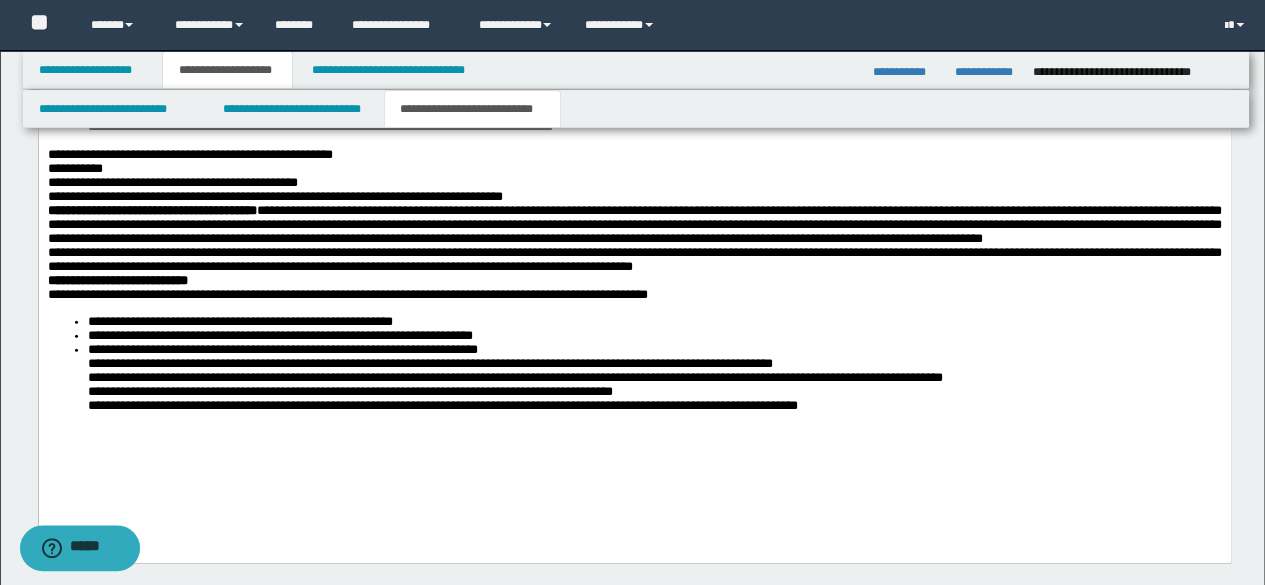 scroll, scrollTop: 2475, scrollLeft: 0, axis: vertical 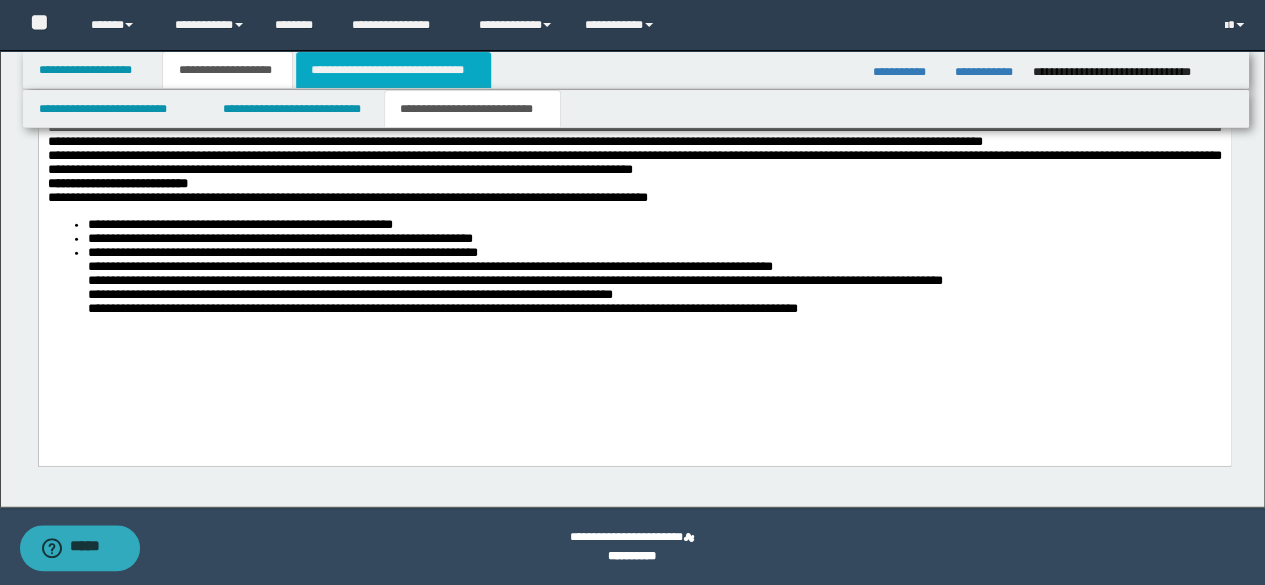 click on "**********" at bounding box center [393, 70] 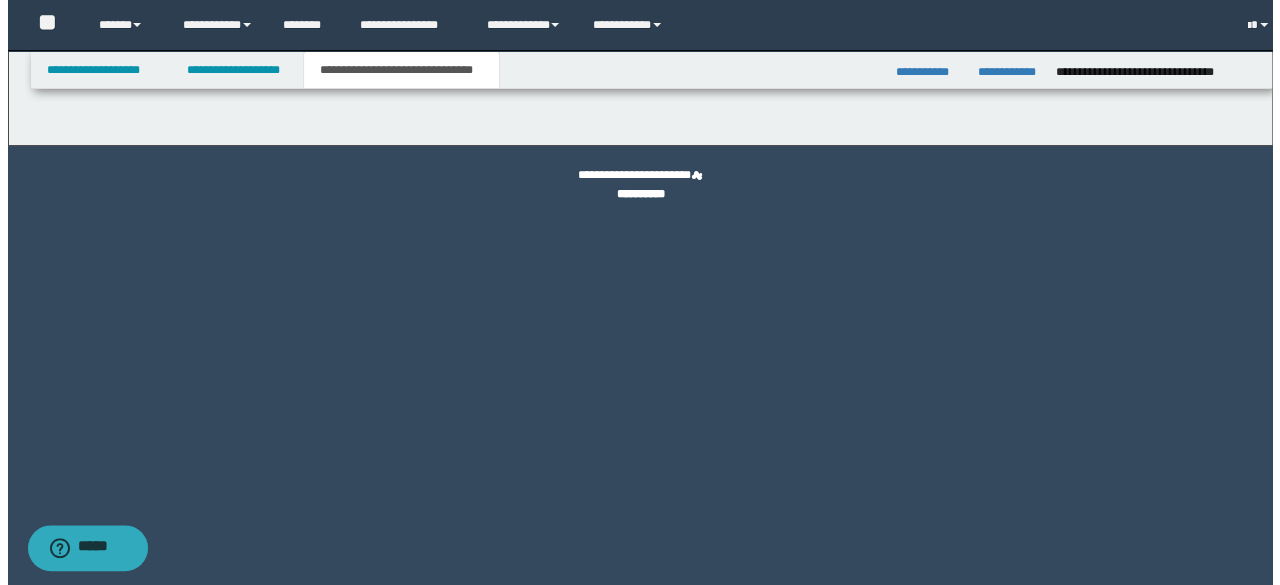 scroll, scrollTop: 0, scrollLeft: 0, axis: both 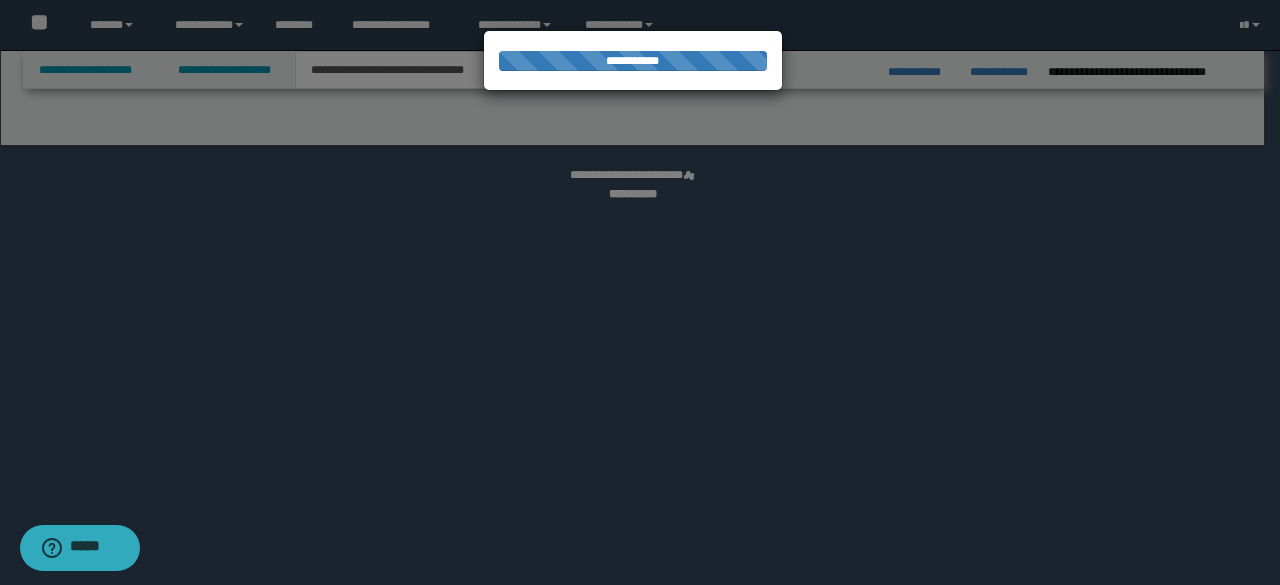 select on "*" 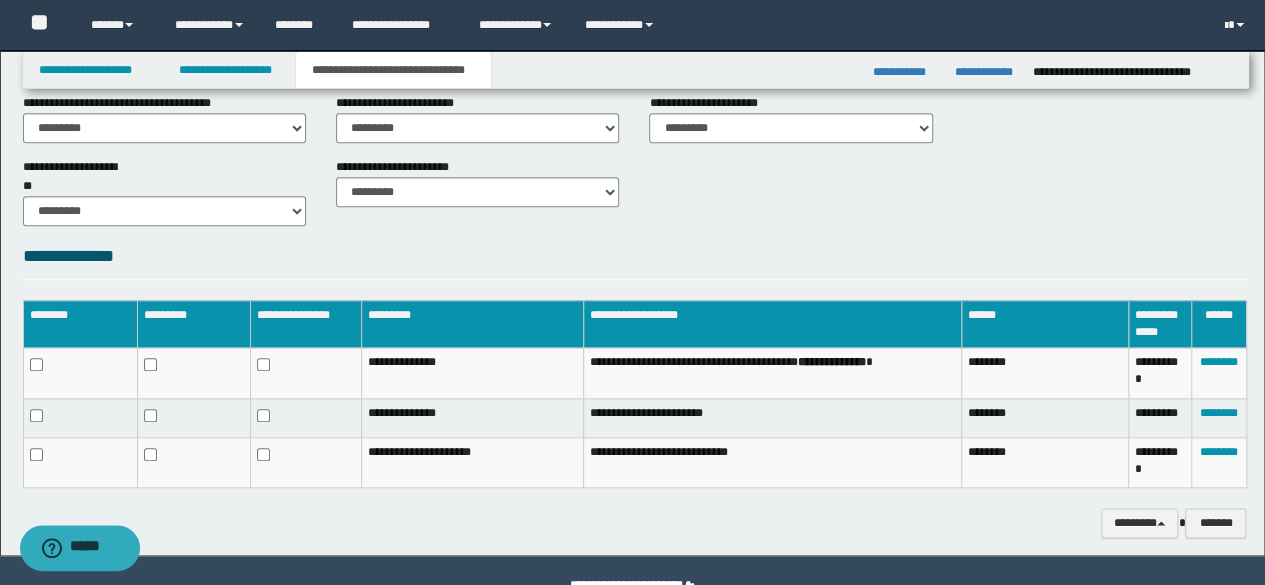 scroll, scrollTop: 972, scrollLeft: 0, axis: vertical 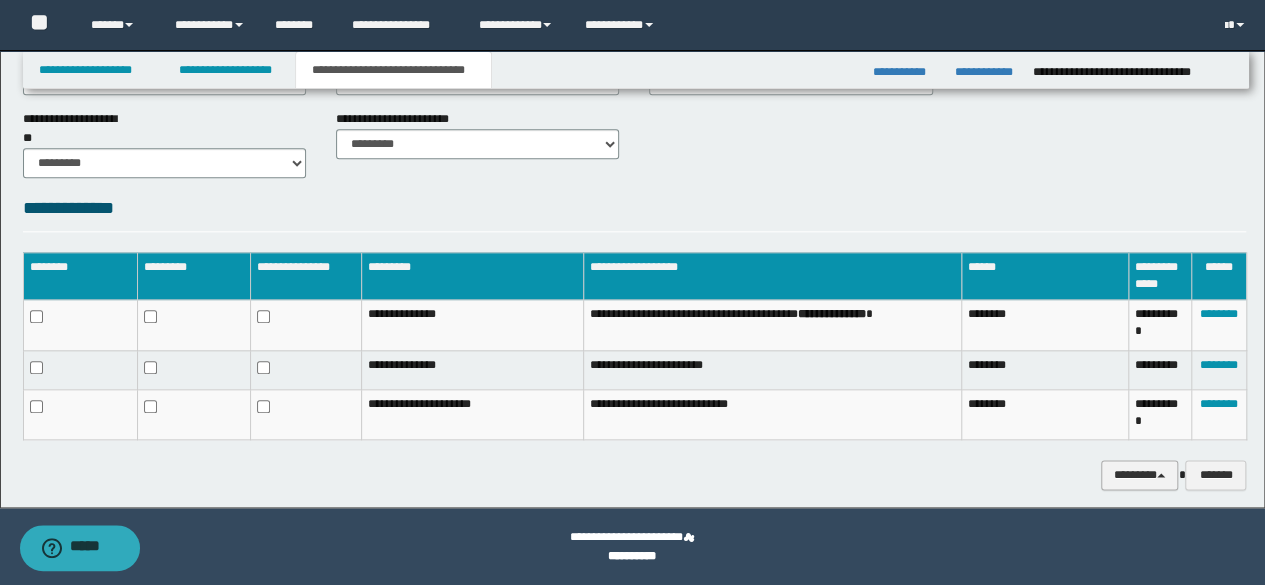 click on "********" at bounding box center [1140, 474] 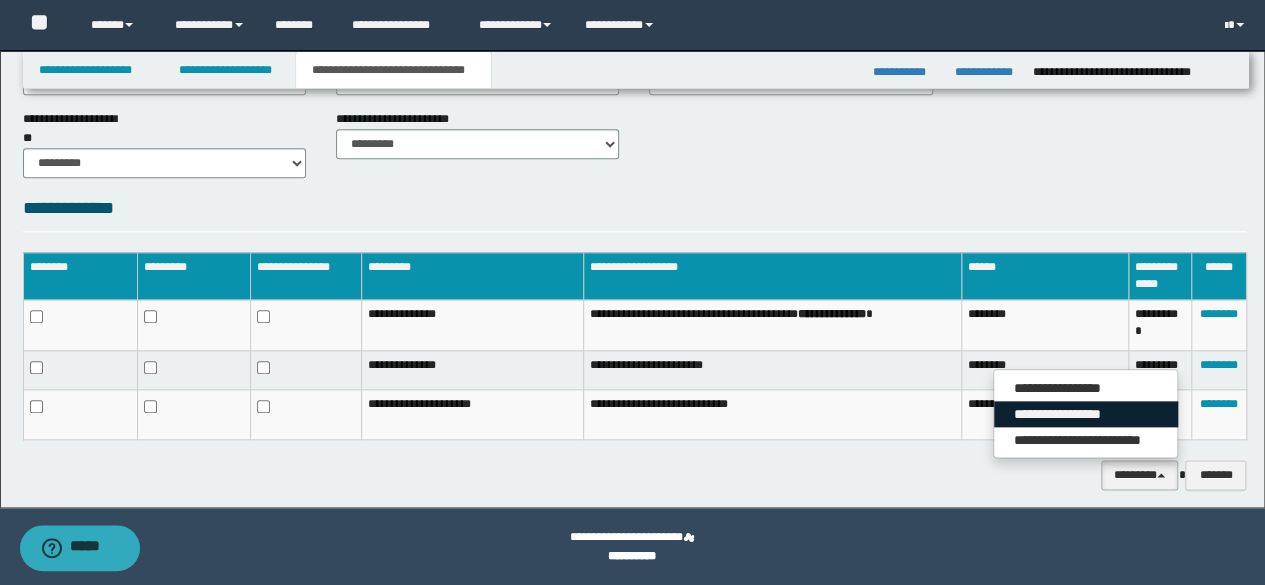 click on "**********" at bounding box center (1086, 414) 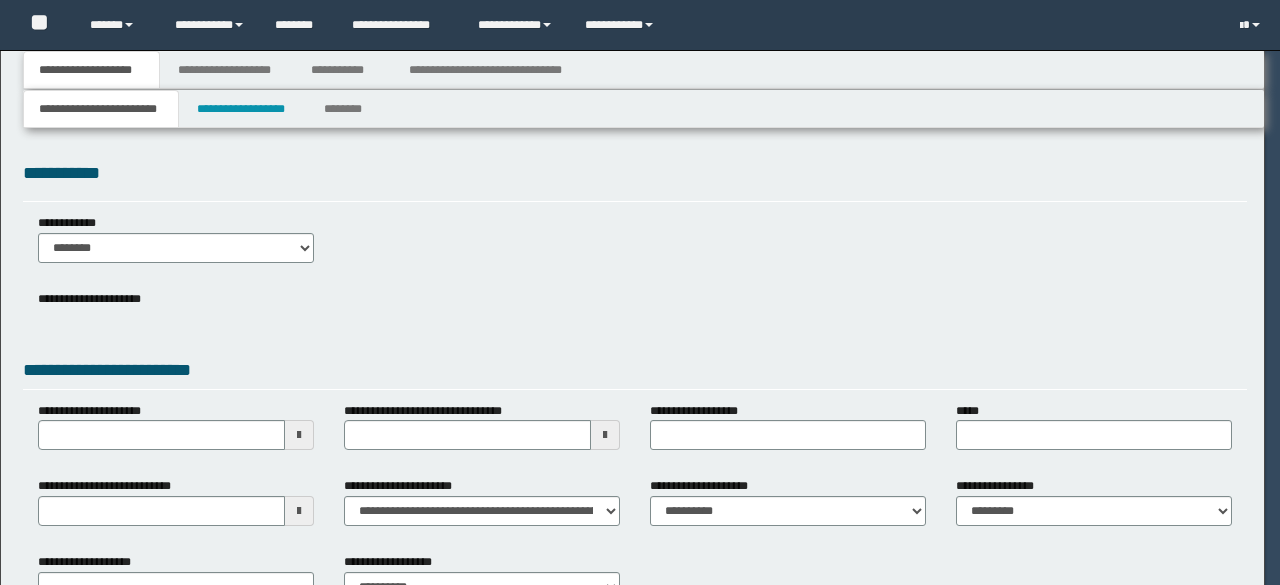 scroll, scrollTop: 0, scrollLeft: 0, axis: both 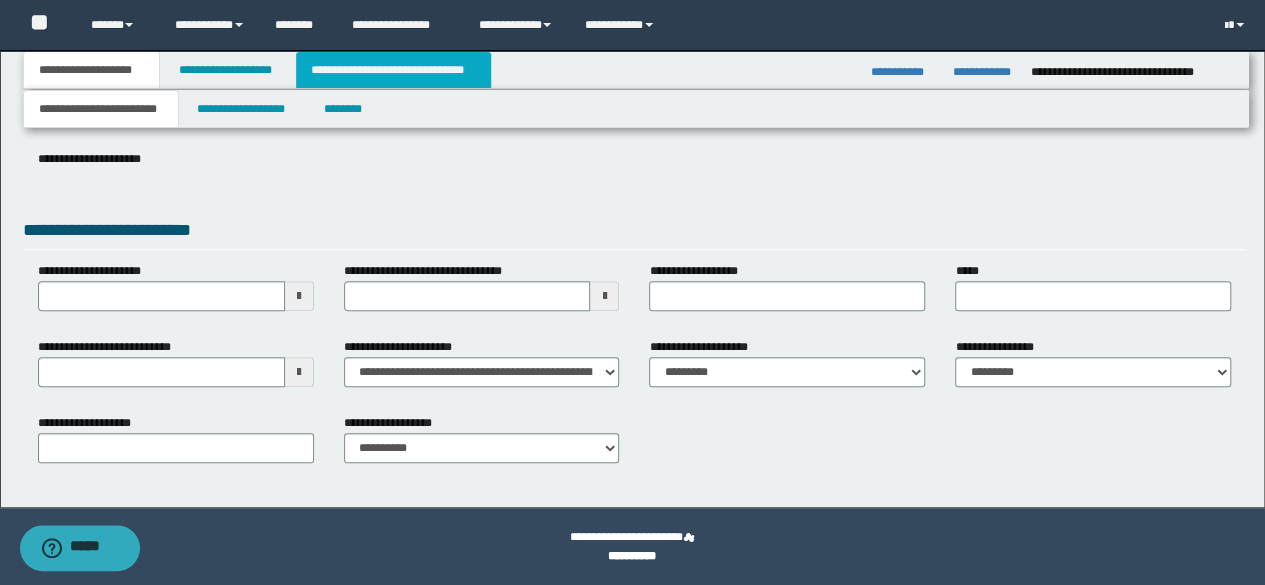 click on "**********" at bounding box center (393, 70) 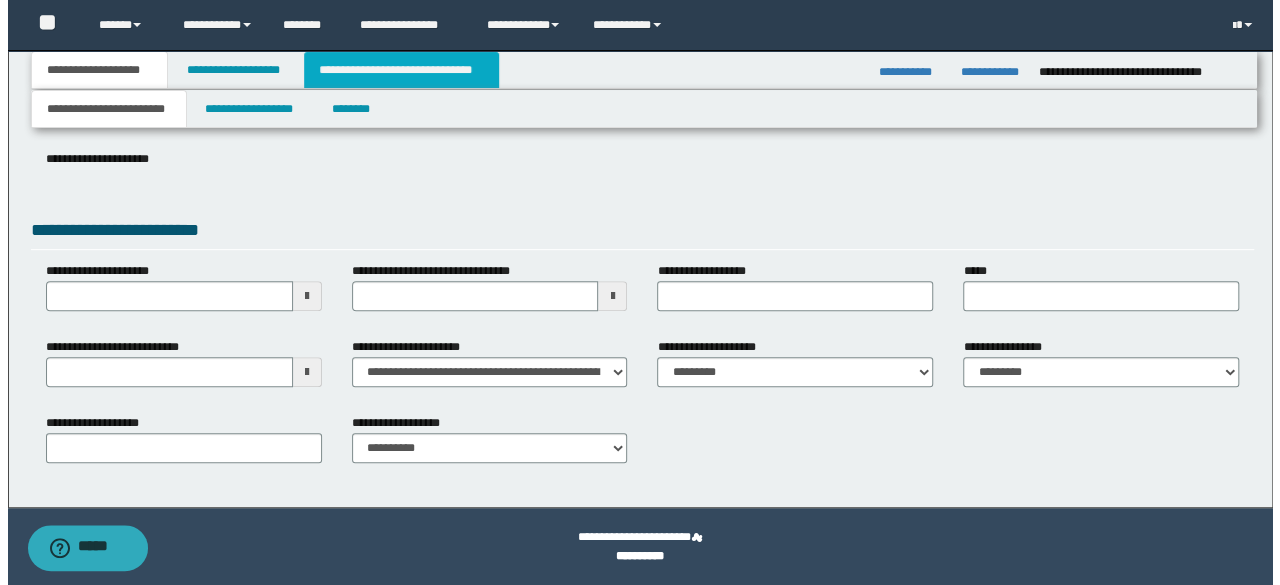 scroll, scrollTop: 0, scrollLeft: 0, axis: both 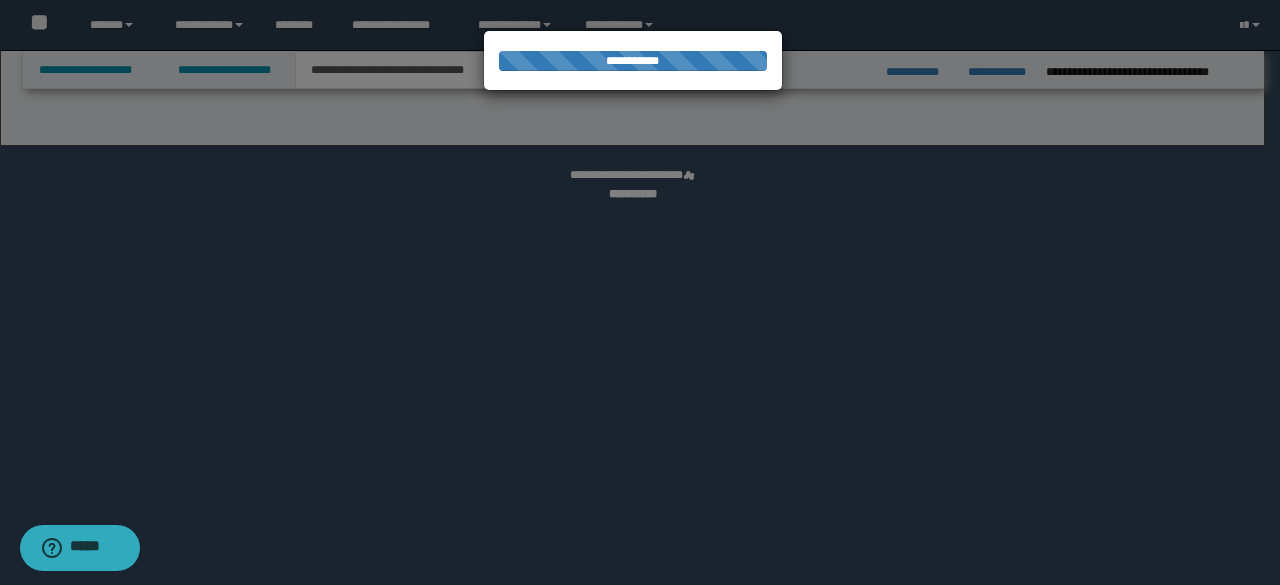 select on "*" 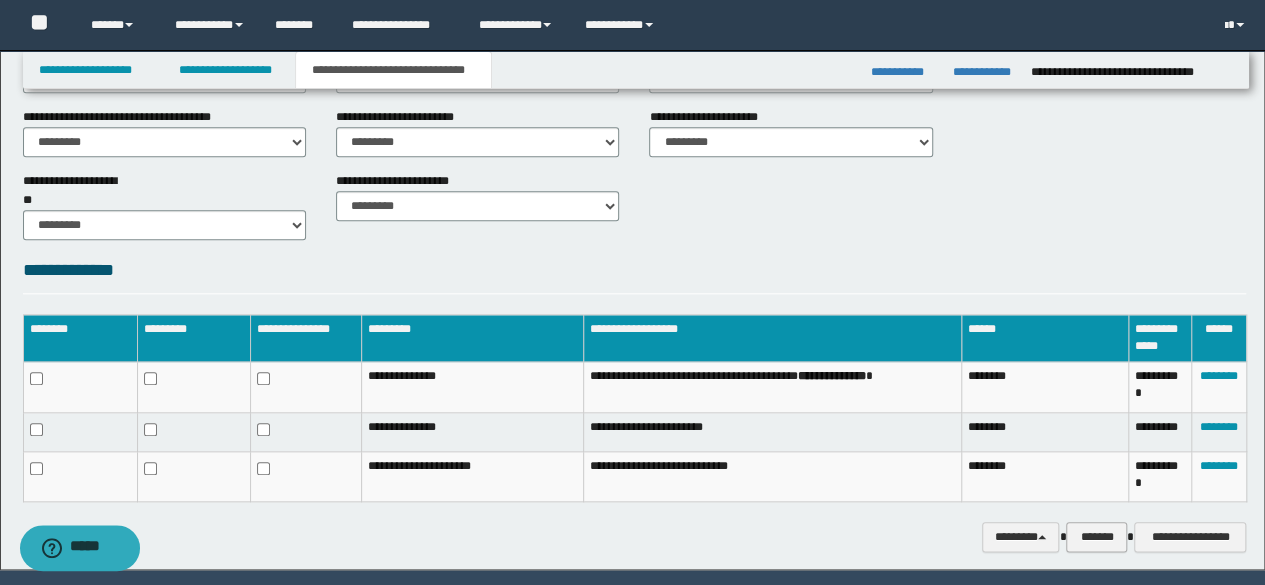scroll, scrollTop: 942, scrollLeft: 0, axis: vertical 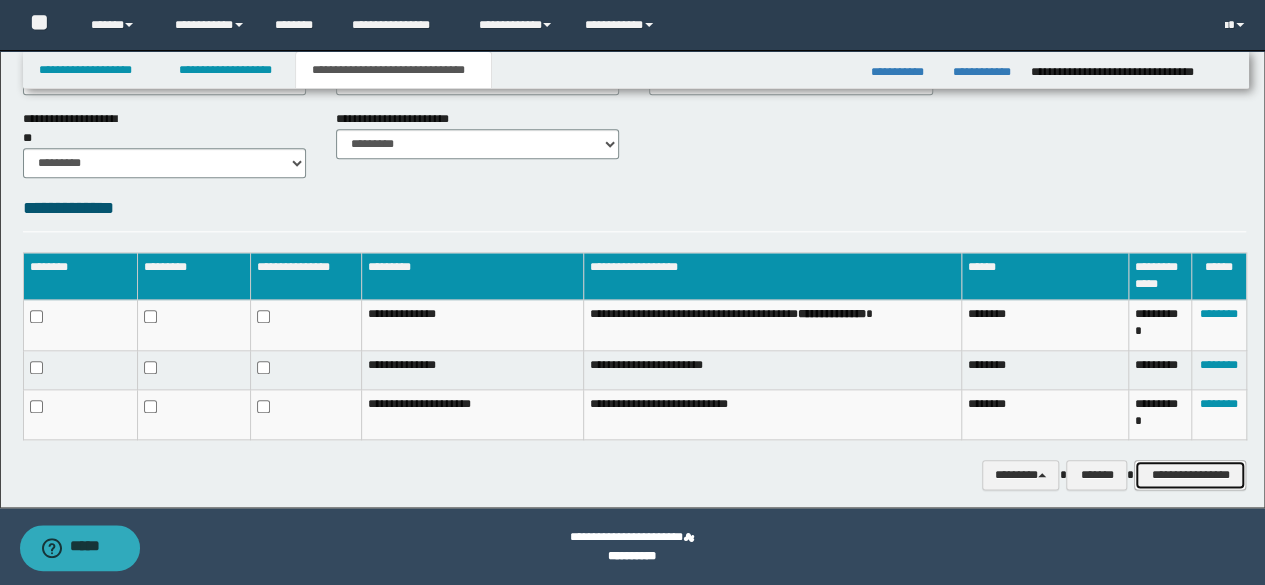 click on "**********" at bounding box center [1190, 474] 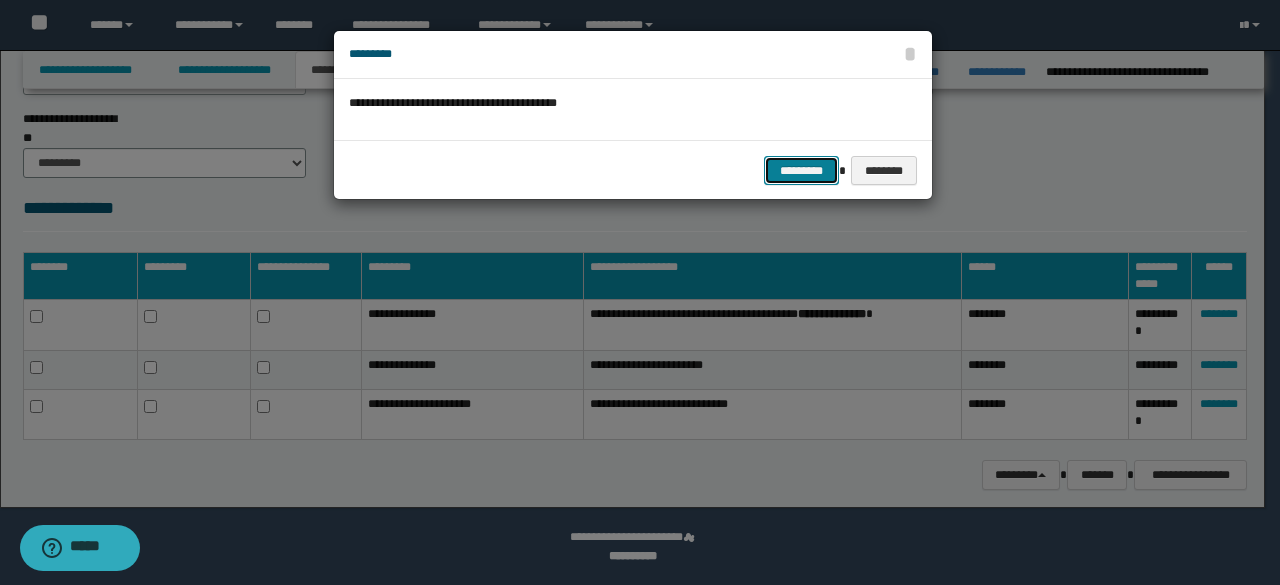 click on "*********
********" at bounding box center [633, 170] 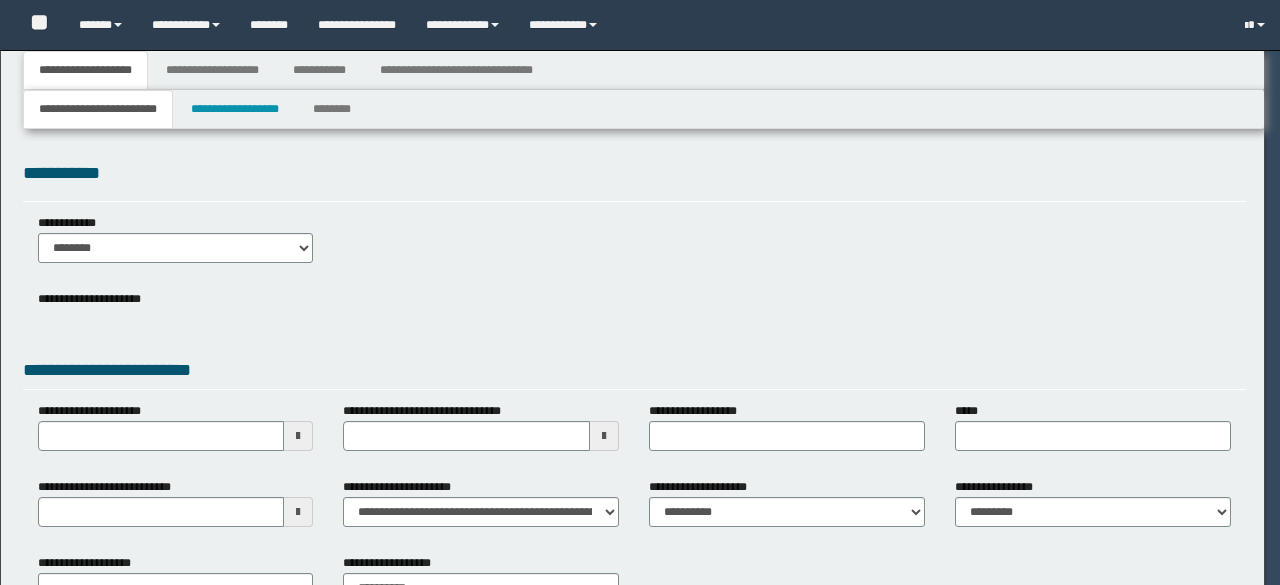 scroll, scrollTop: 0, scrollLeft: 0, axis: both 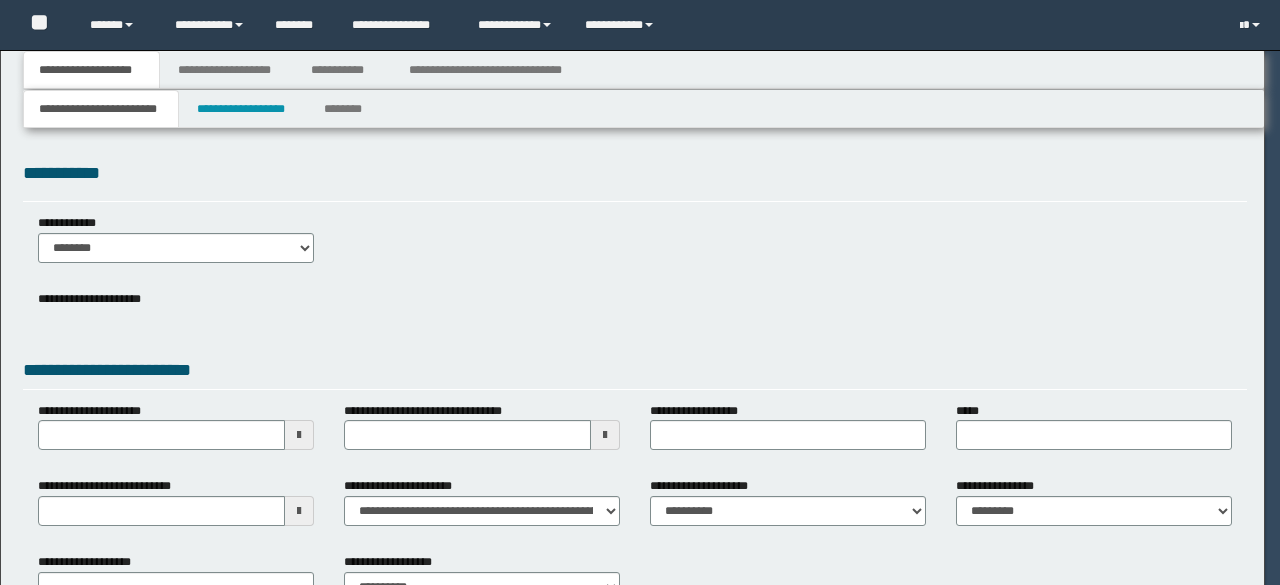 select on "*" 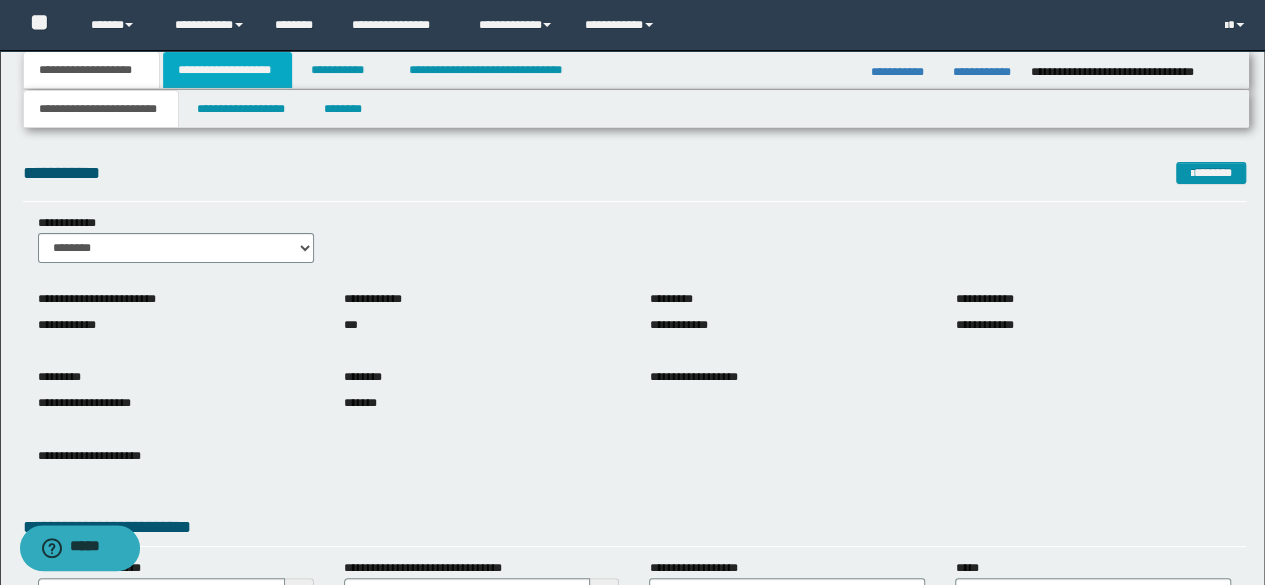 click on "**********" at bounding box center [227, 70] 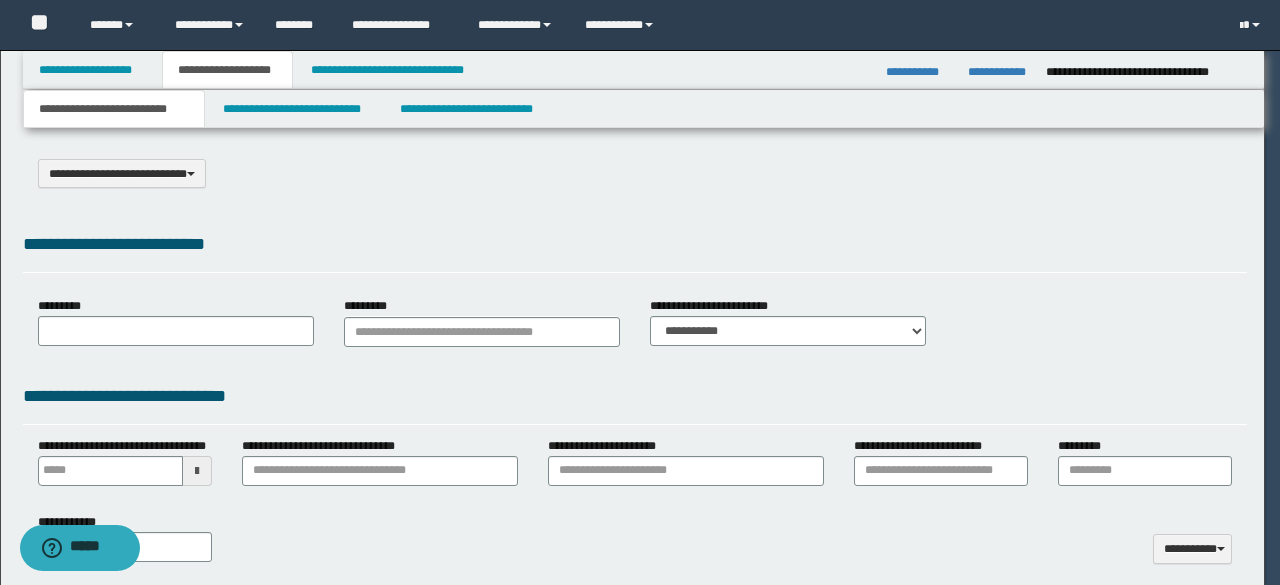 select on "*" 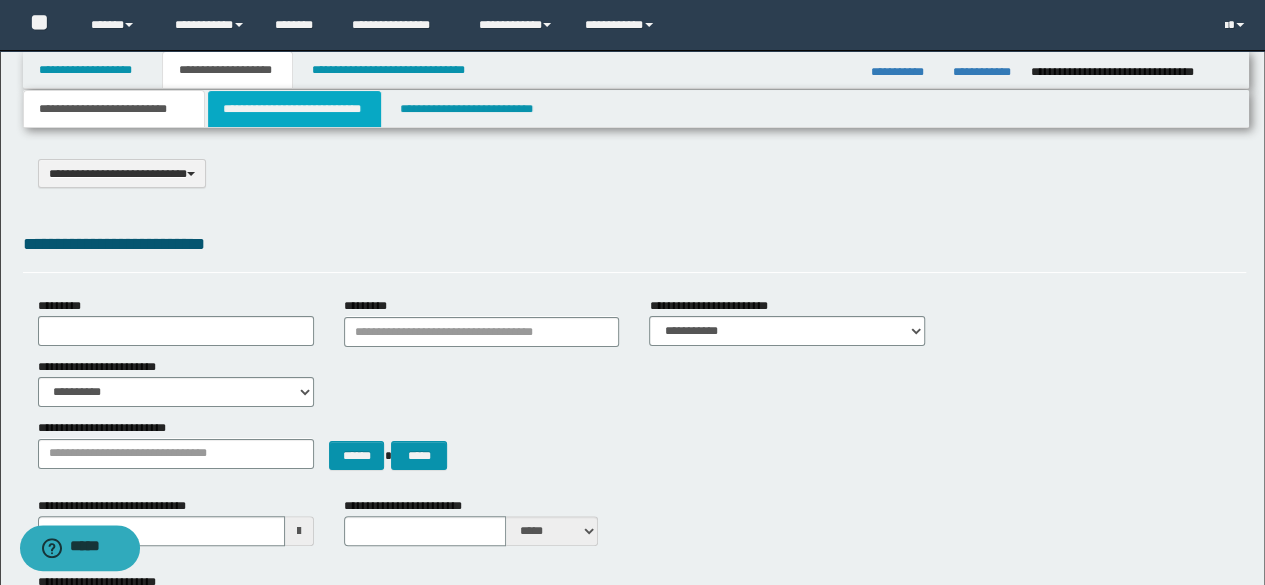 click on "**********" at bounding box center [294, 109] 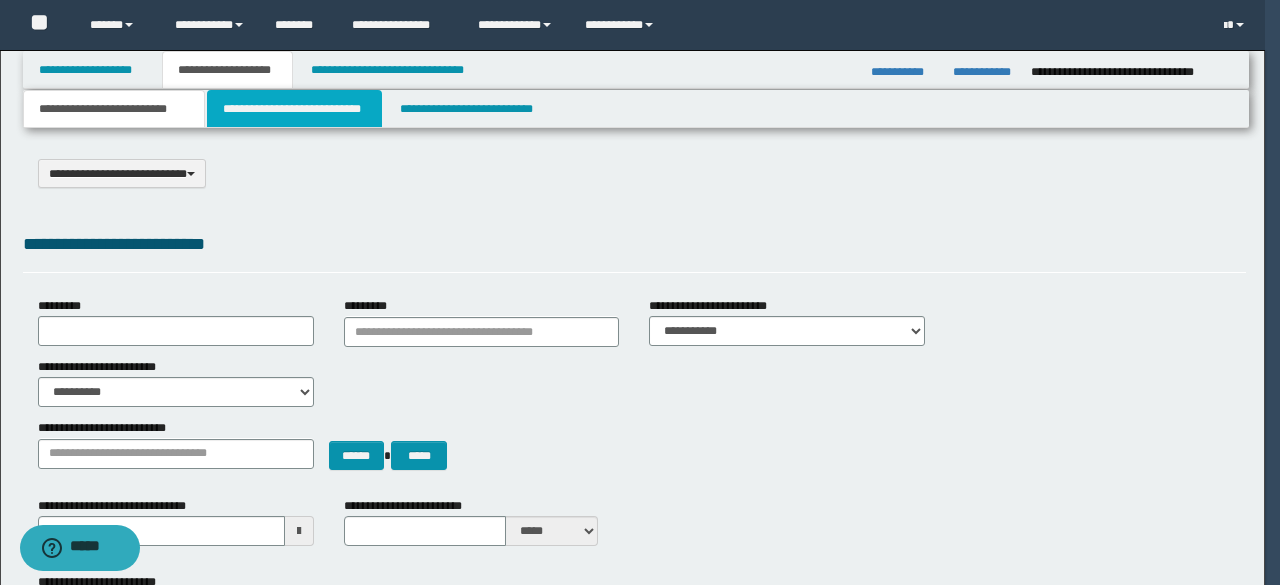 select on "*" 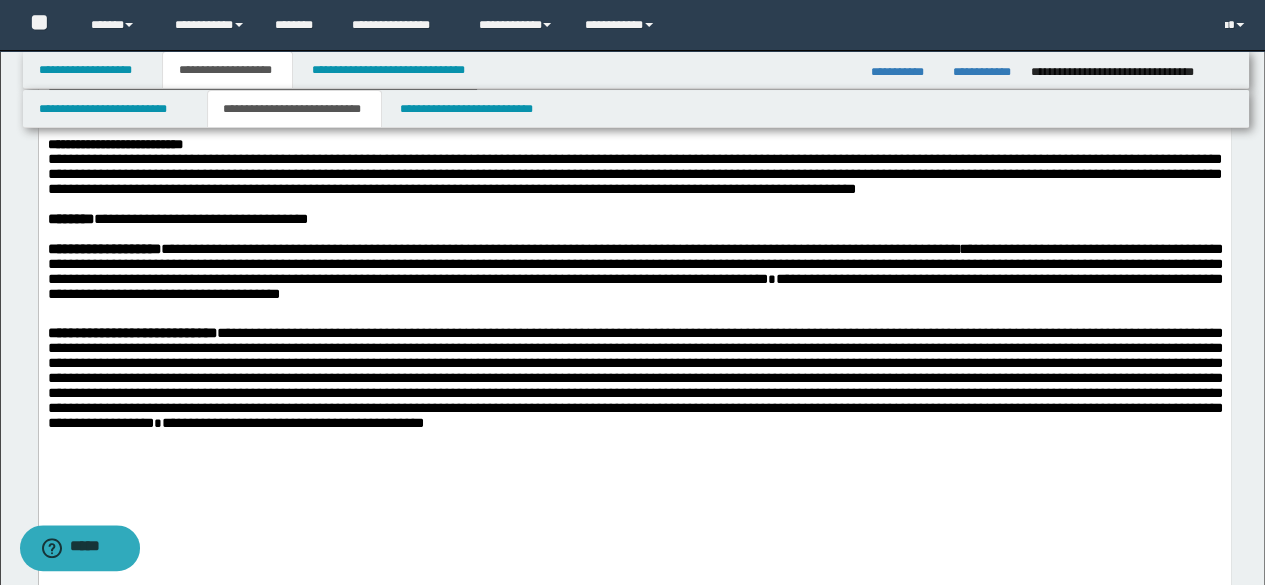 scroll, scrollTop: 700, scrollLeft: 0, axis: vertical 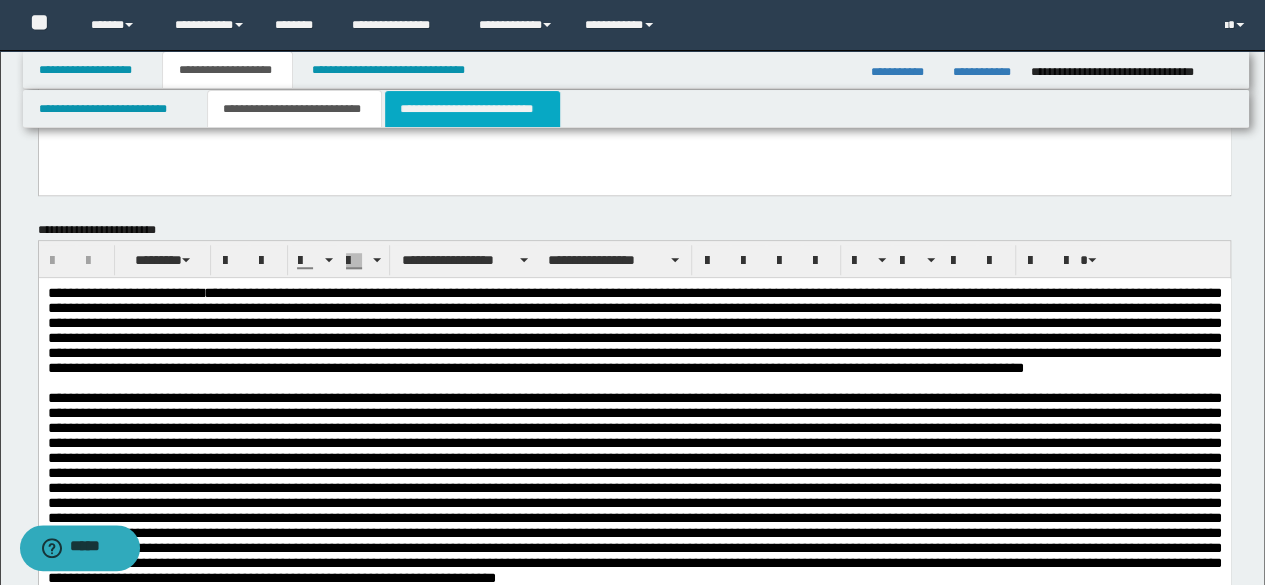click on "**********" at bounding box center (472, 109) 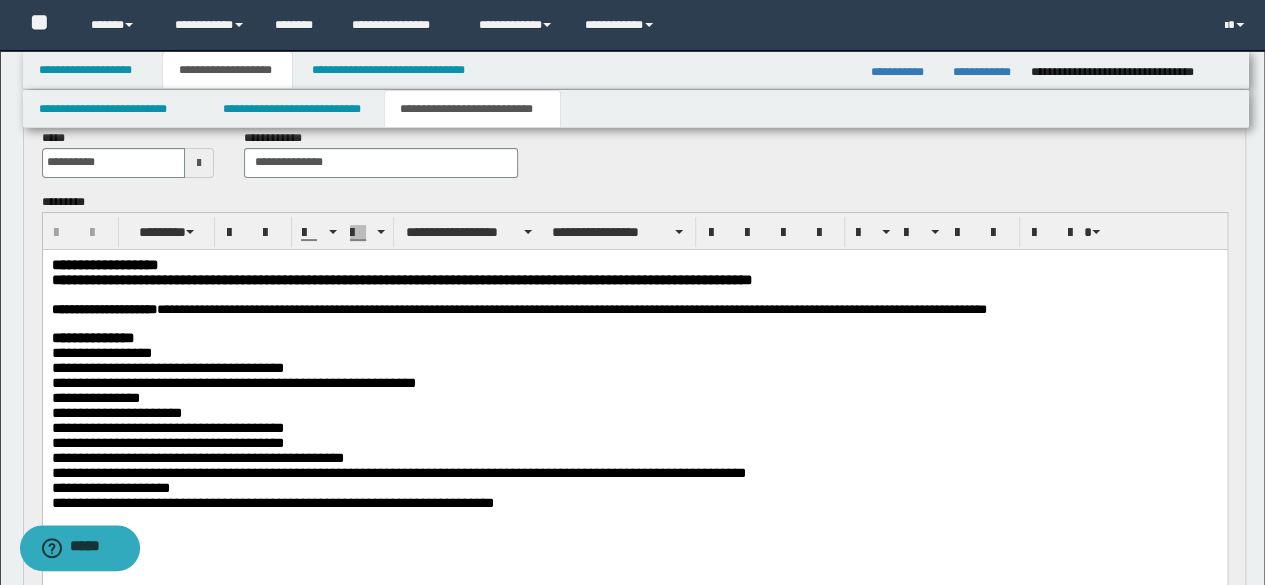 scroll, scrollTop: 300, scrollLeft: 0, axis: vertical 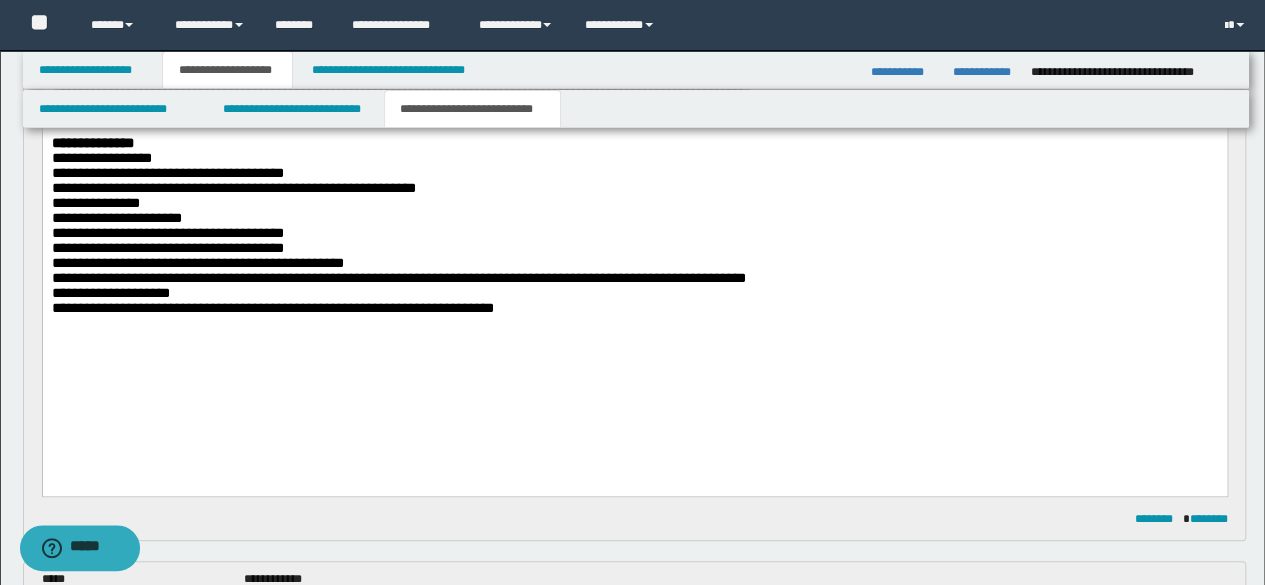 click at bounding box center (634, 322) 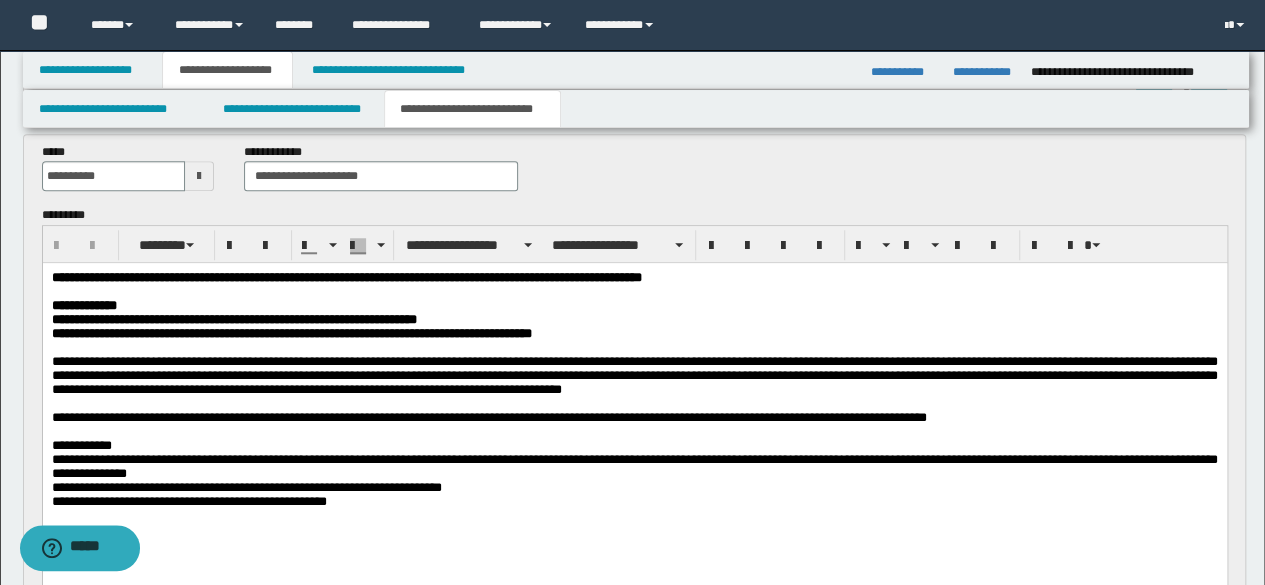 scroll, scrollTop: 1000, scrollLeft: 0, axis: vertical 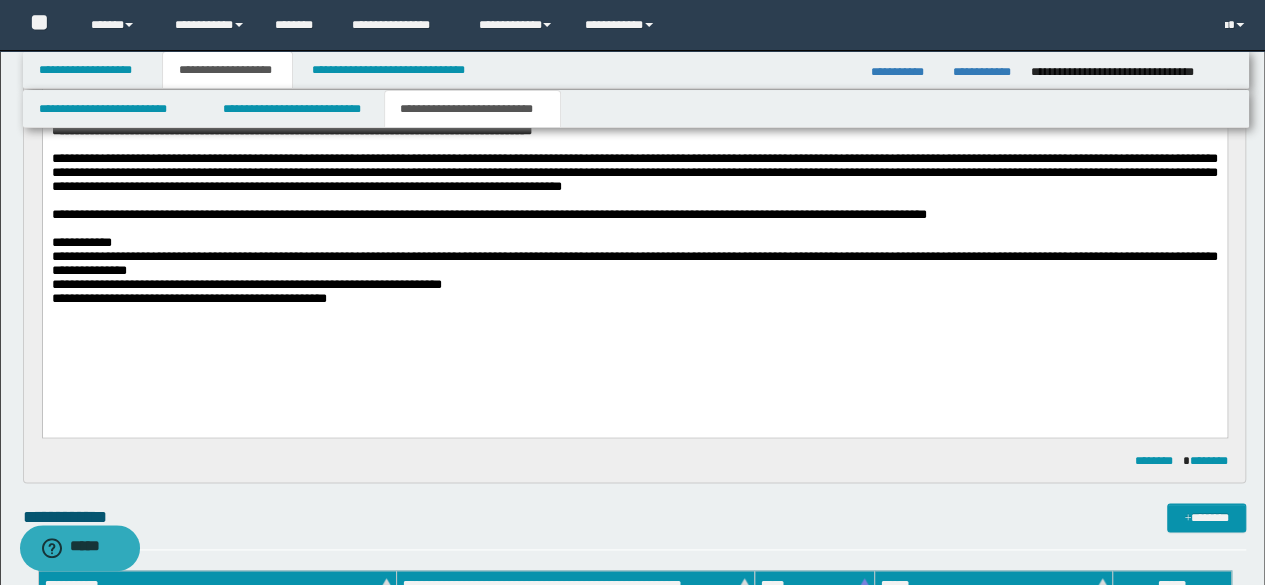 click on "**********" at bounding box center [634, 212] 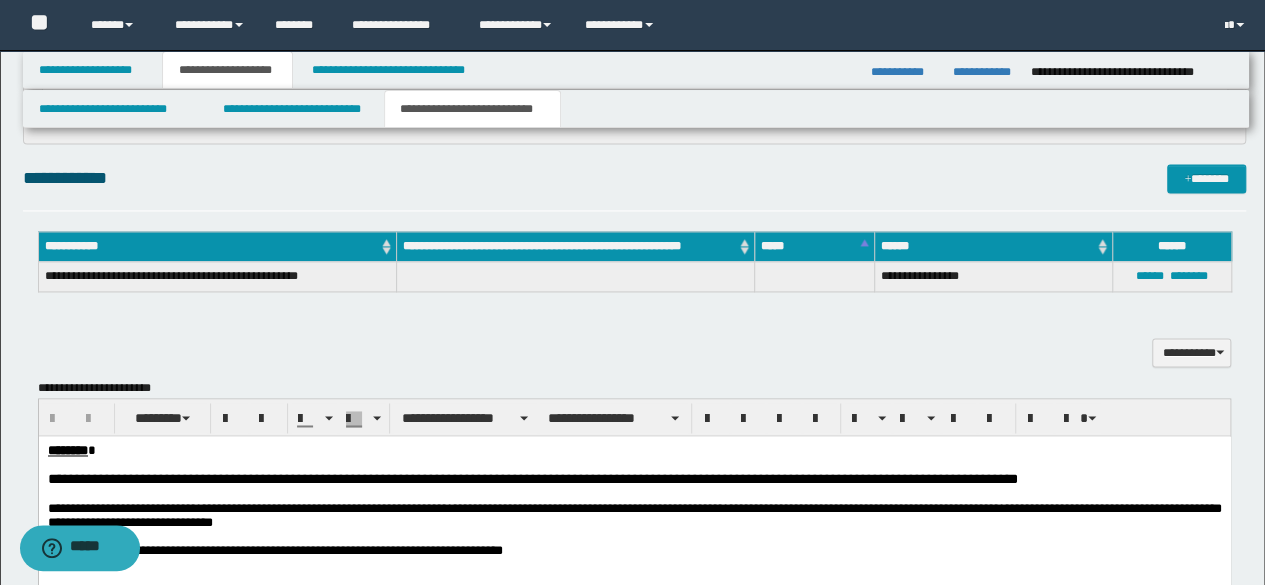 scroll, scrollTop: 1700, scrollLeft: 0, axis: vertical 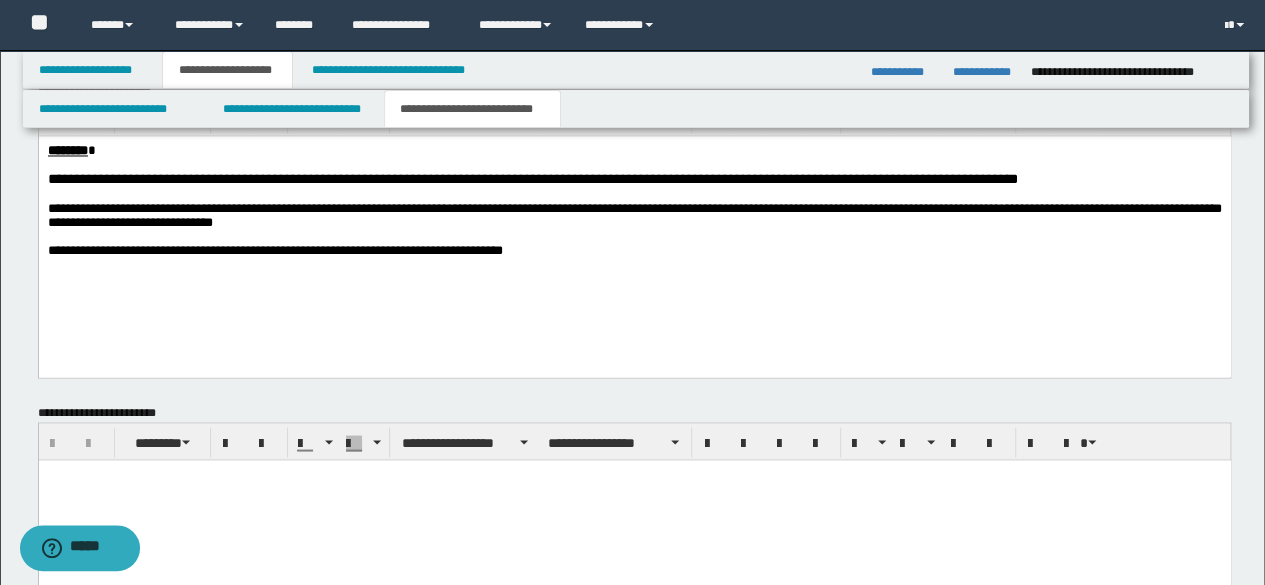 click on "**********" at bounding box center (634, 224) 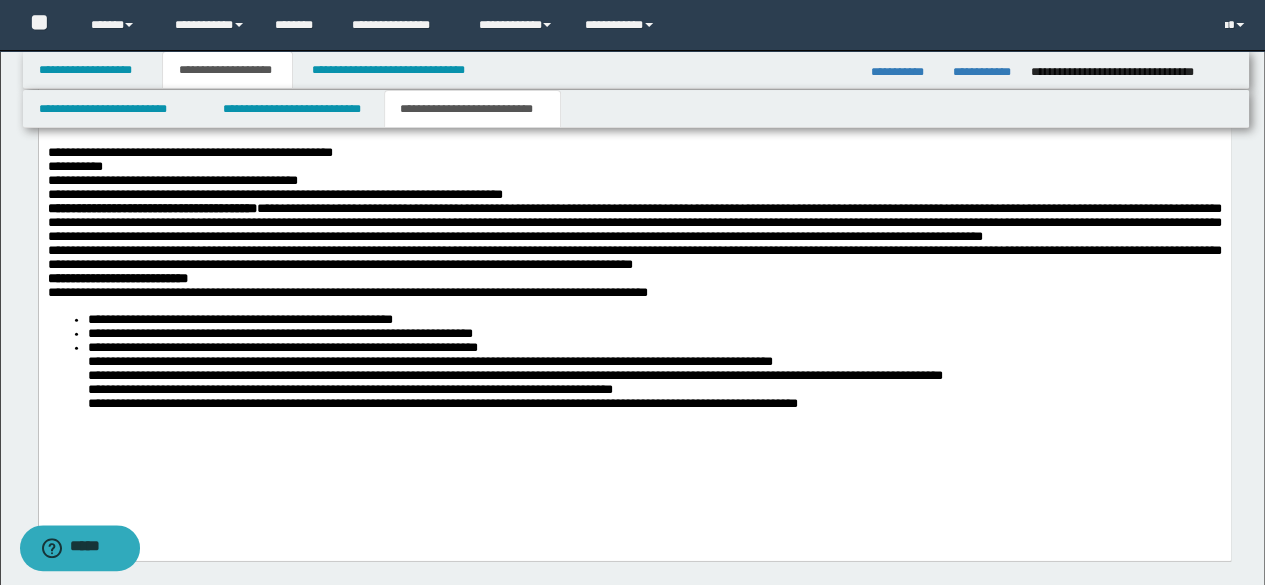 scroll, scrollTop: 2493, scrollLeft: 0, axis: vertical 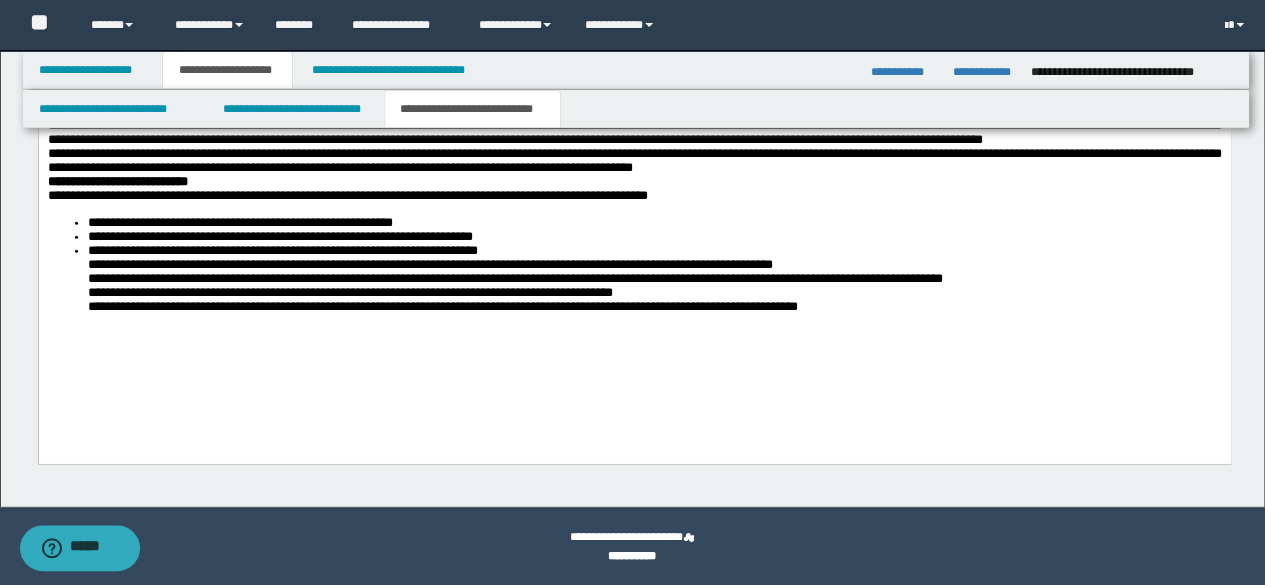 click on "**********" at bounding box center (634, 164) 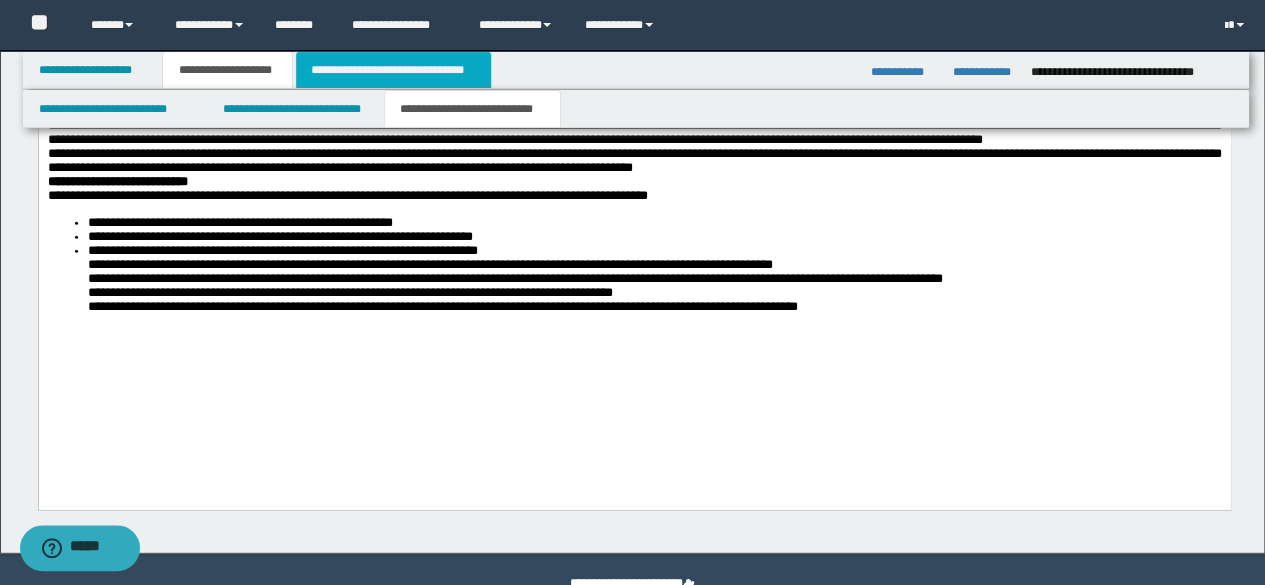 click on "**********" at bounding box center (393, 70) 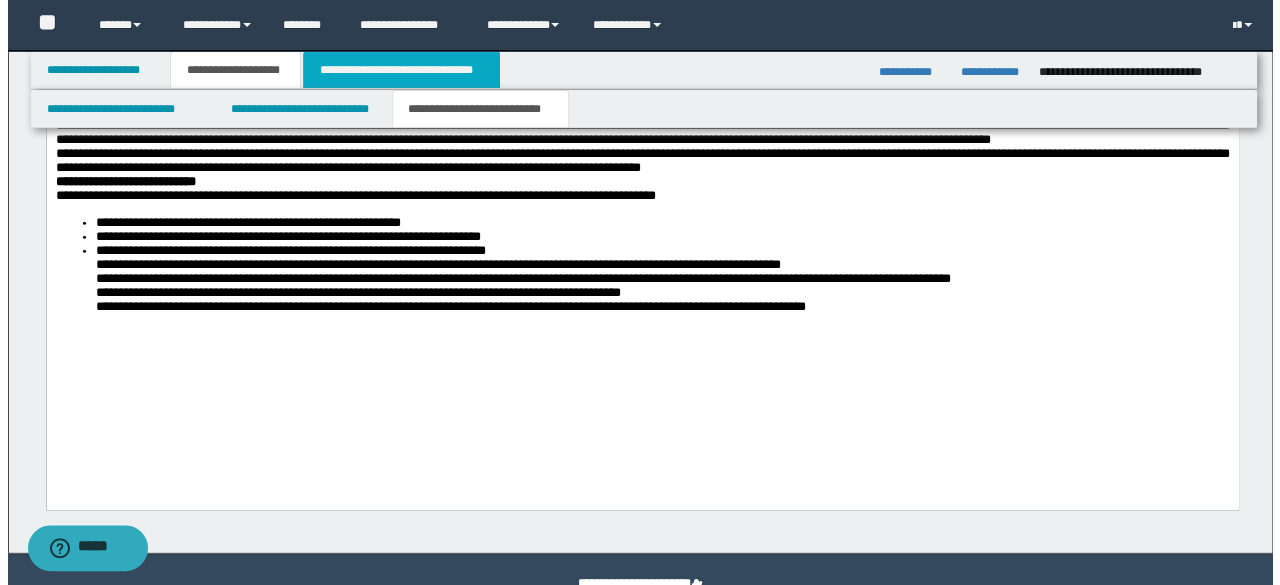 scroll, scrollTop: 0, scrollLeft: 0, axis: both 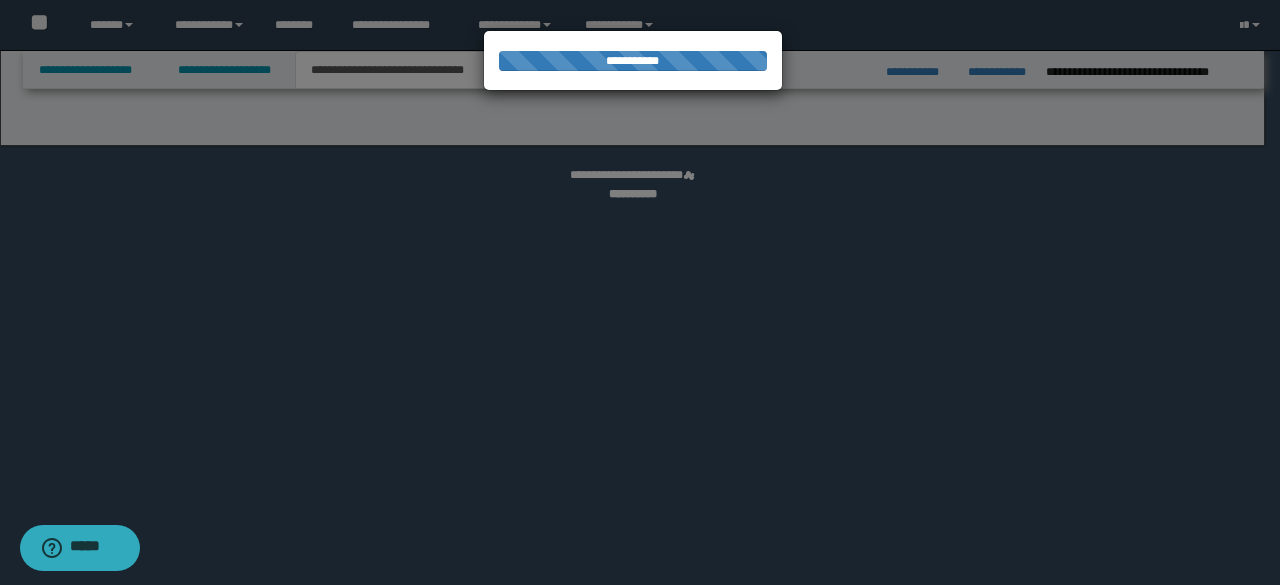 select on "*" 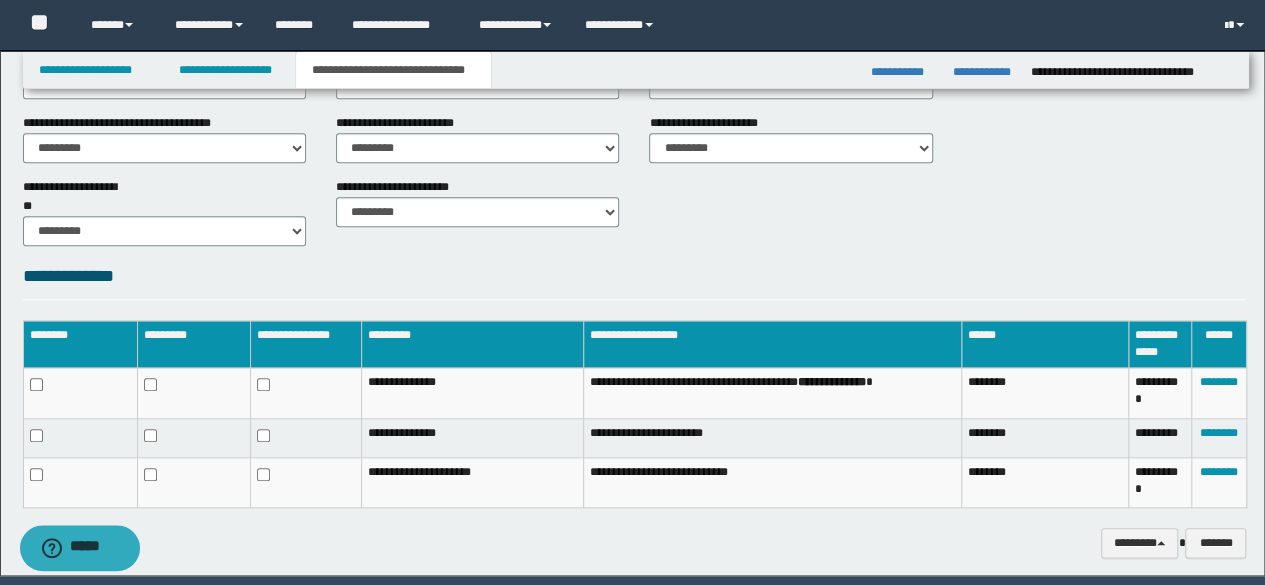 scroll, scrollTop: 942, scrollLeft: 0, axis: vertical 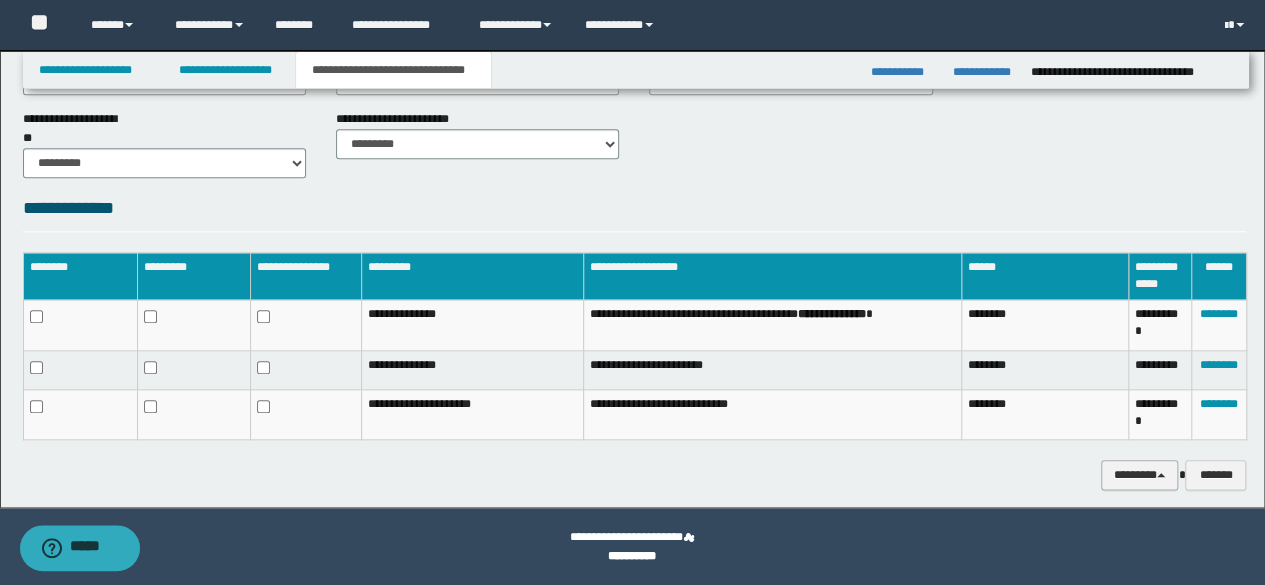 click on "********" at bounding box center (1140, 474) 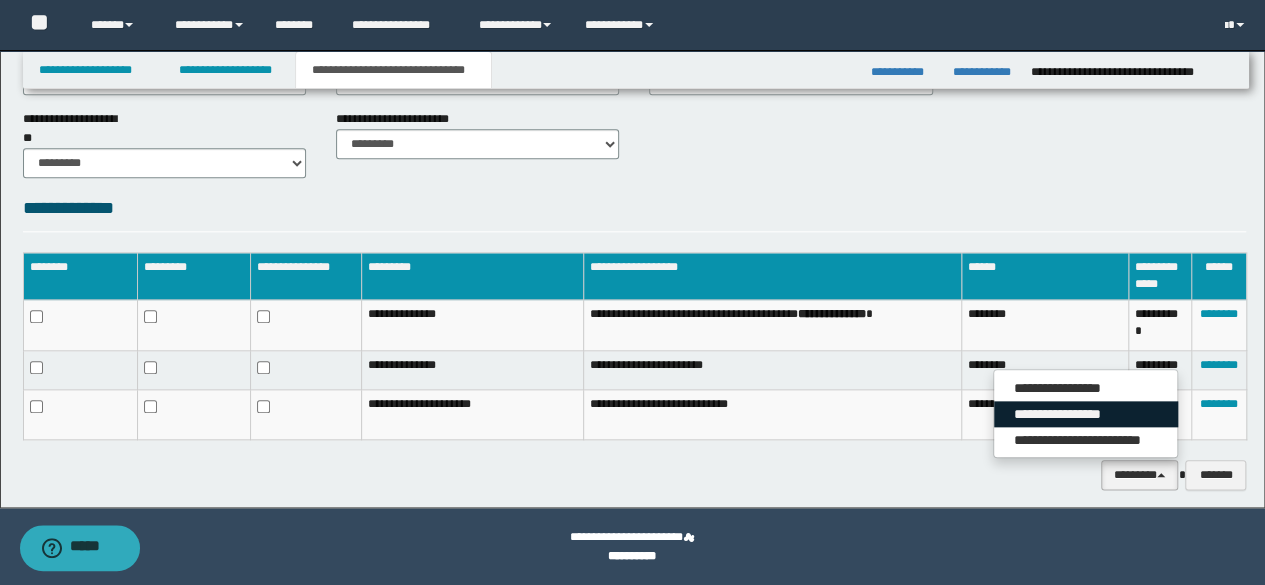 click on "**********" at bounding box center [1086, 414] 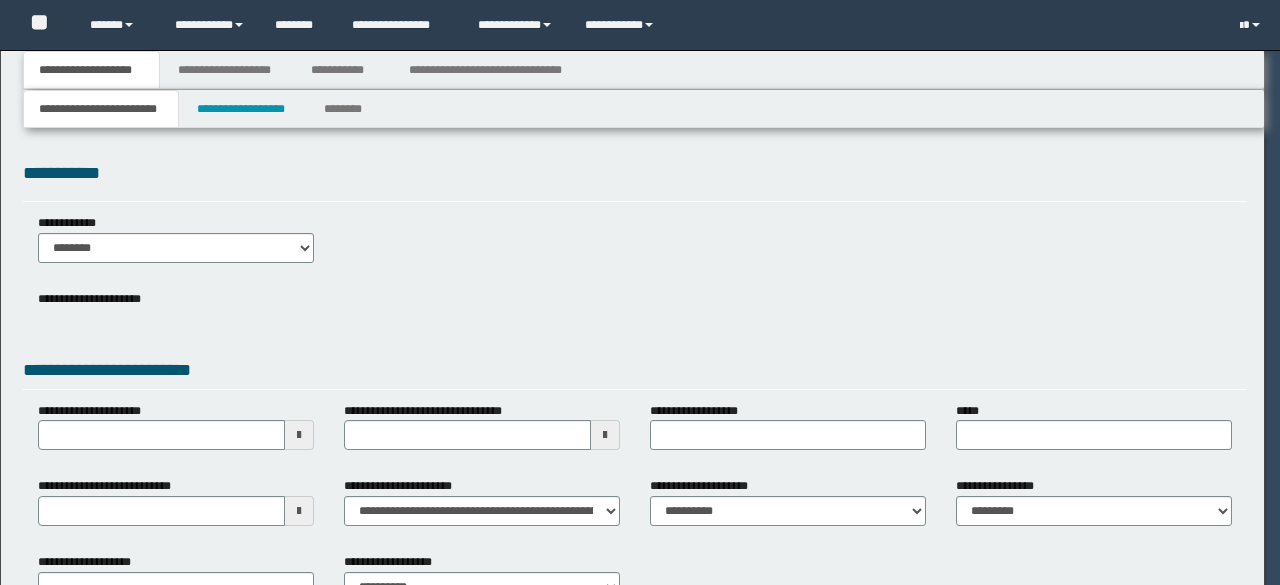 scroll, scrollTop: 0, scrollLeft: 0, axis: both 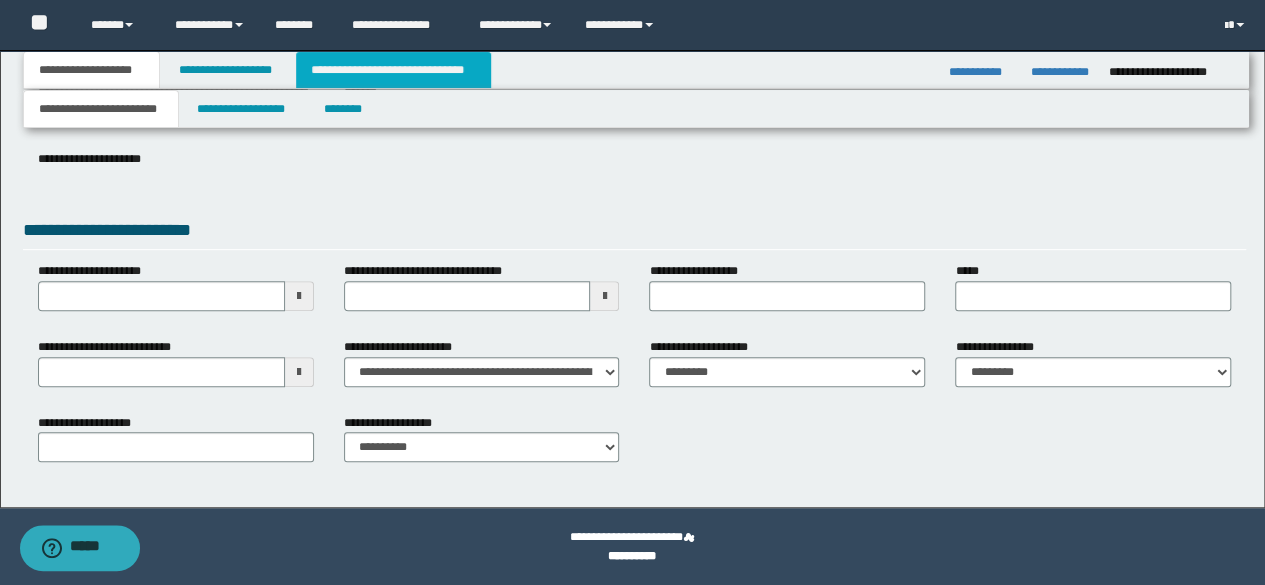 click on "**********" at bounding box center [393, 70] 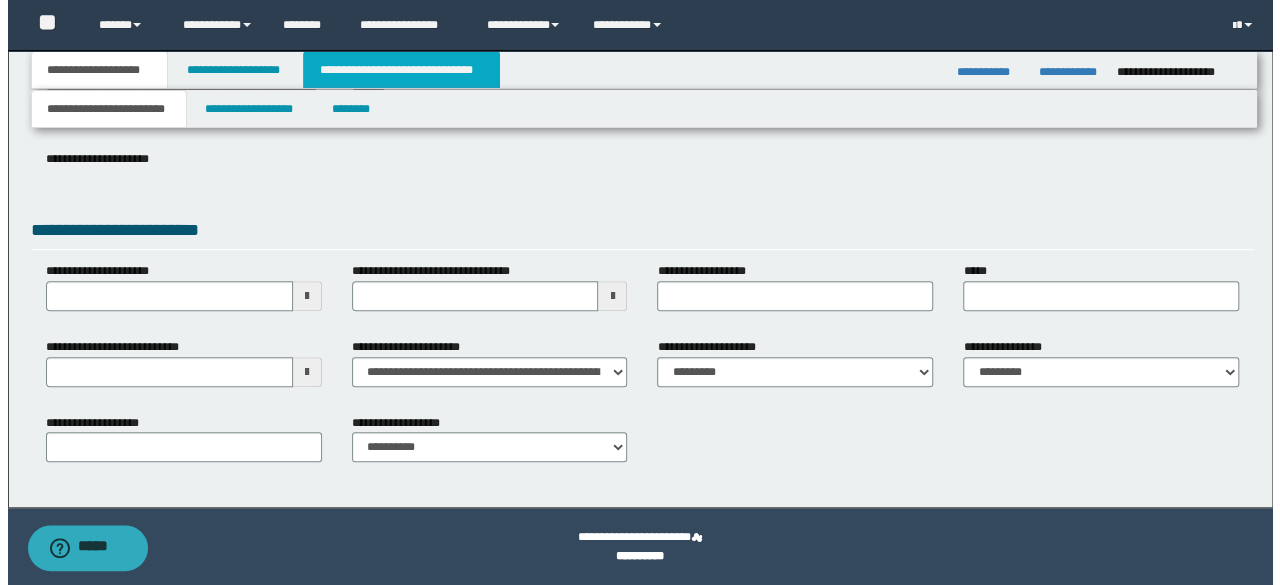 scroll, scrollTop: 0, scrollLeft: 0, axis: both 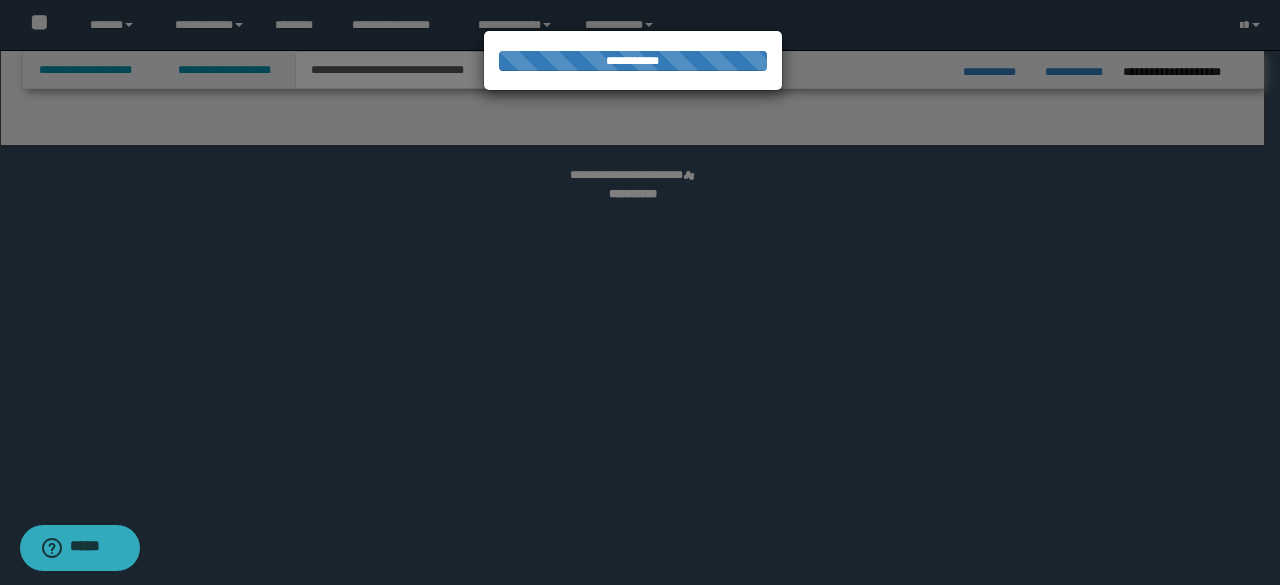 select on "*" 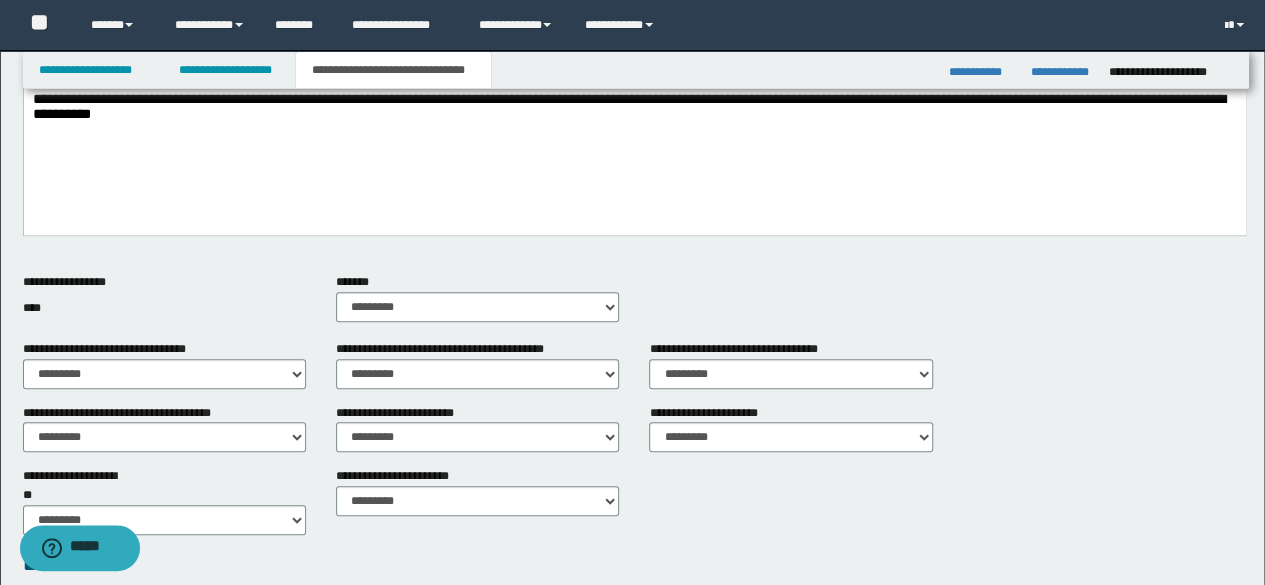 scroll, scrollTop: 878, scrollLeft: 0, axis: vertical 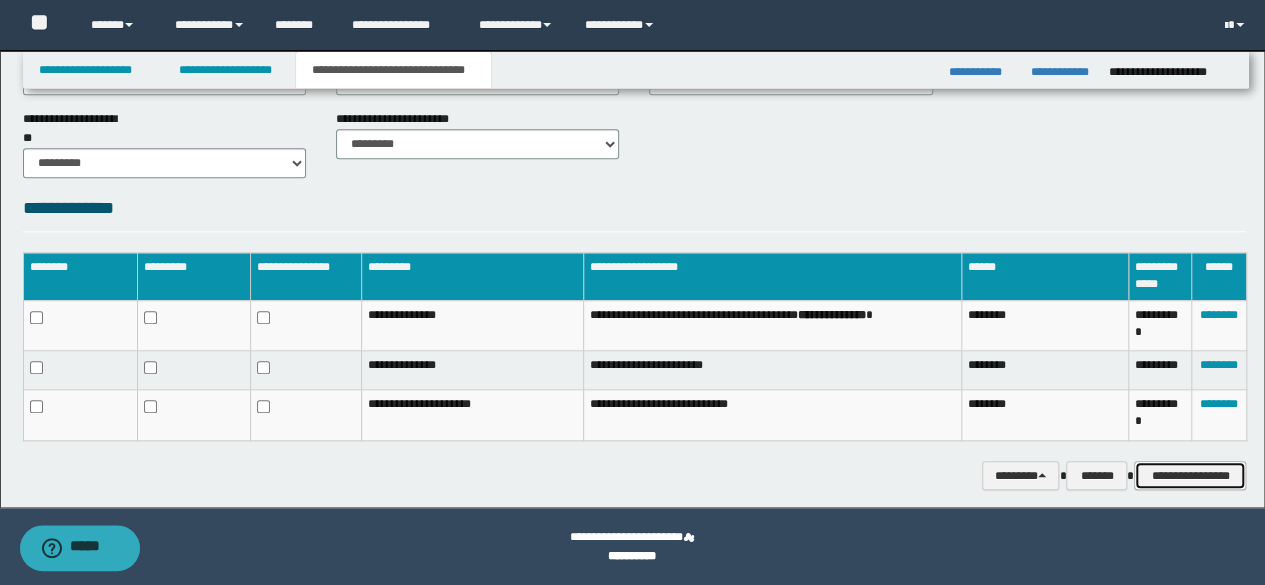click on "**********" at bounding box center [1190, 475] 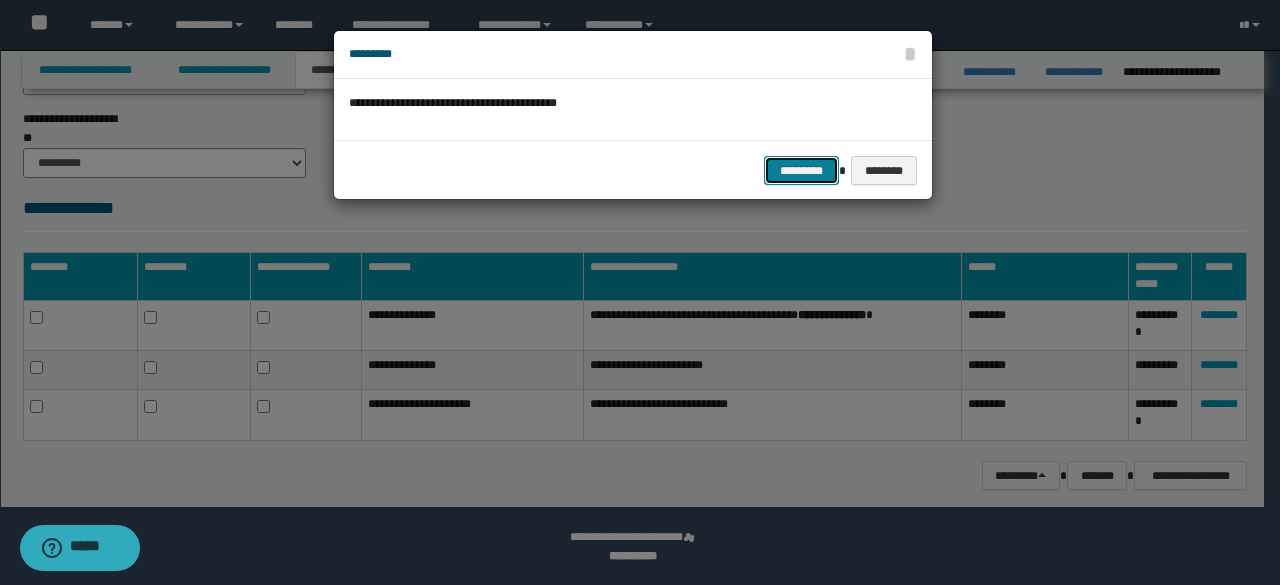 click on "*********" at bounding box center (801, 170) 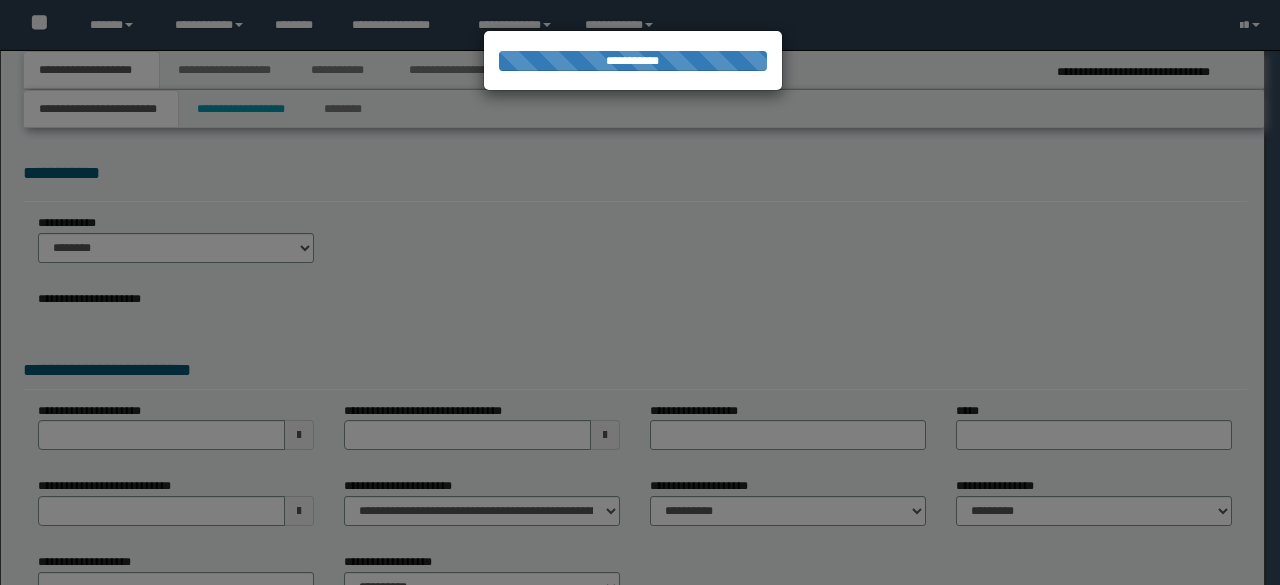 scroll, scrollTop: 0, scrollLeft: 0, axis: both 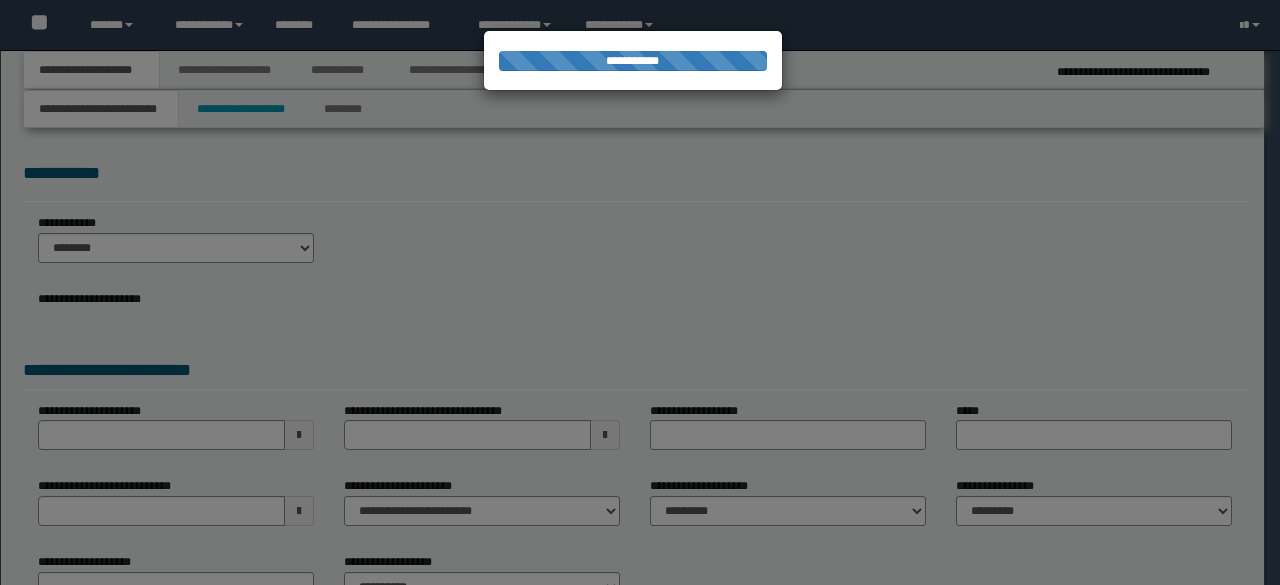 click on "**********" at bounding box center [633, 61] 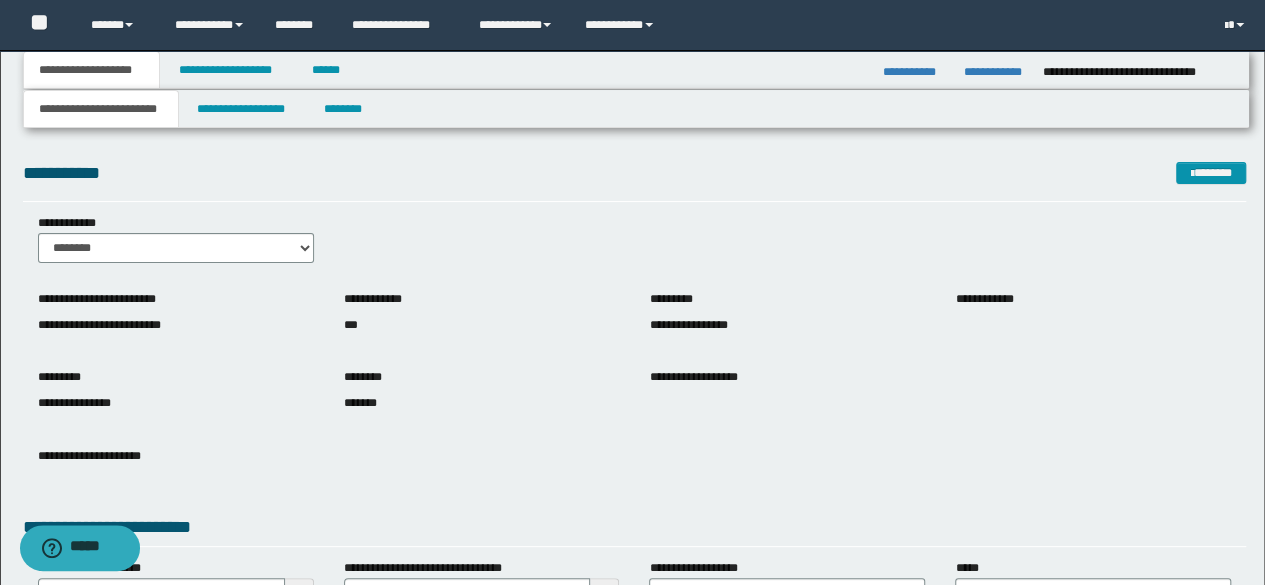 click on "**********" at bounding box center [636, 70] 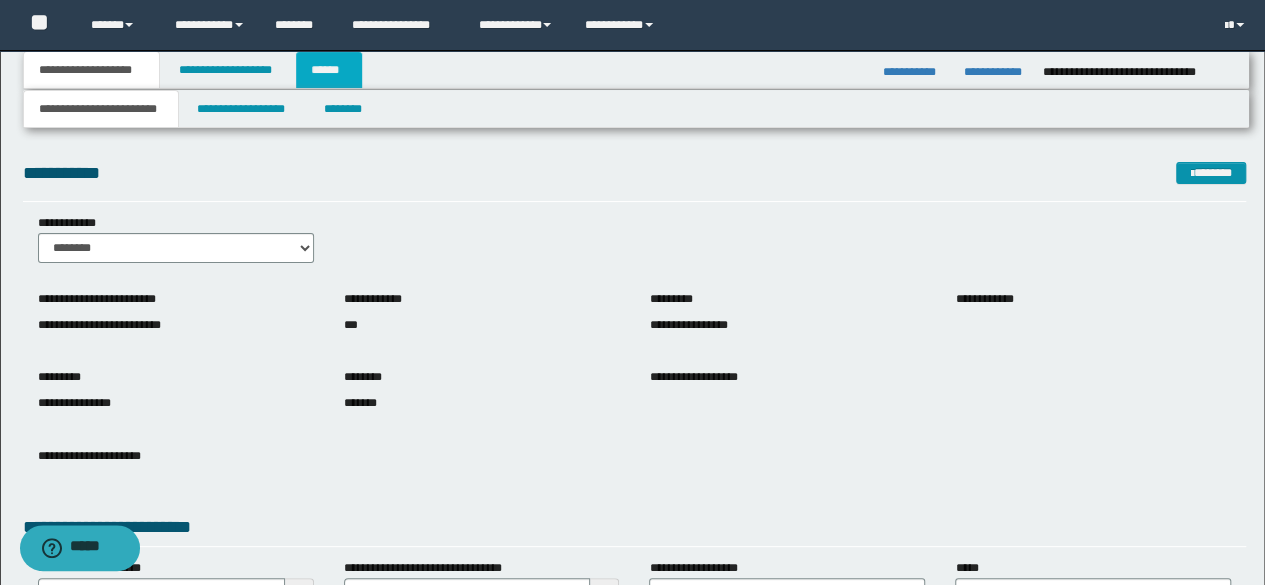 click on "******" at bounding box center [329, 70] 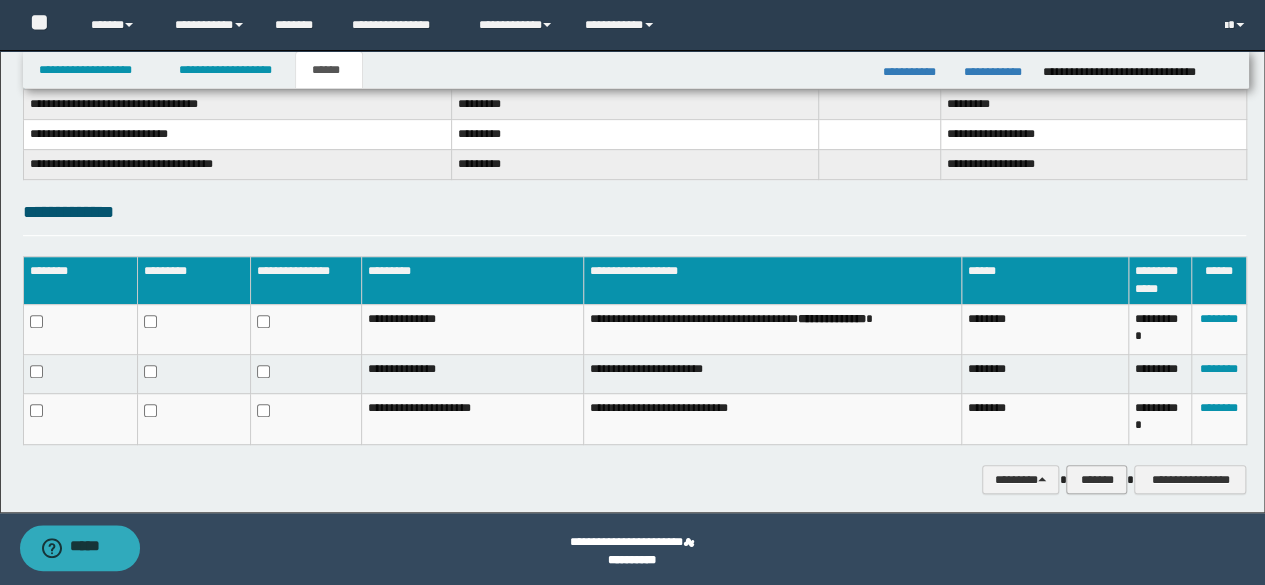 scroll, scrollTop: 356, scrollLeft: 0, axis: vertical 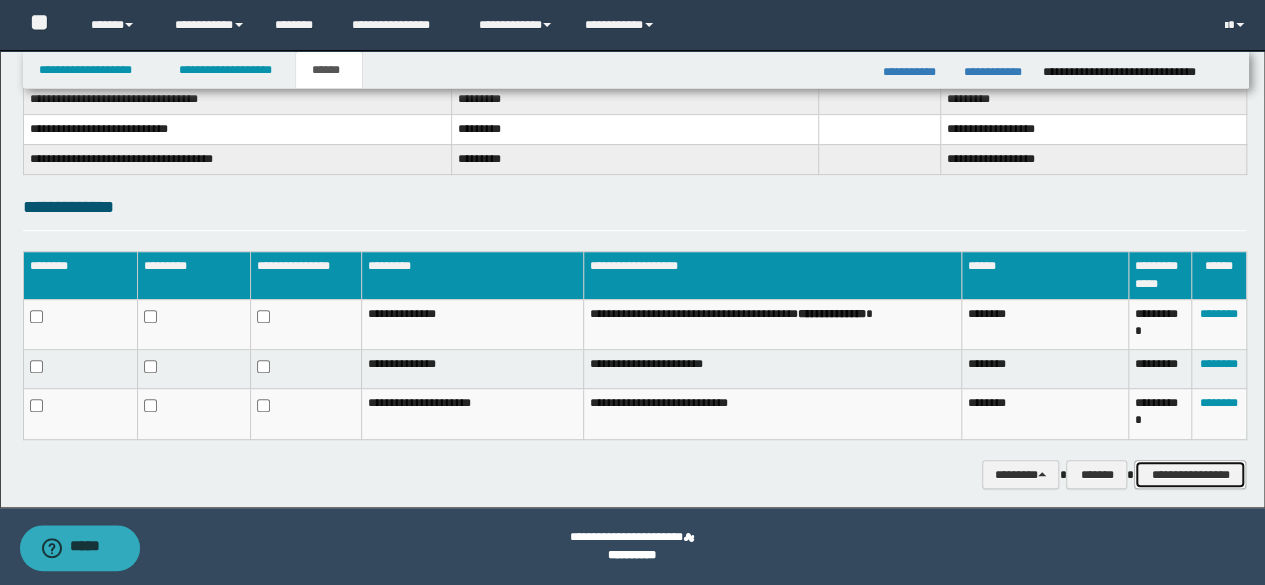 click on "**********" at bounding box center [1190, 474] 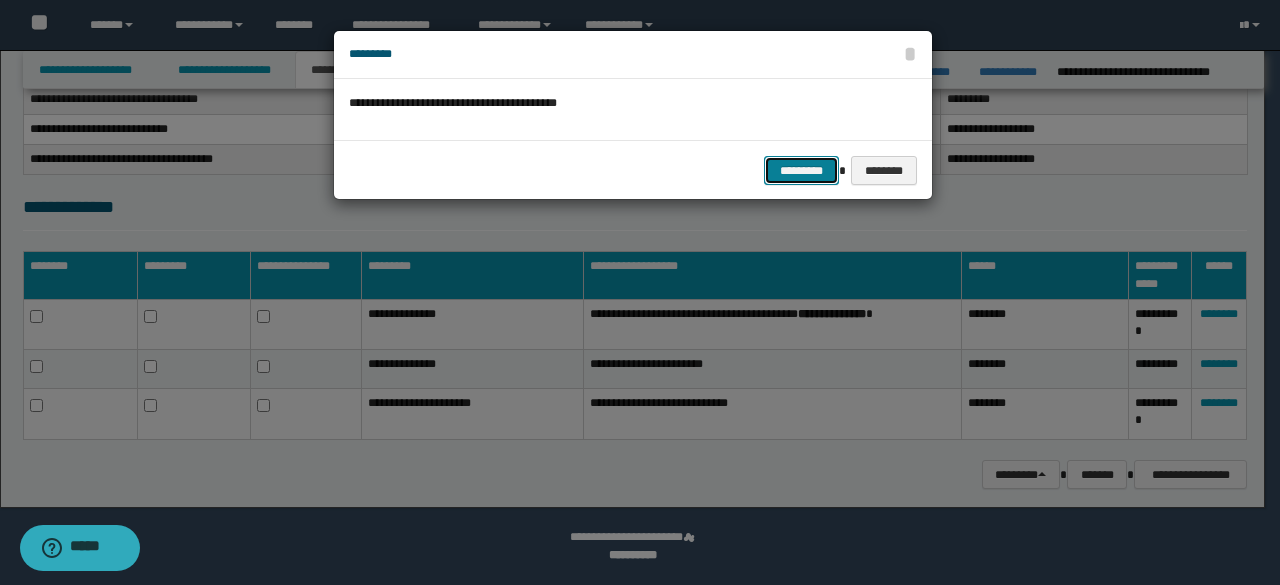 click on "*********" at bounding box center [801, 170] 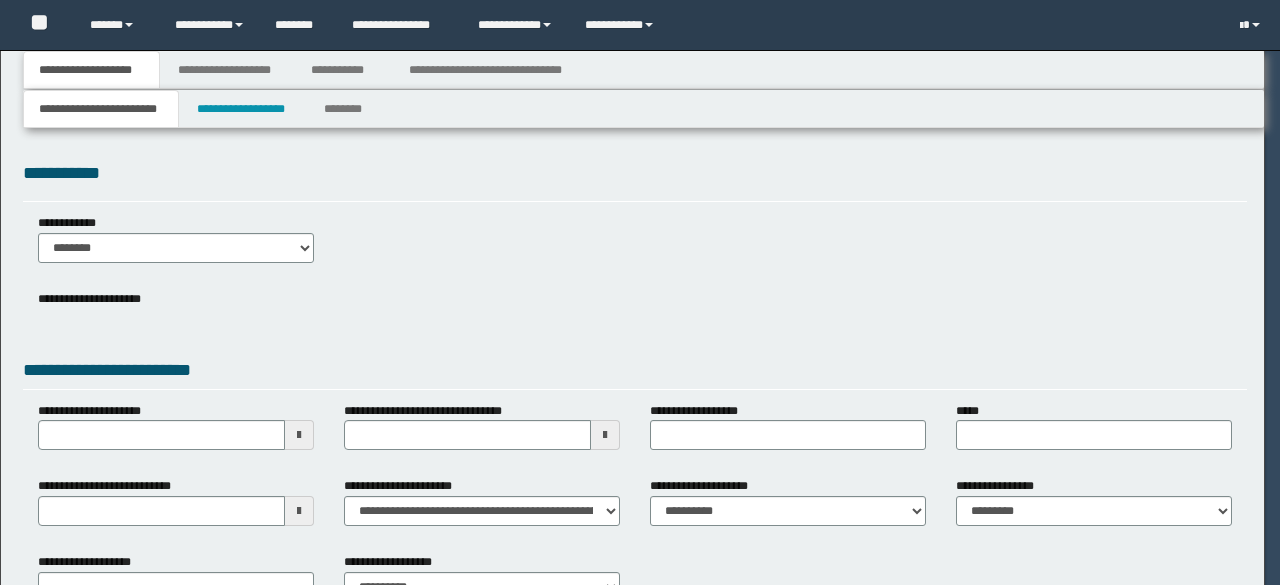 scroll, scrollTop: 0, scrollLeft: 0, axis: both 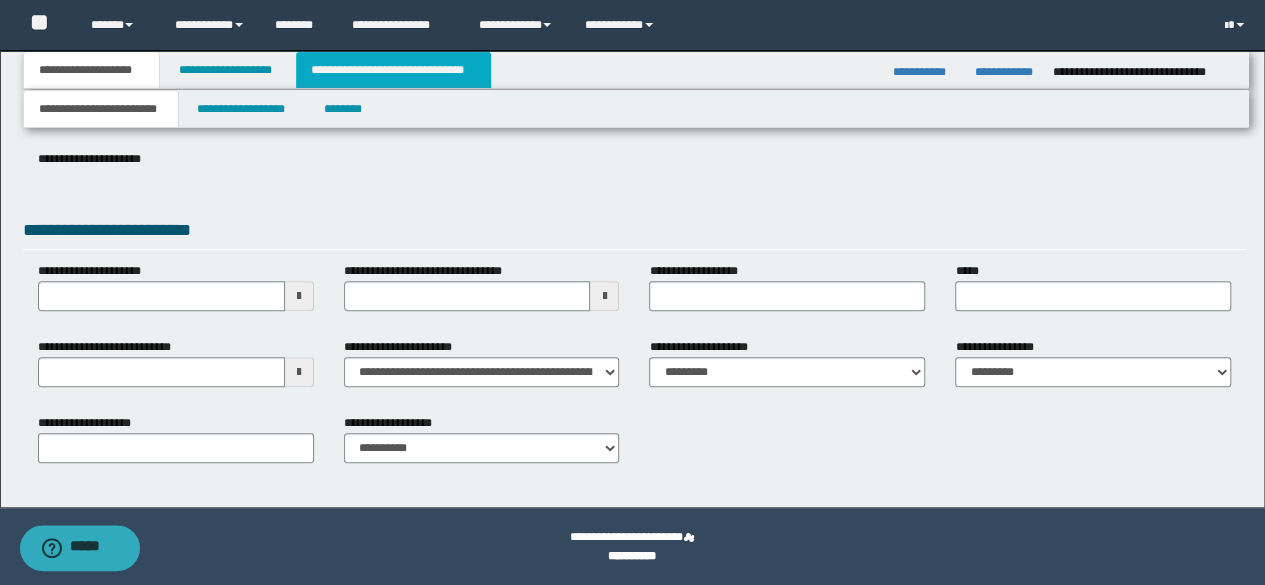 click on "**********" at bounding box center [393, 70] 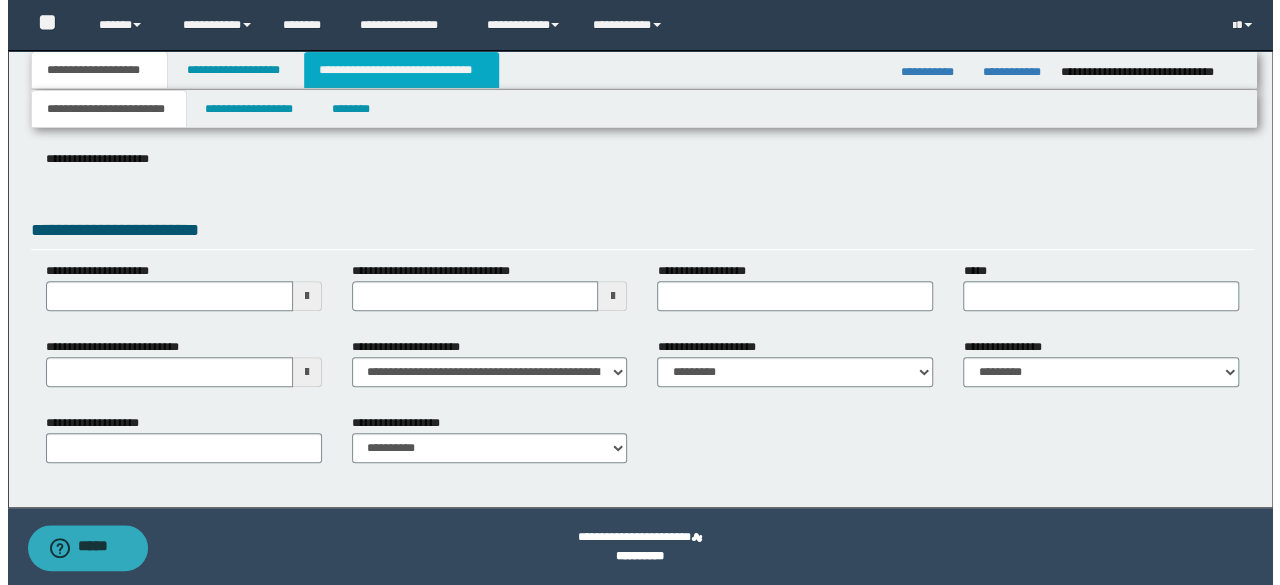 scroll, scrollTop: 0, scrollLeft: 0, axis: both 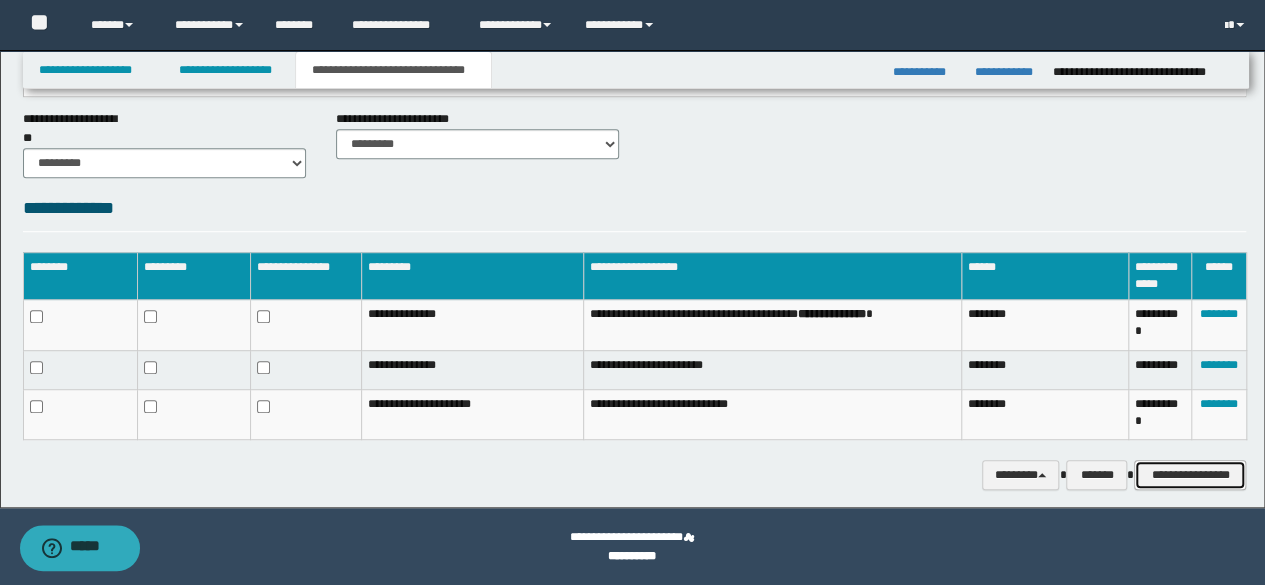 click on "**********" at bounding box center [1190, 474] 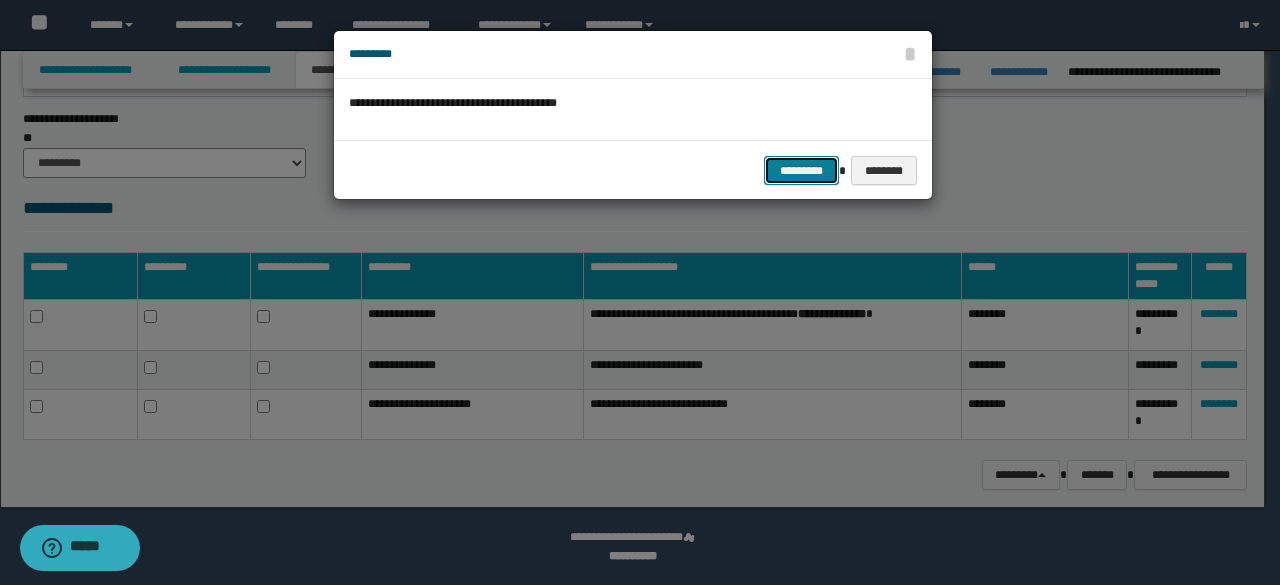 click on "*********" at bounding box center (801, 170) 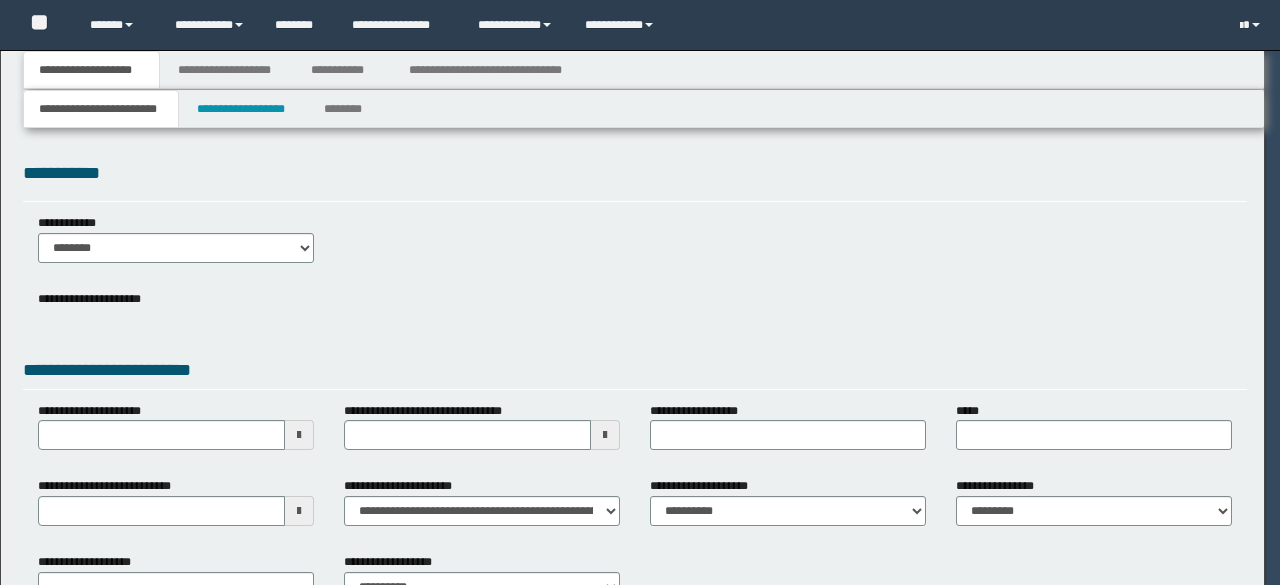 scroll, scrollTop: 0, scrollLeft: 0, axis: both 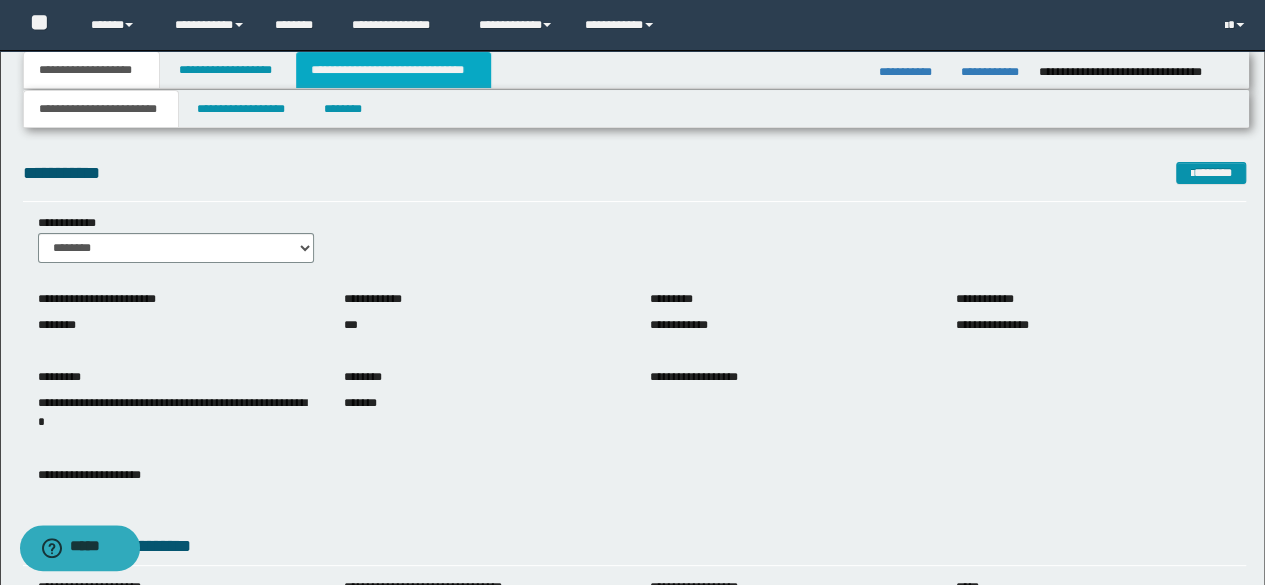 click on "**********" at bounding box center [393, 70] 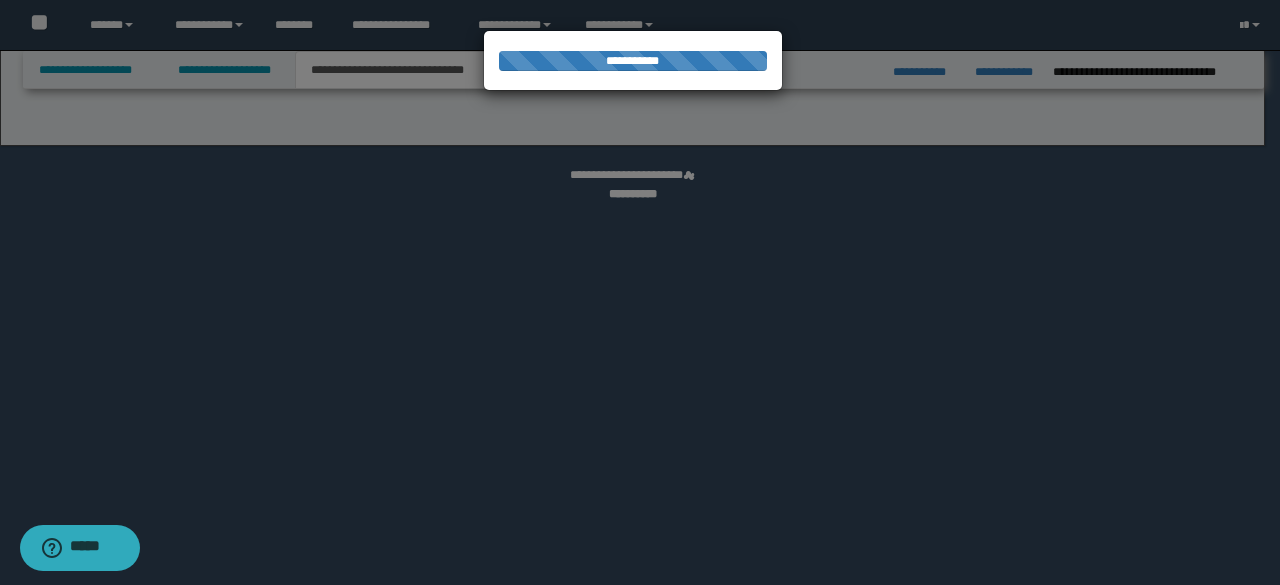 select on "*" 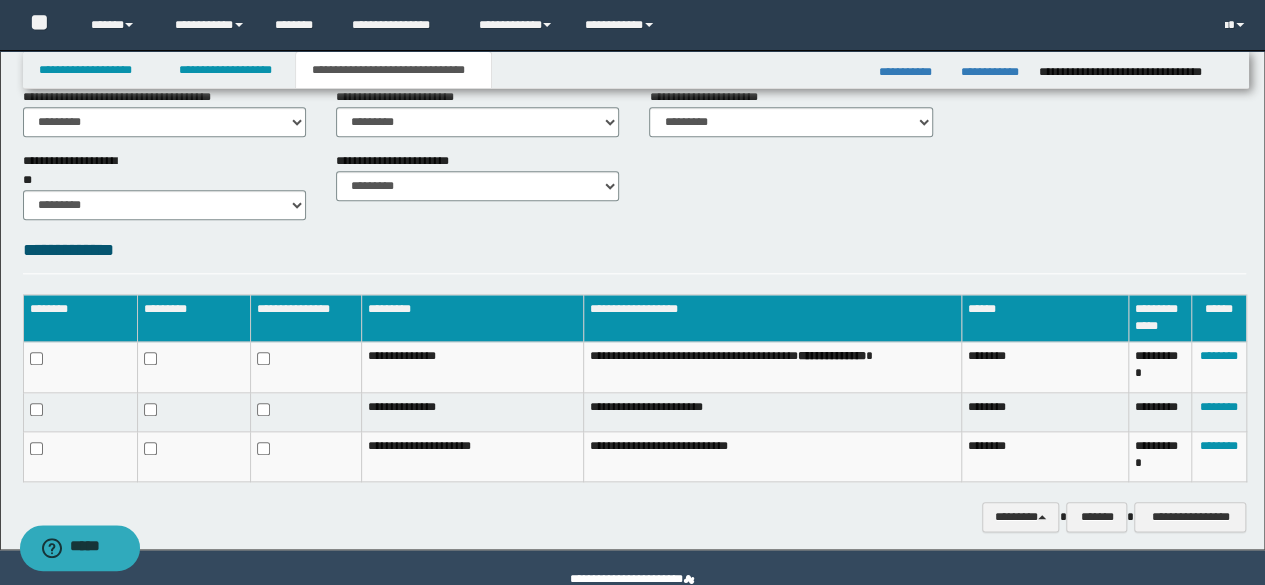 scroll, scrollTop: 942, scrollLeft: 0, axis: vertical 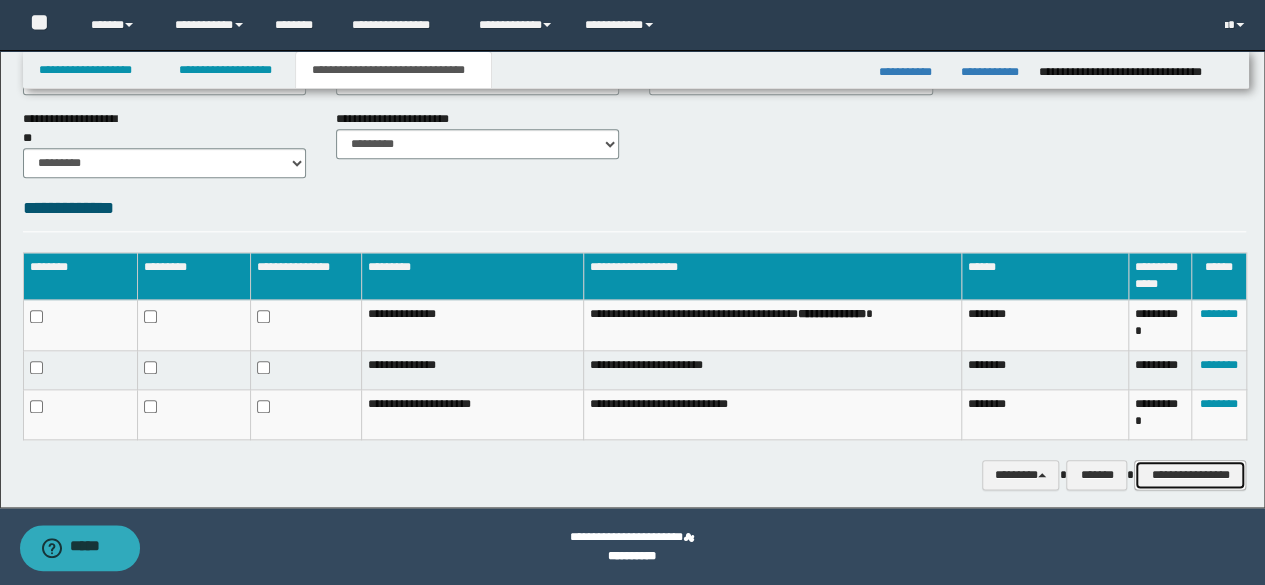 click on "**********" at bounding box center (1190, 474) 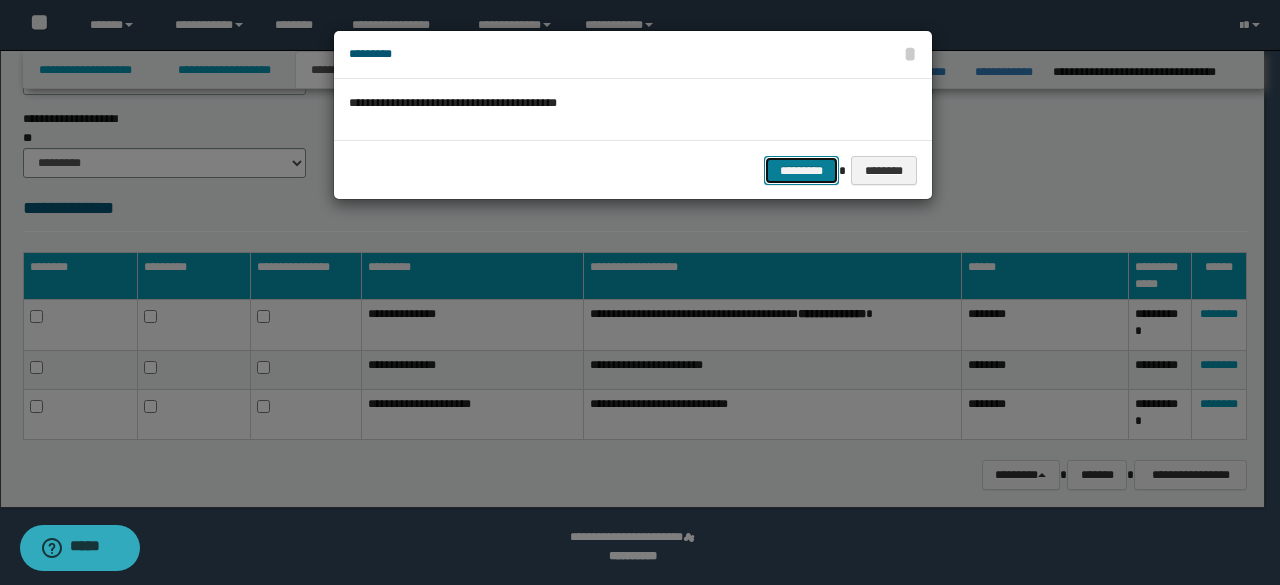 click on "*********" at bounding box center (801, 170) 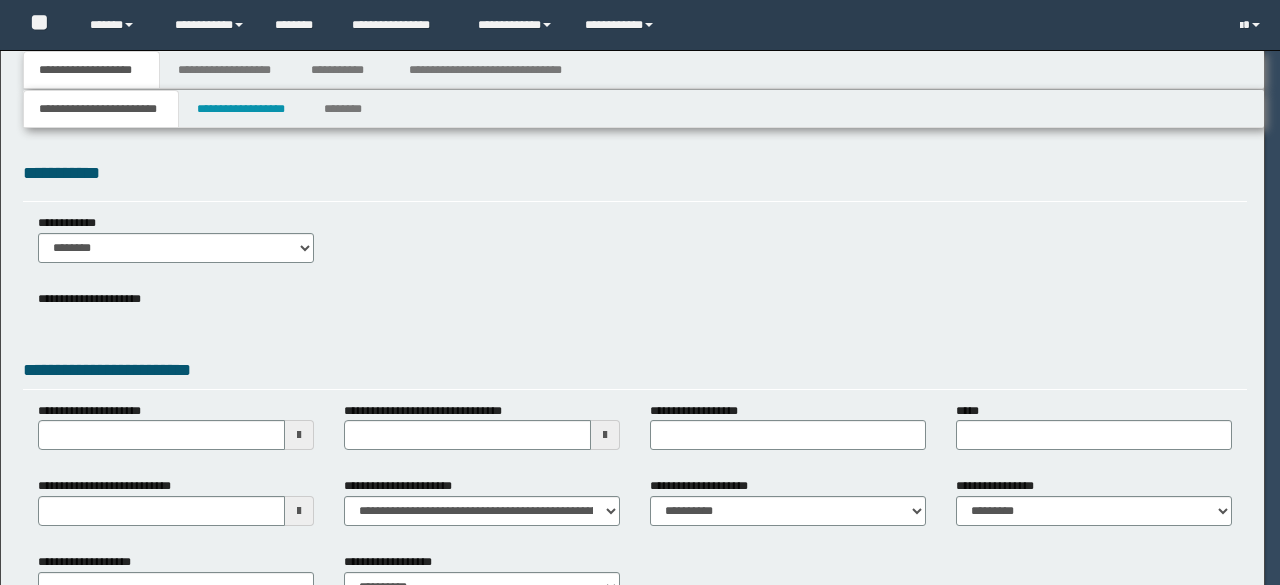 scroll, scrollTop: 0, scrollLeft: 0, axis: both 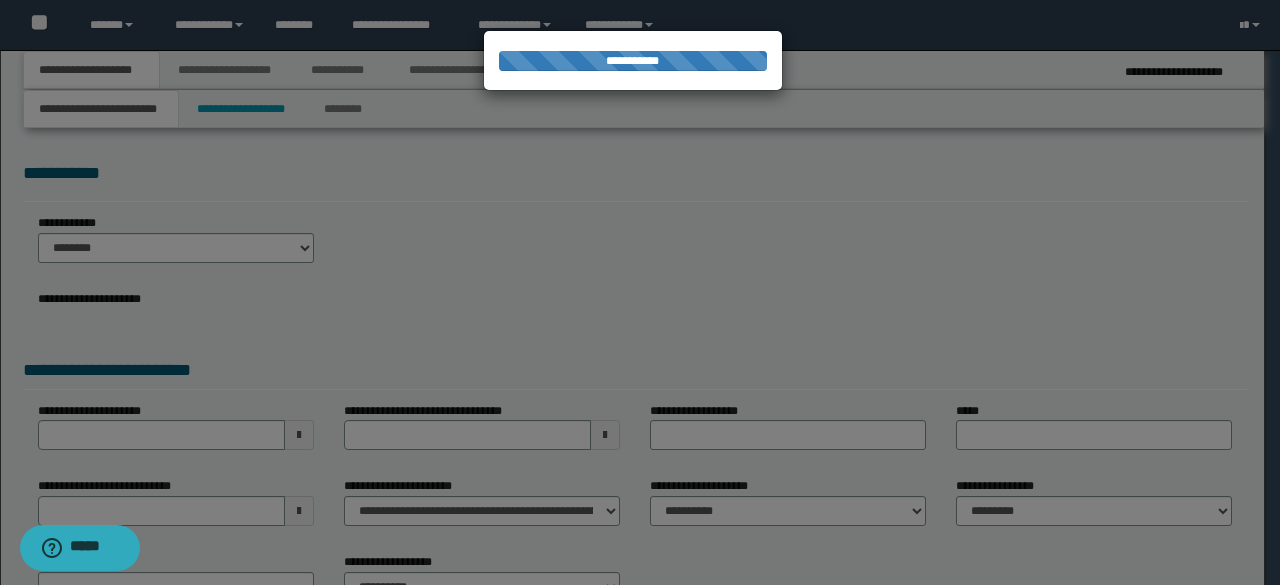 select on "*" 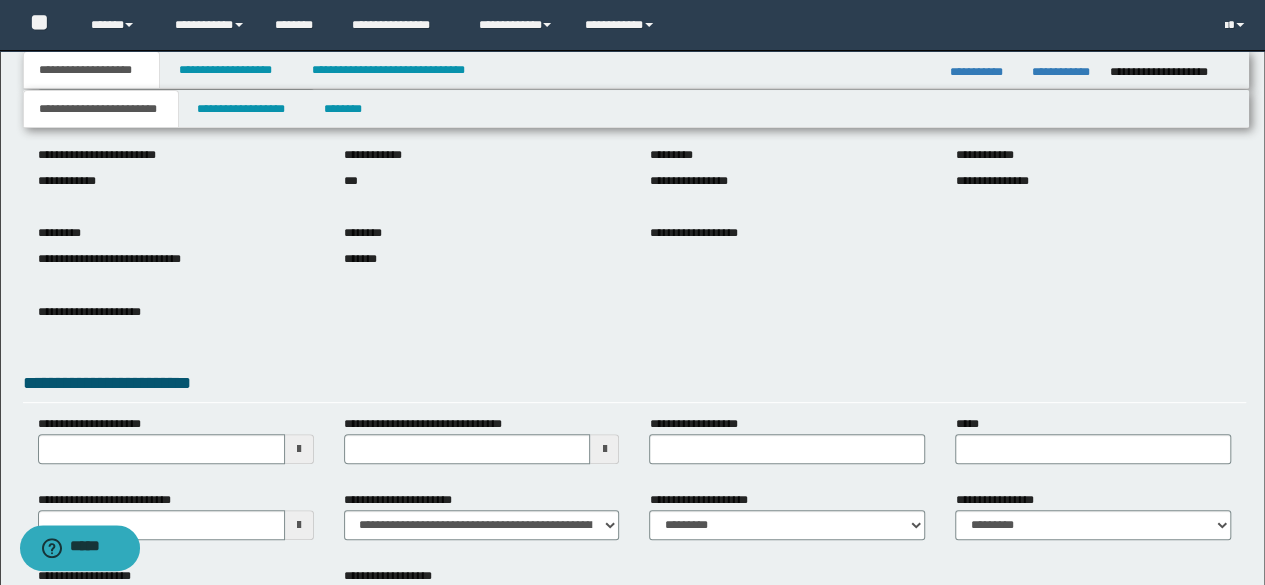 scroll, scrollTop: 297, scrollLeft: 0, axis: vertical 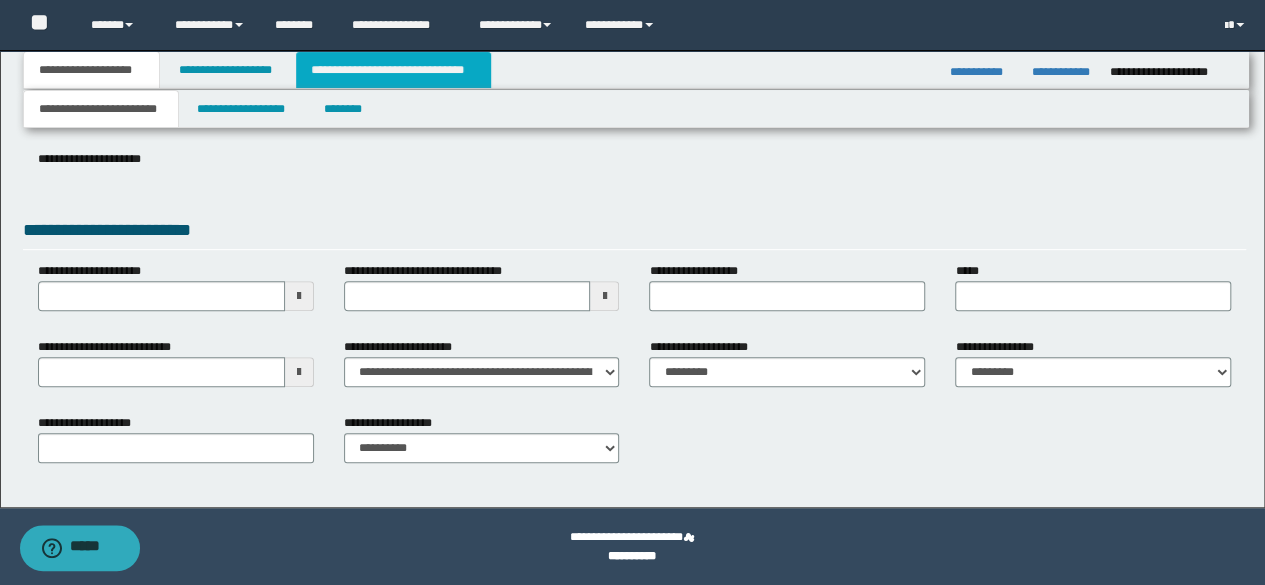 click on "**********" at bounding box center [393, 70] 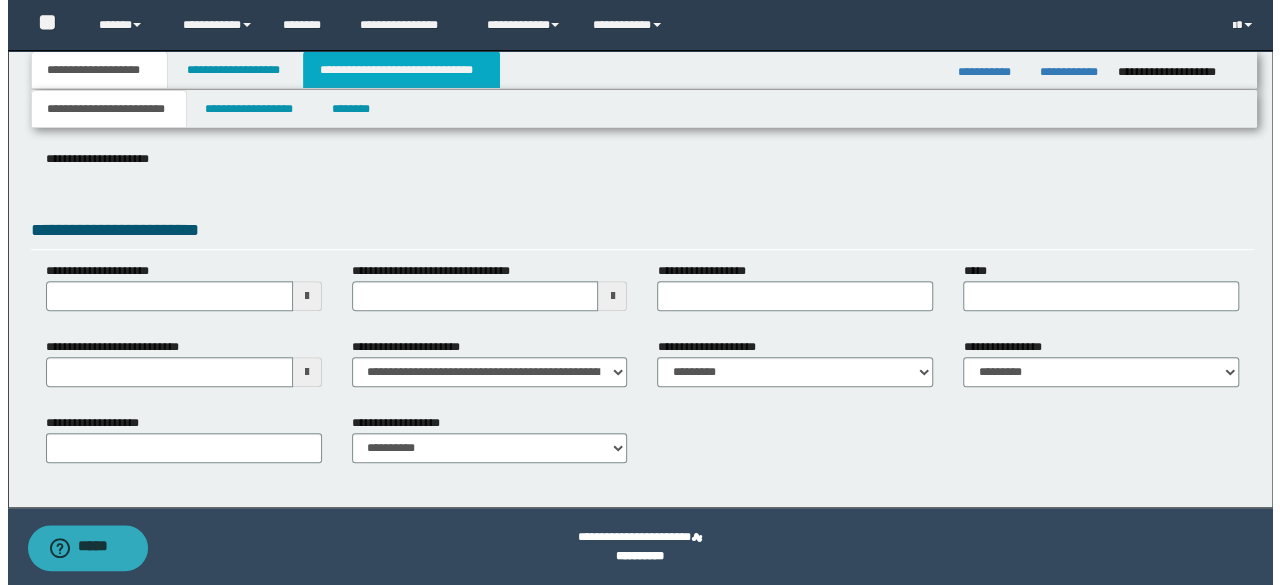 scroll, scrollTop: 0, scrollLeft: 0, axis: both 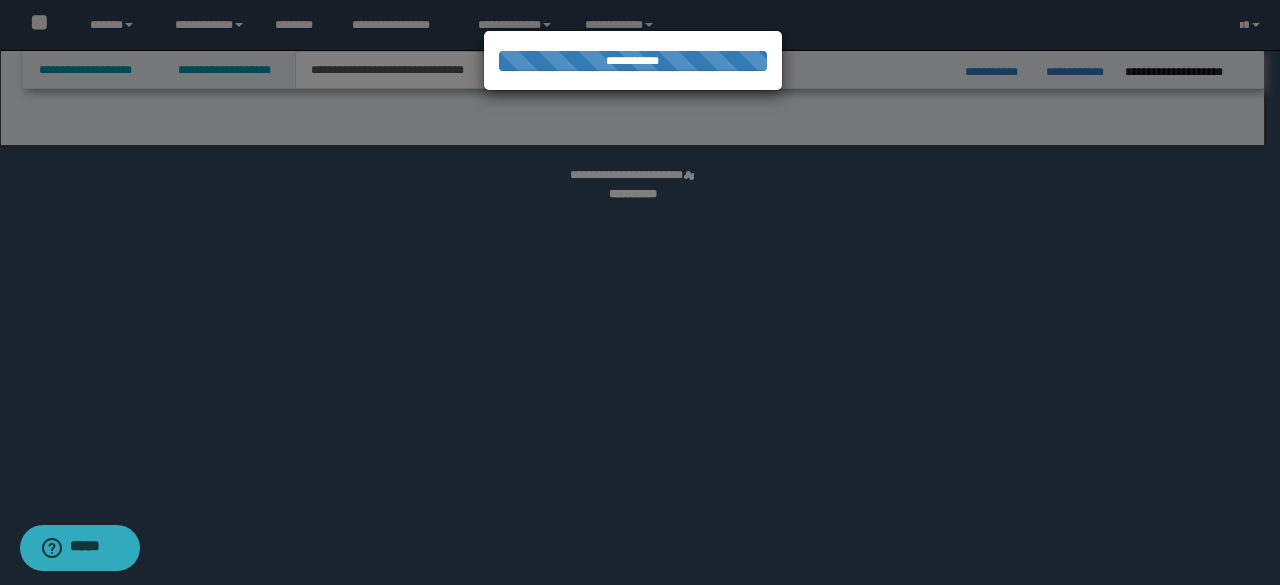select on "*" 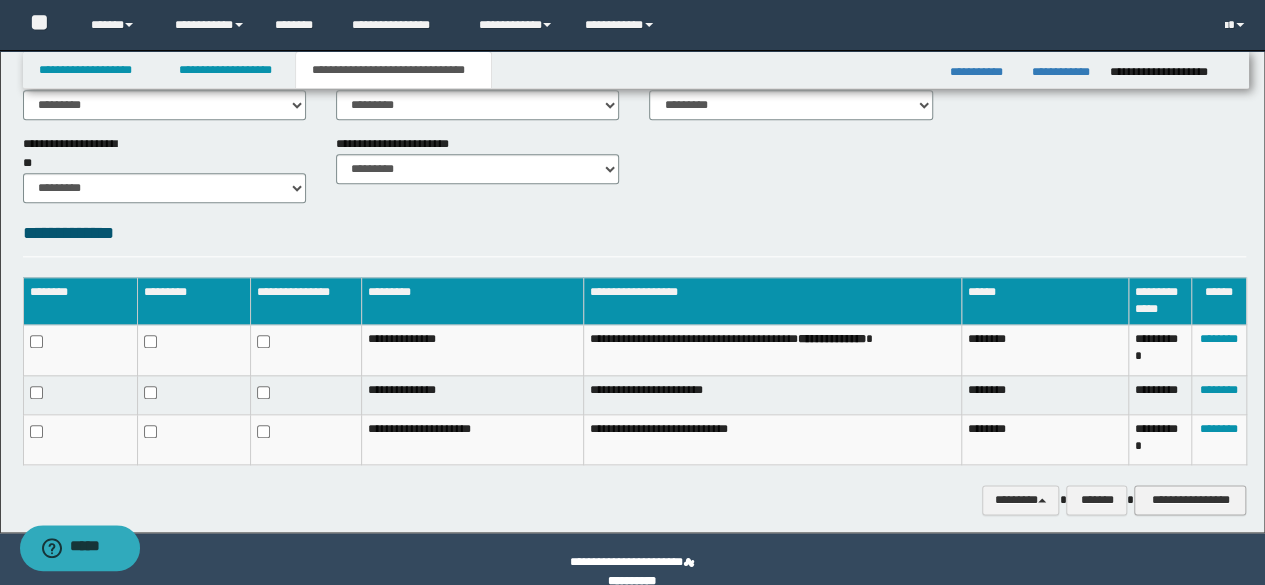 scroll, scrollTop: 972, scrollLeft: 0, axis: vertical 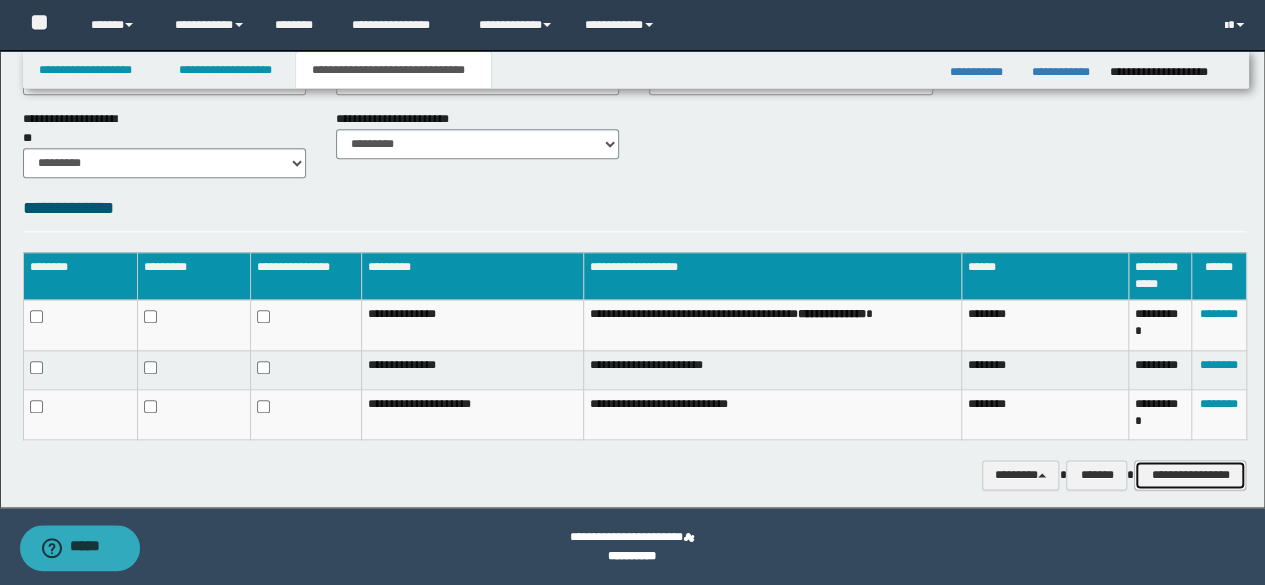 click on "**********" at bounding box center [1190, 474] 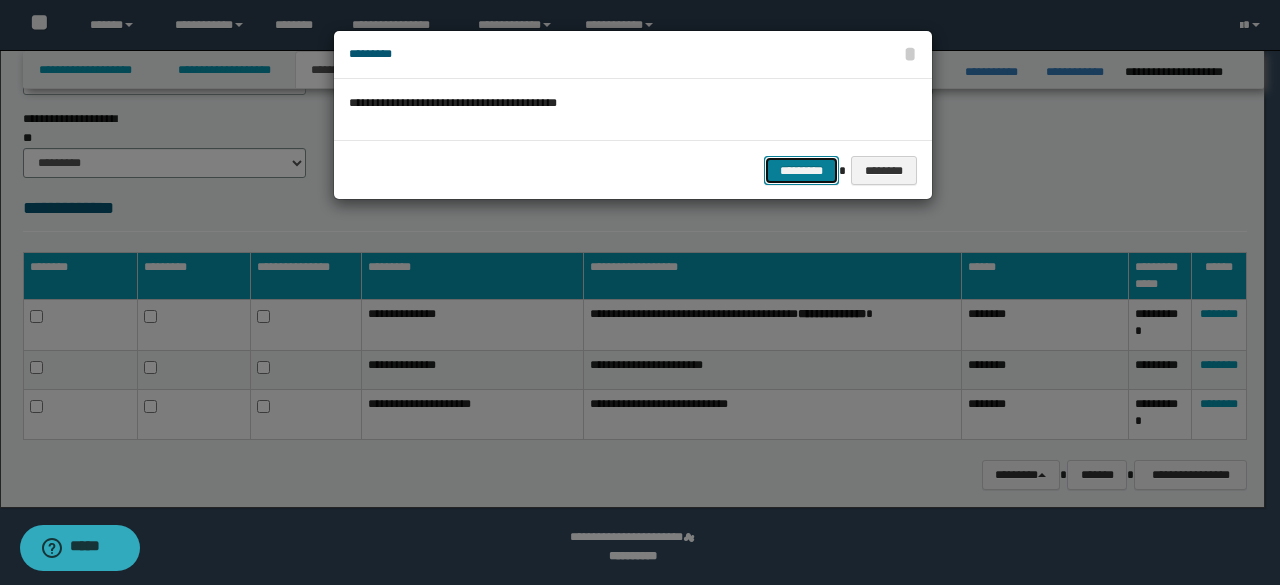 click on "*********" at bounding box center [801, 170] 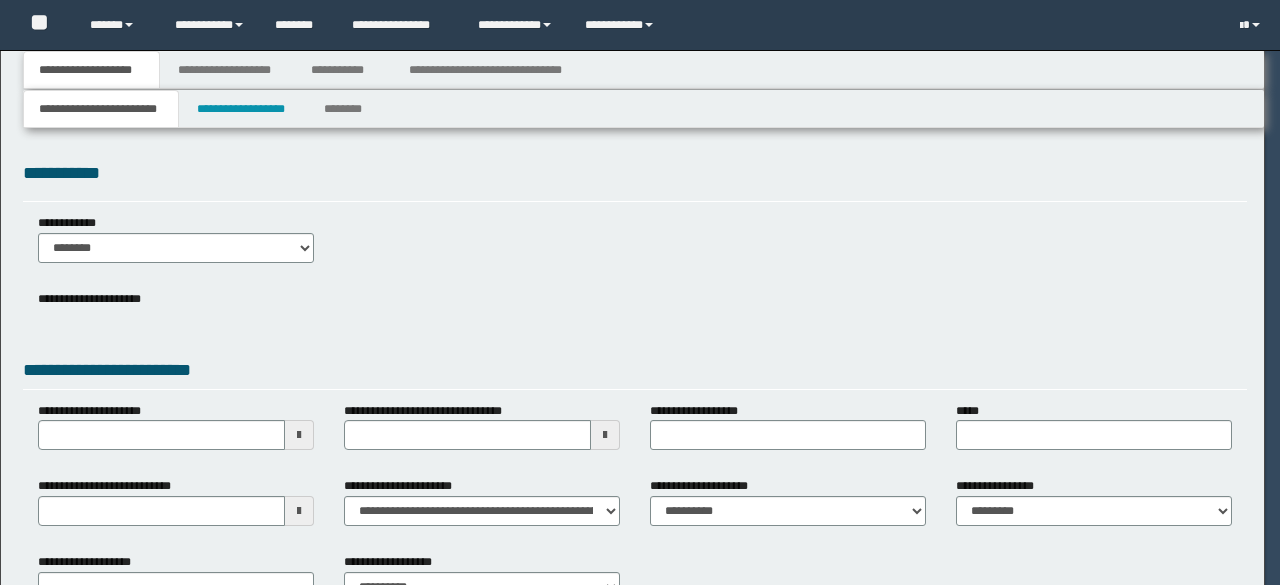 scroll, scrollTop: 0, scrollLeft: 0, axis: both 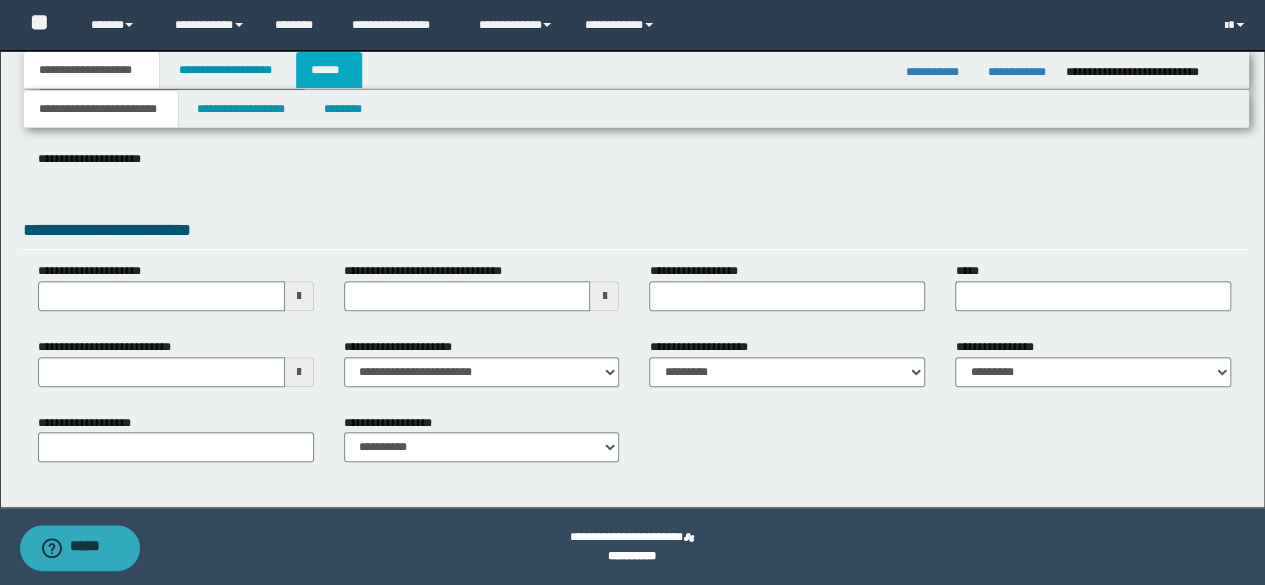 click on "******" at bounding box center (329, 70) 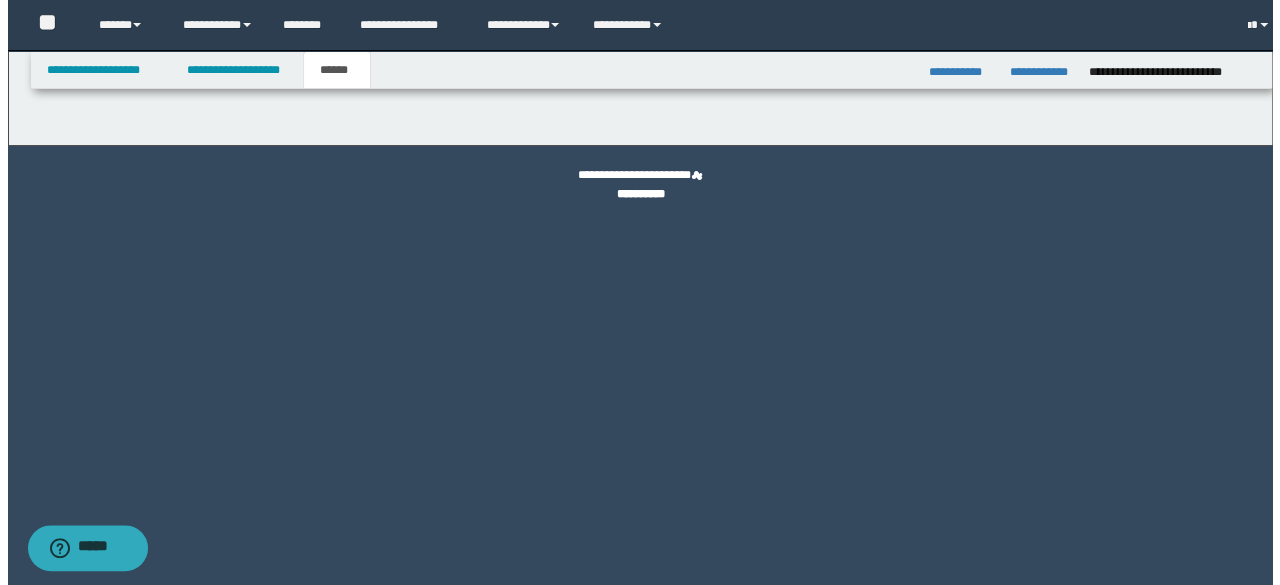 scroll, scrollTop: 0, scrollLeft: 0, axis: both 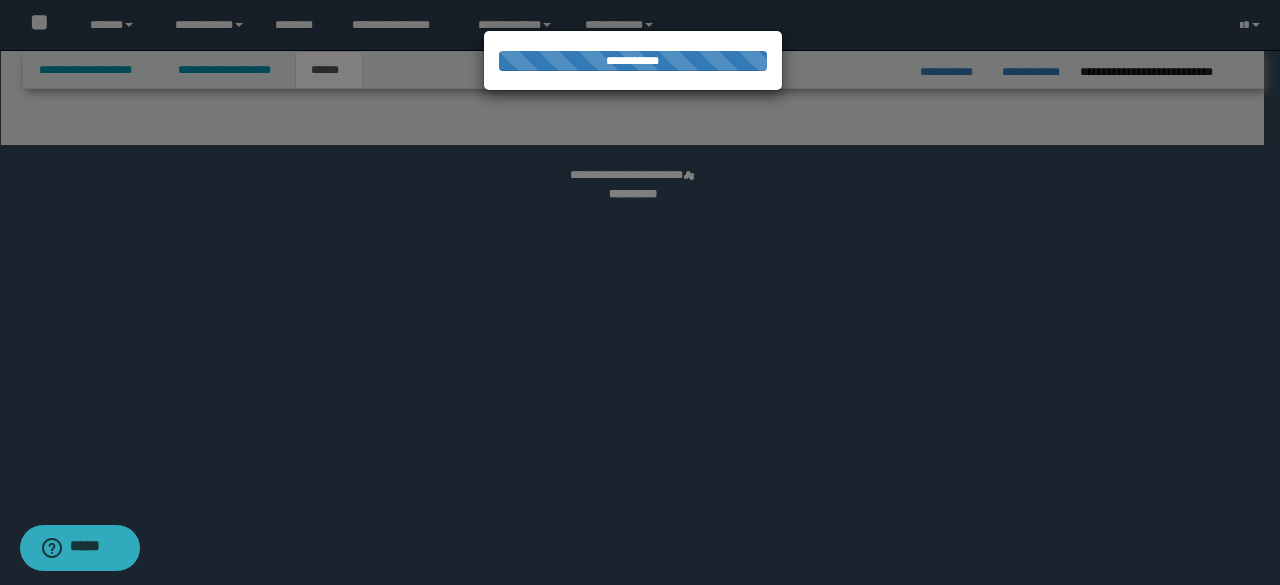 select on "*" 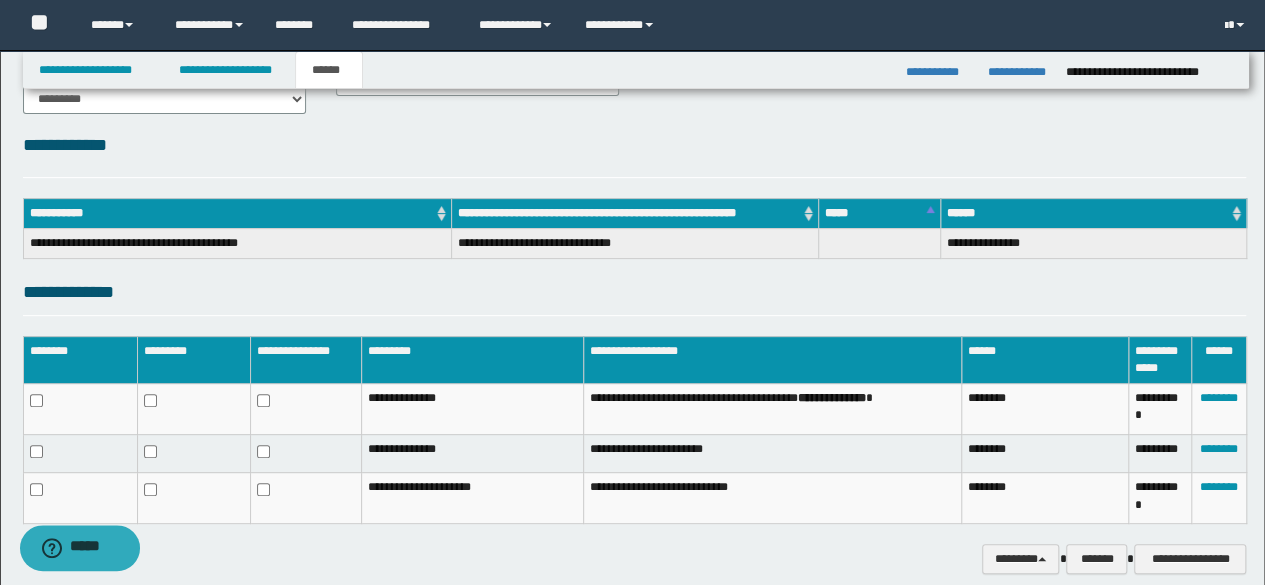 scroll, scrollTop: 296, scrollLeft: 0, axis: vertical 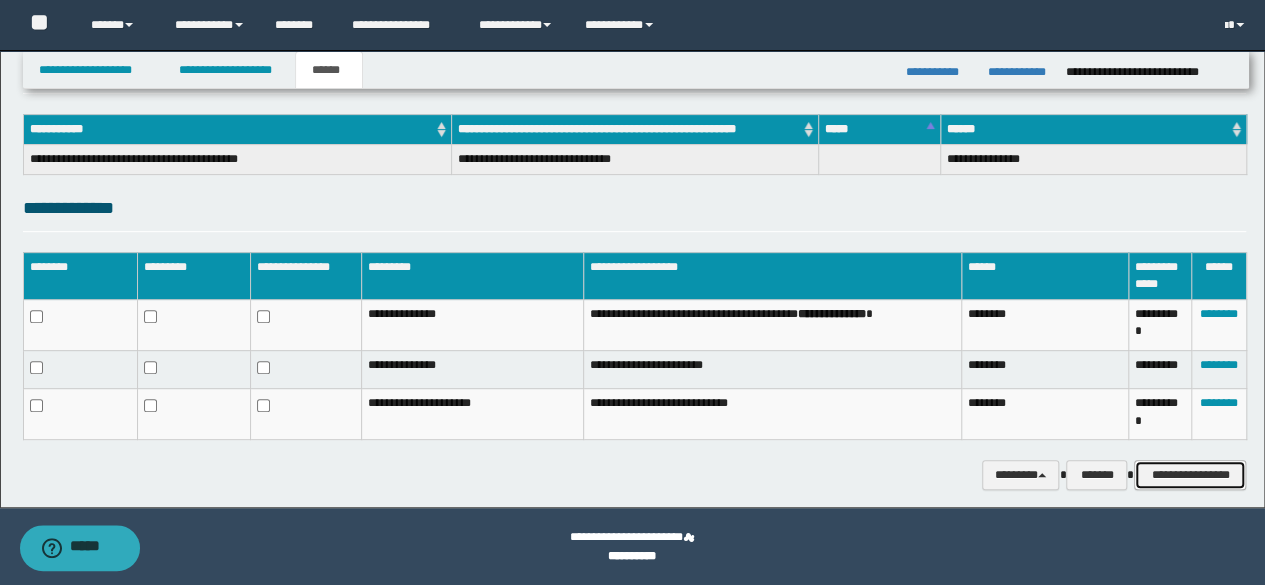 click on "**********" at bounding box center (1190, 474) 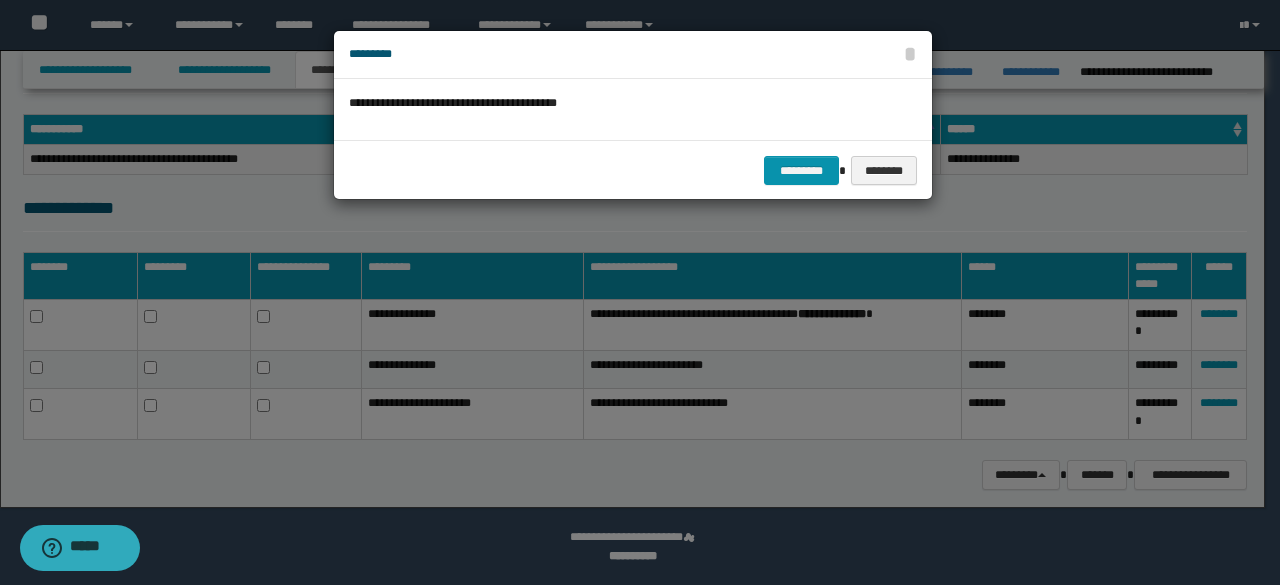 click on "*********
********" at bounding box center [633, 170] 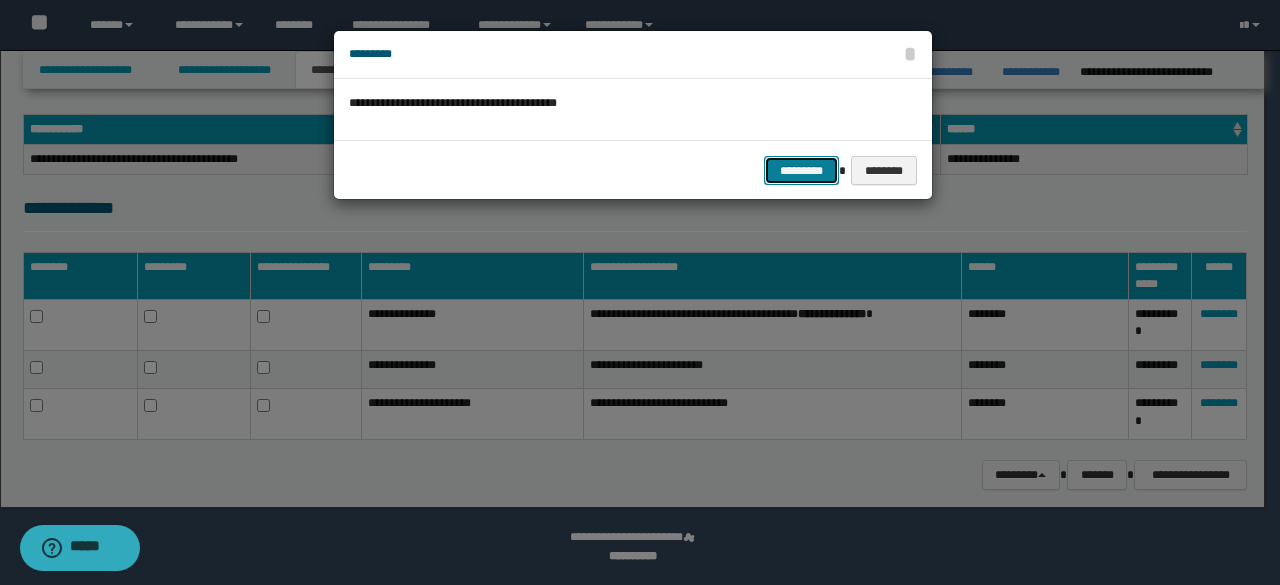 click on "*********" at bounding box center (801, 170) 